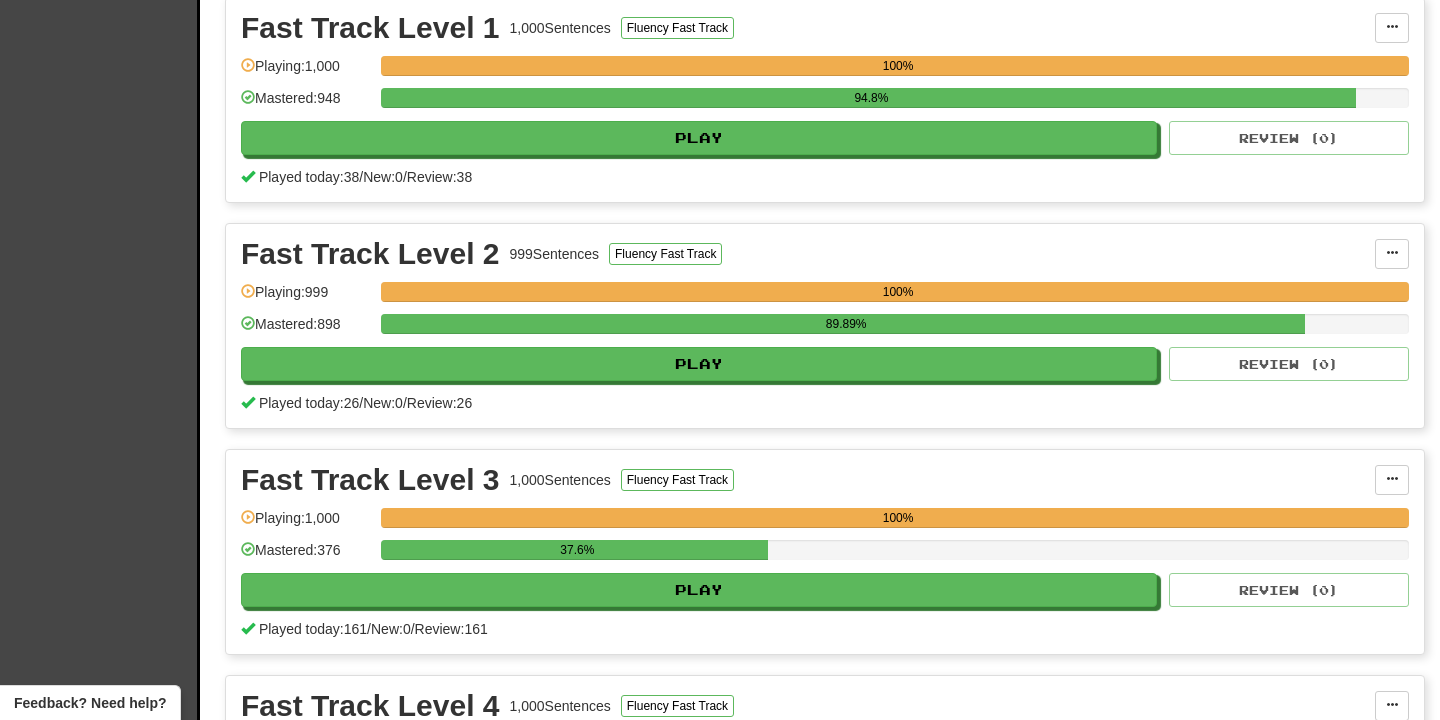 scroll, scrollTop: 535, scrollLeft: 0, axis: vertical 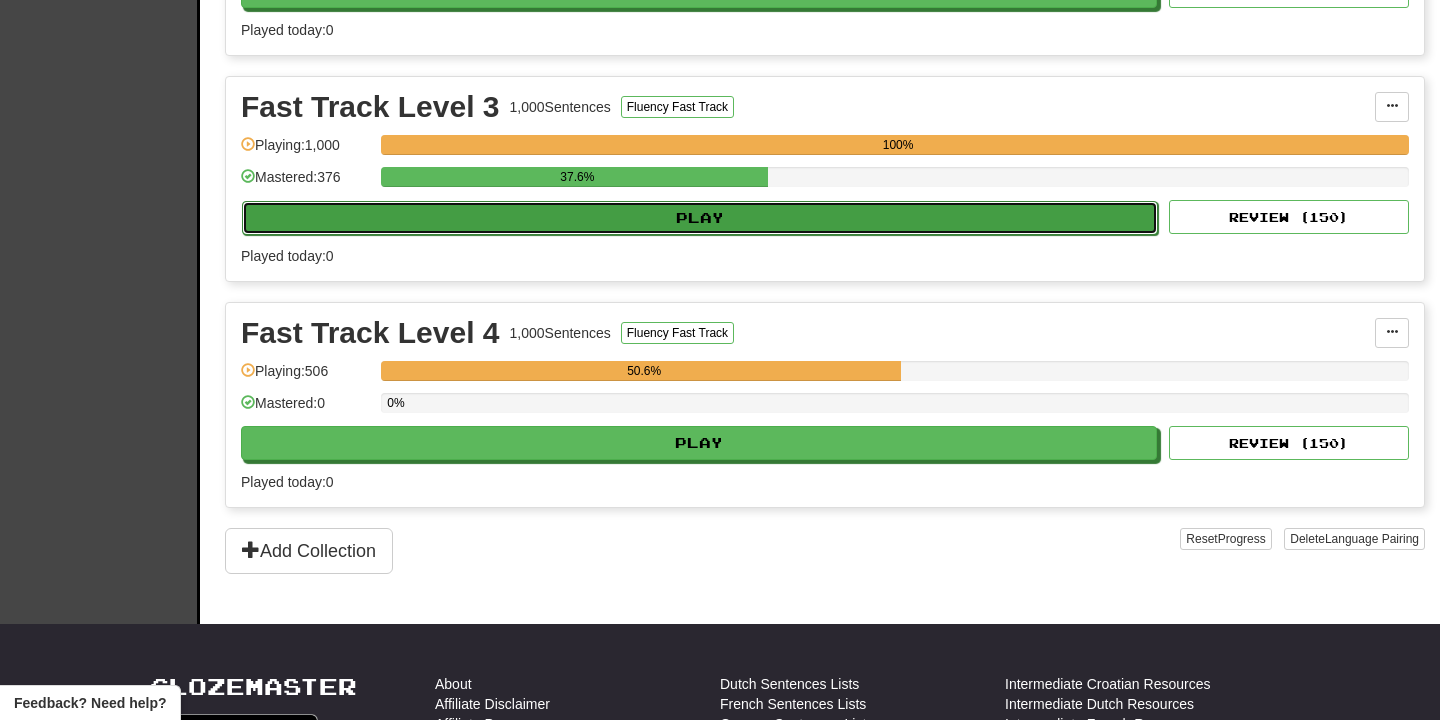 click on "Play" at bounding box center [700, 218] 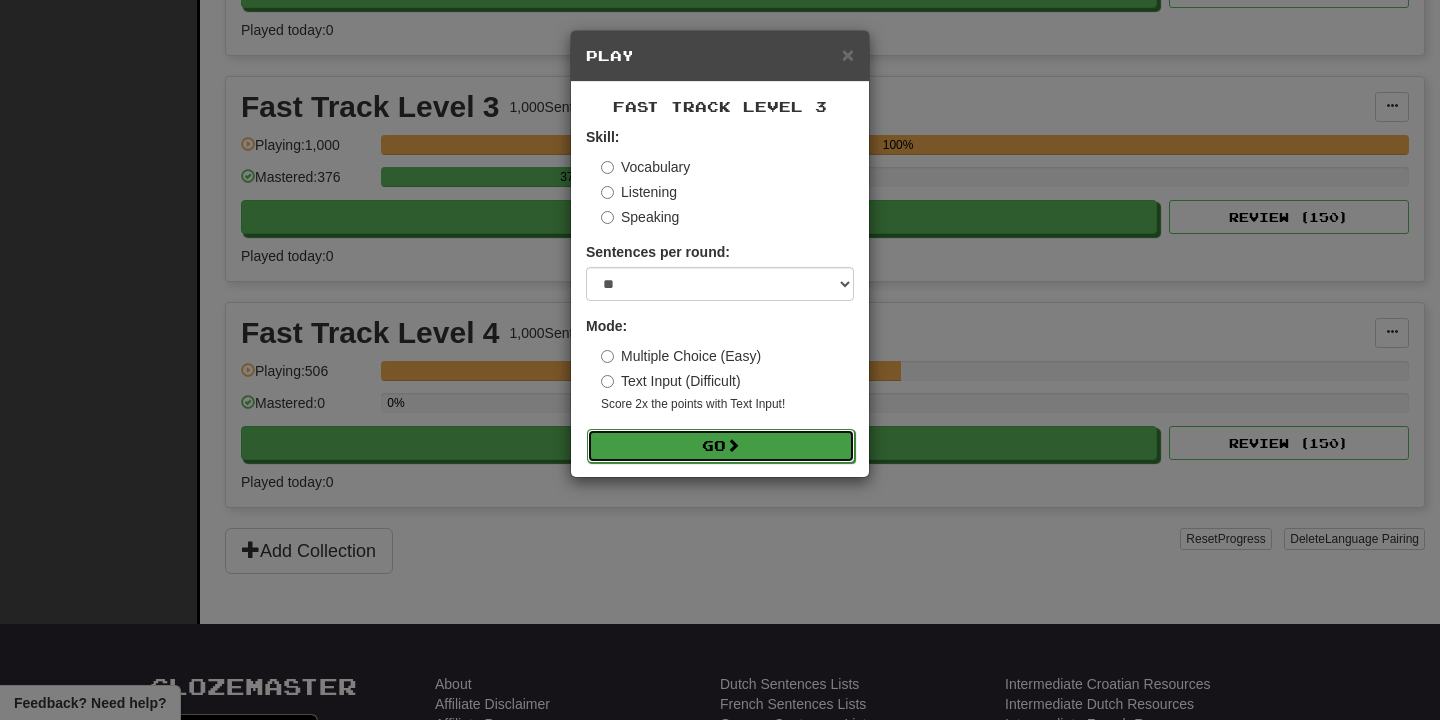 click on "Go" at bounding box center [721, 446] 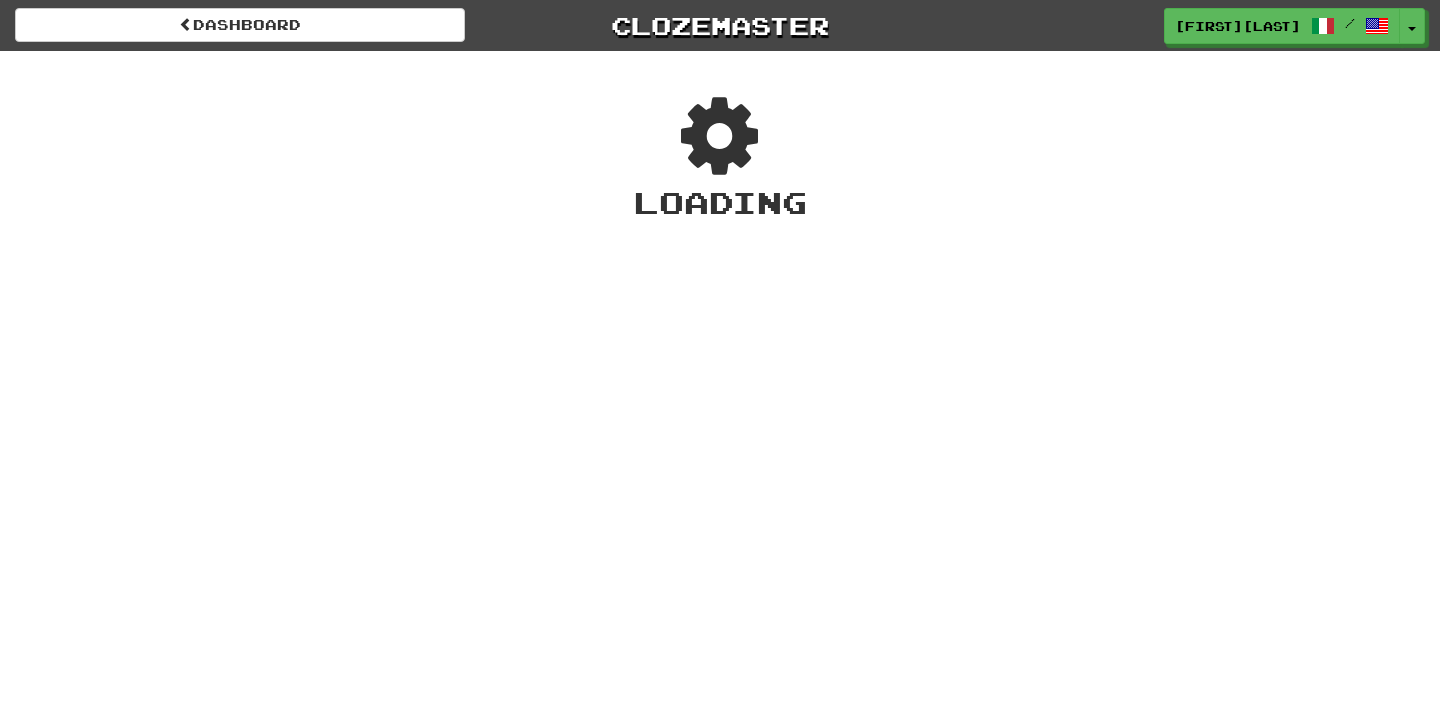scroll, scrollTop: 0, scrollLeft: 0, axis: both 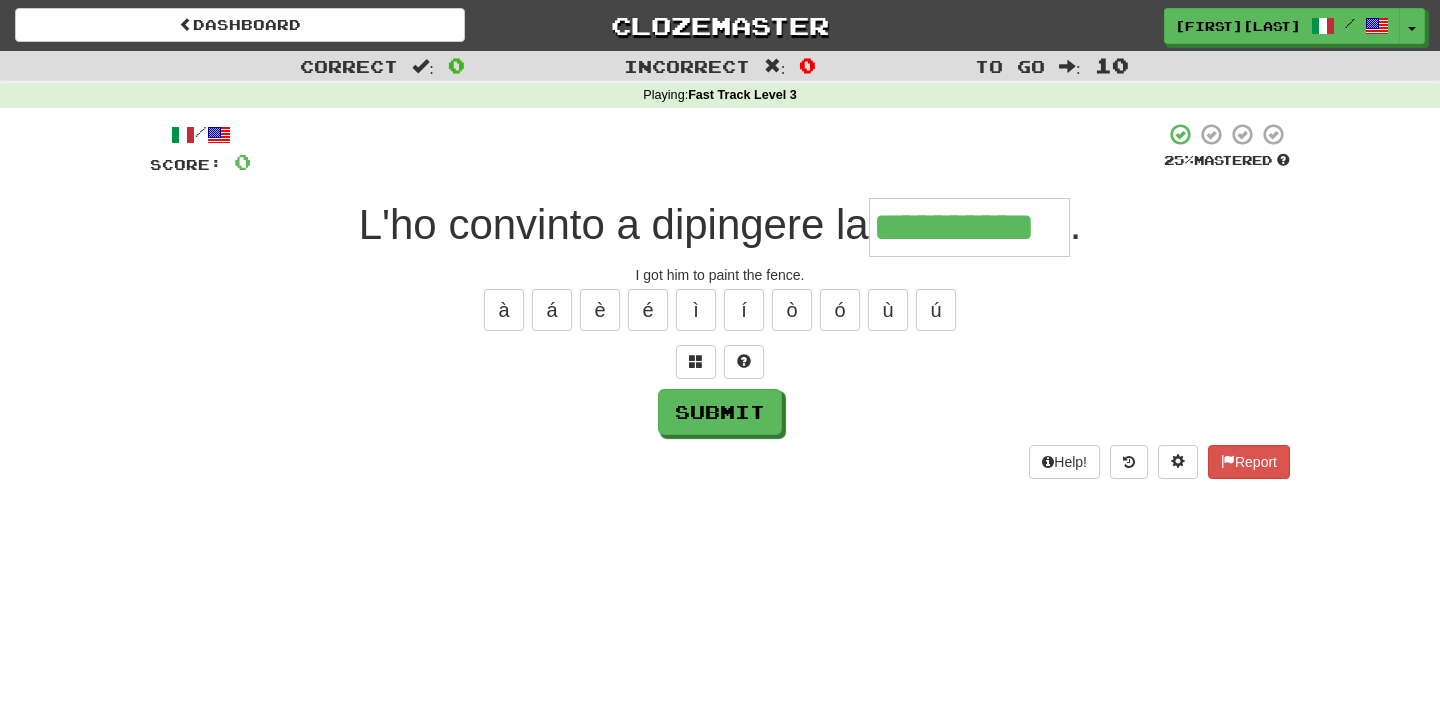 type on "**********" 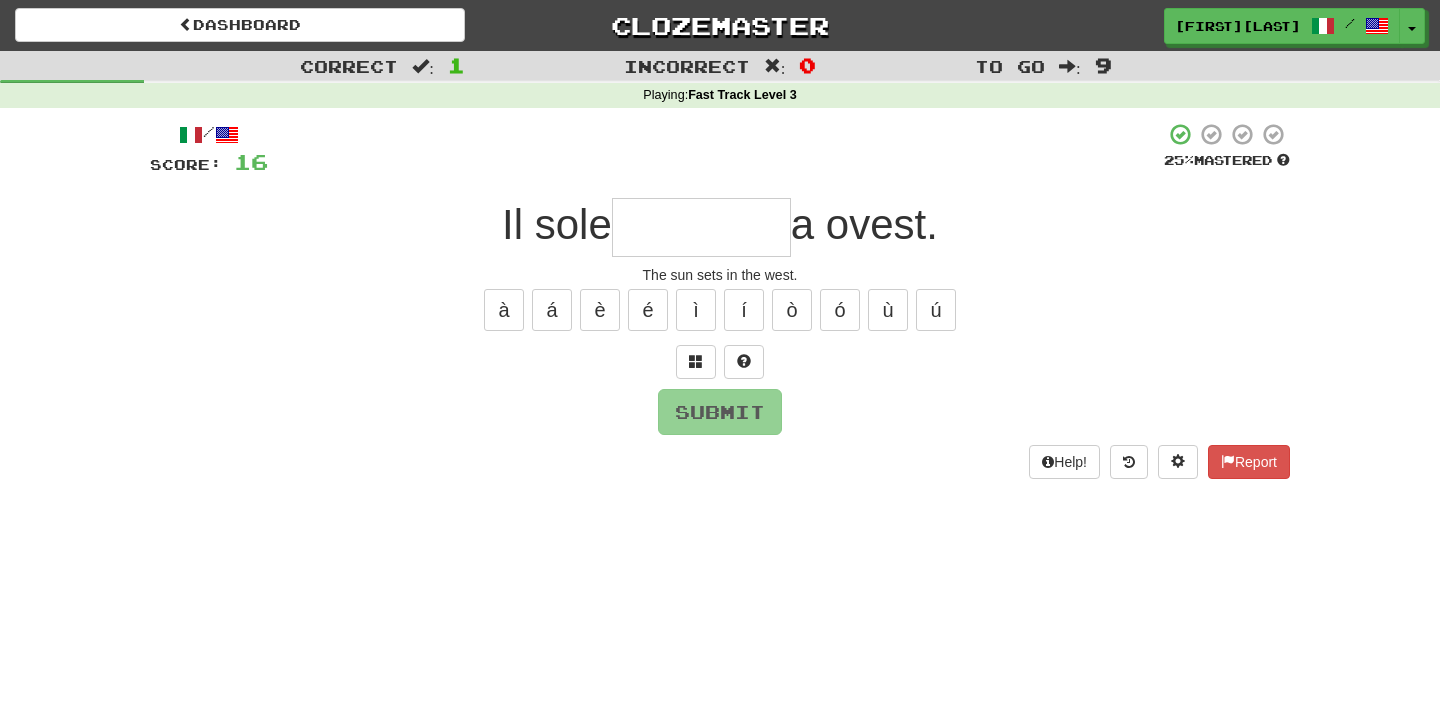 type on "********" 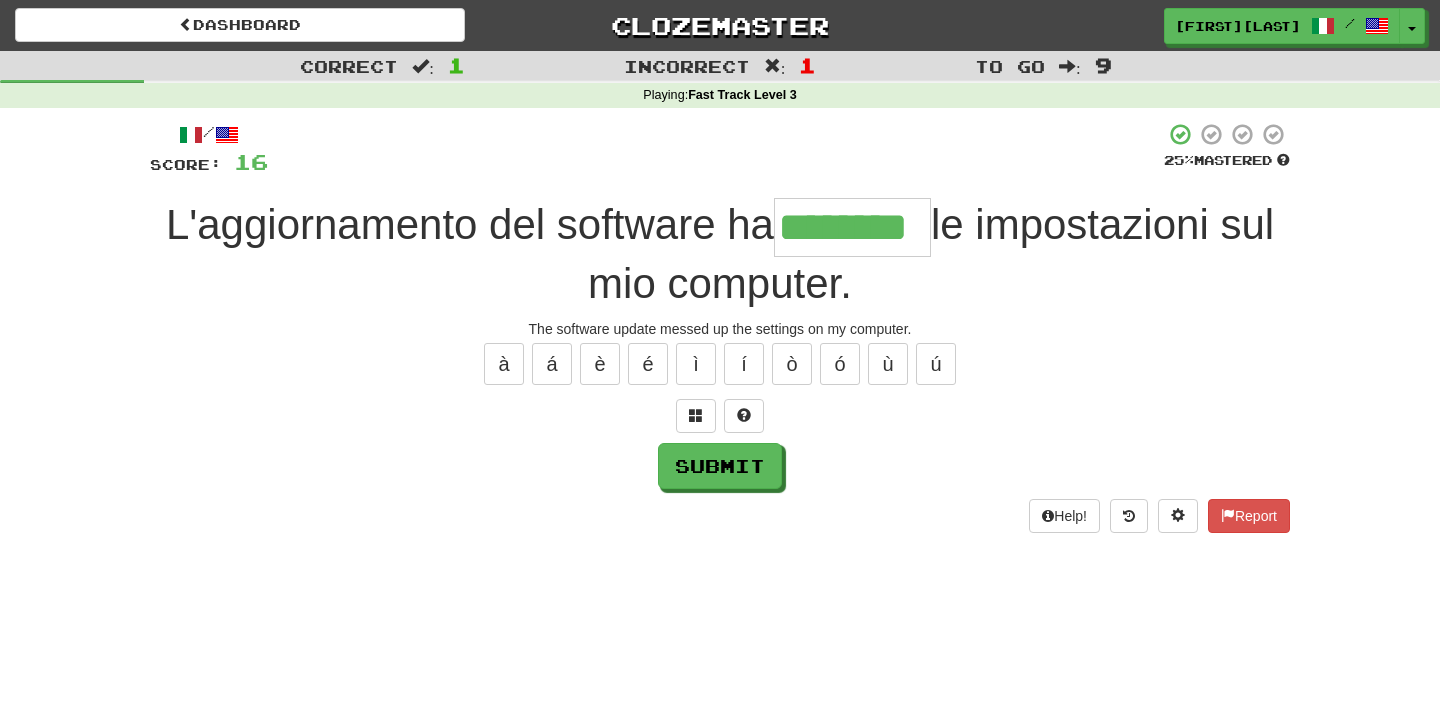 type on "********" 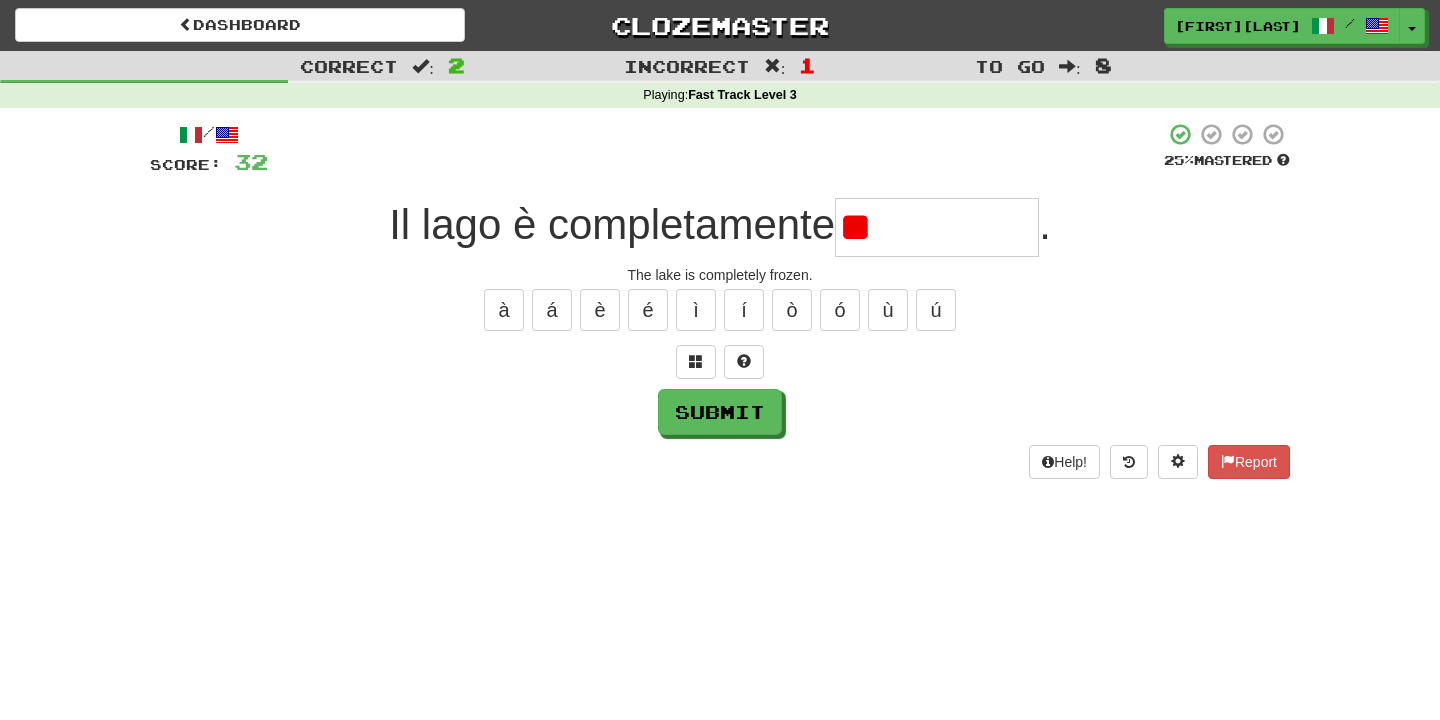 type on "*" 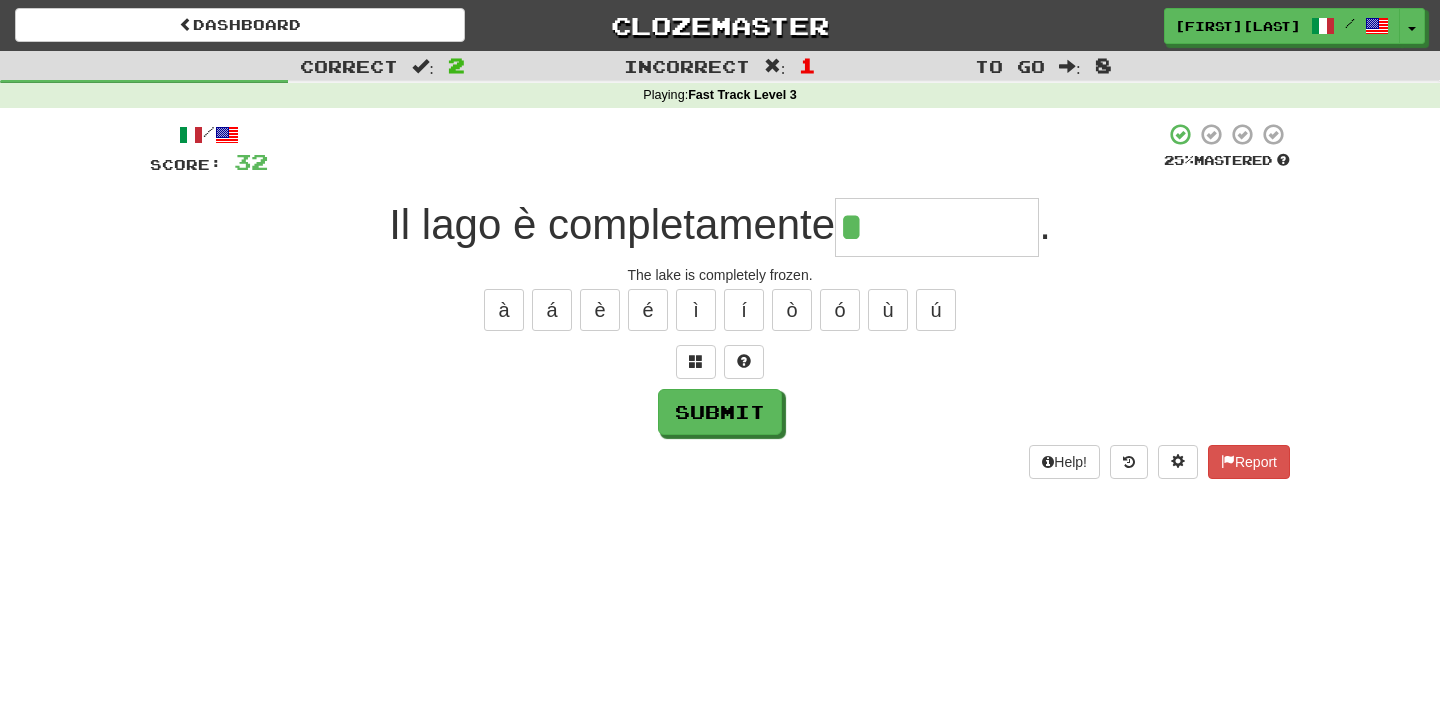 type on "**********" 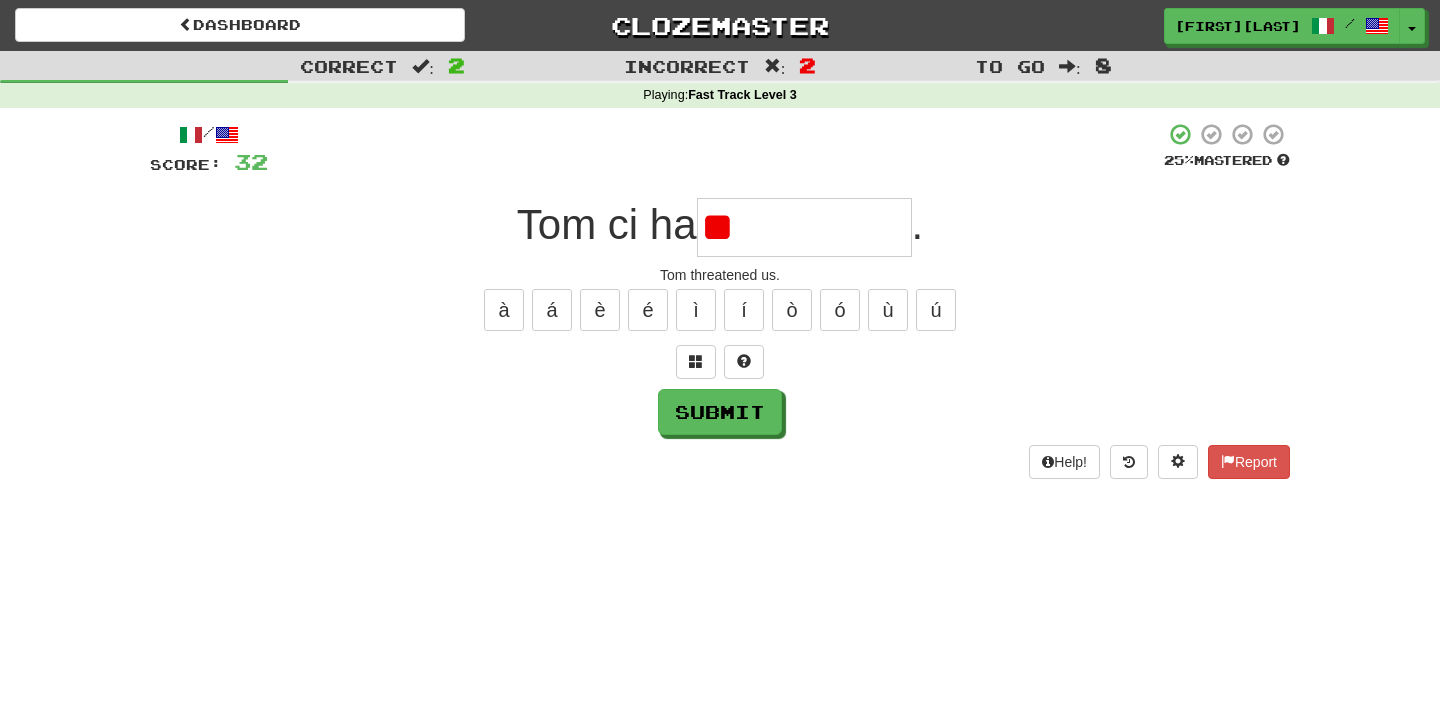 type on "*" 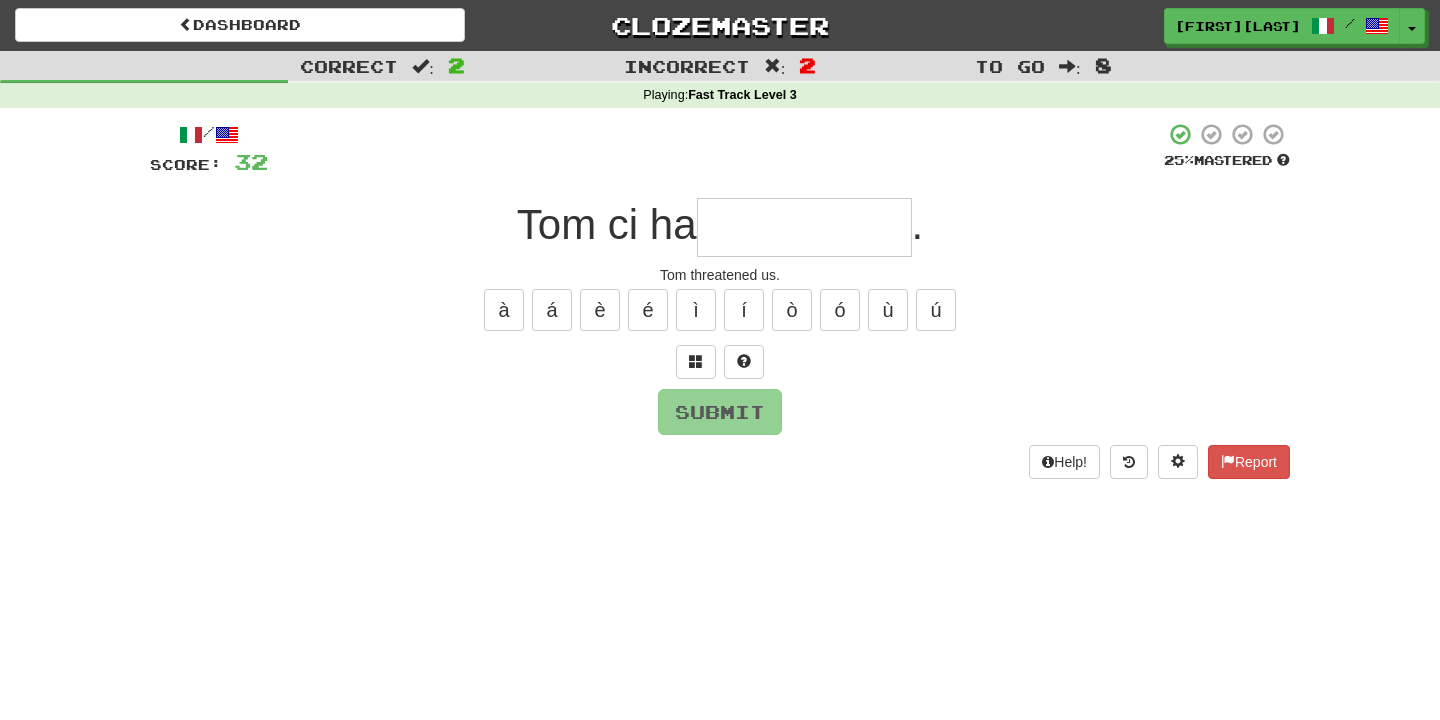 type on "**********" 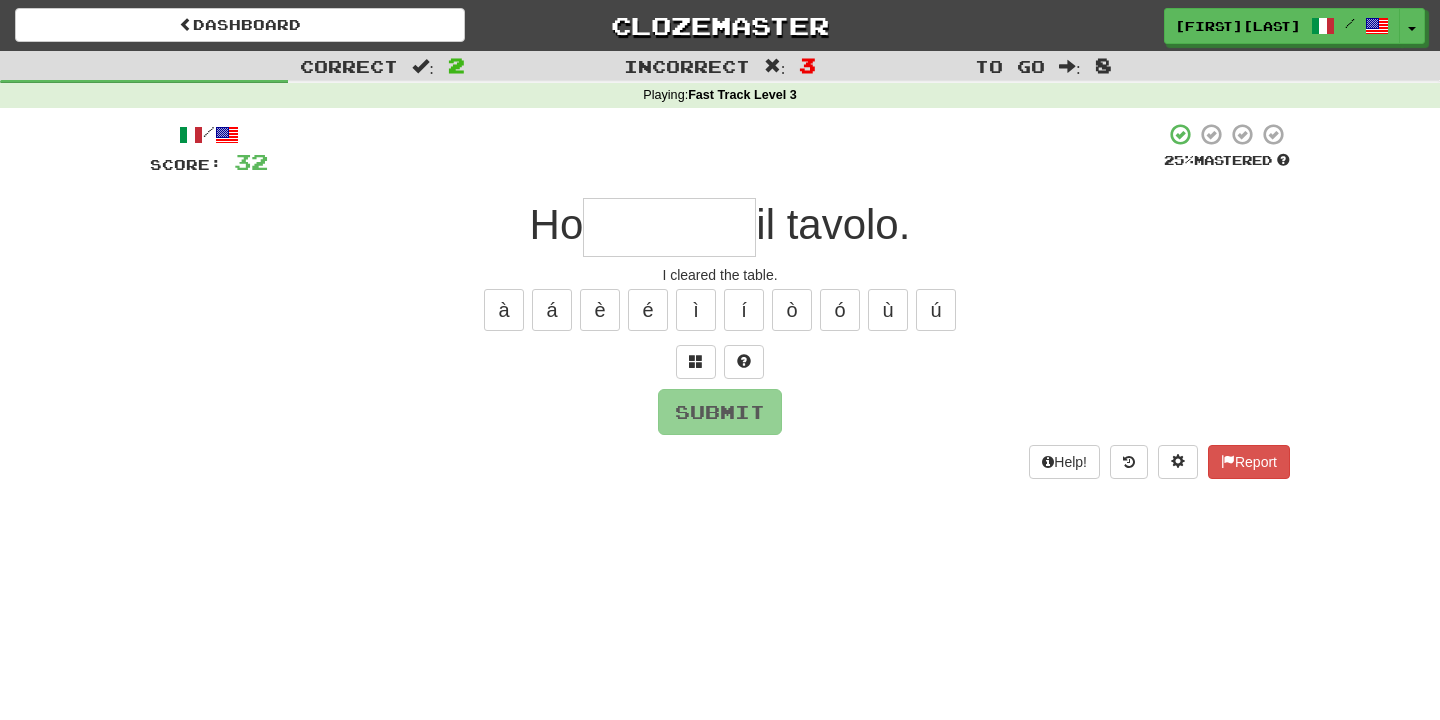 type on "********" 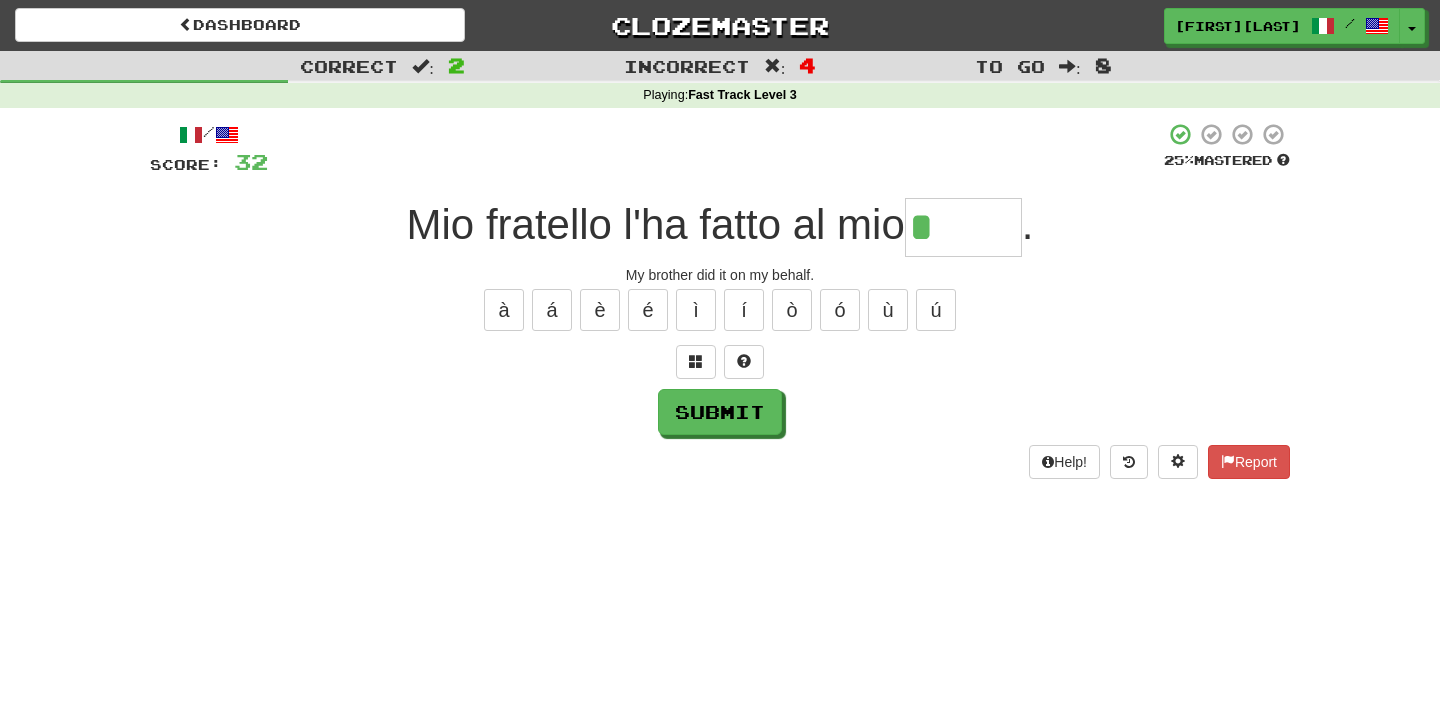 type on "*****" 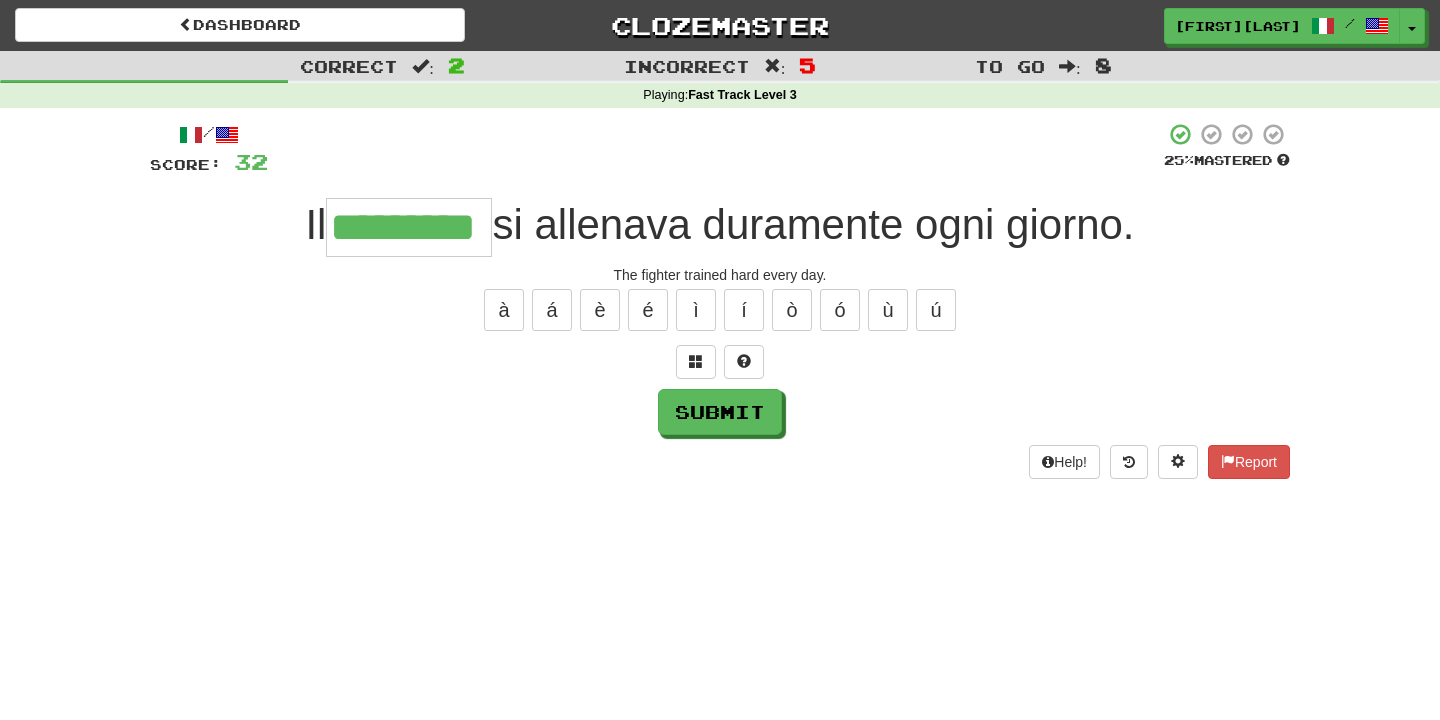 type on "*********" 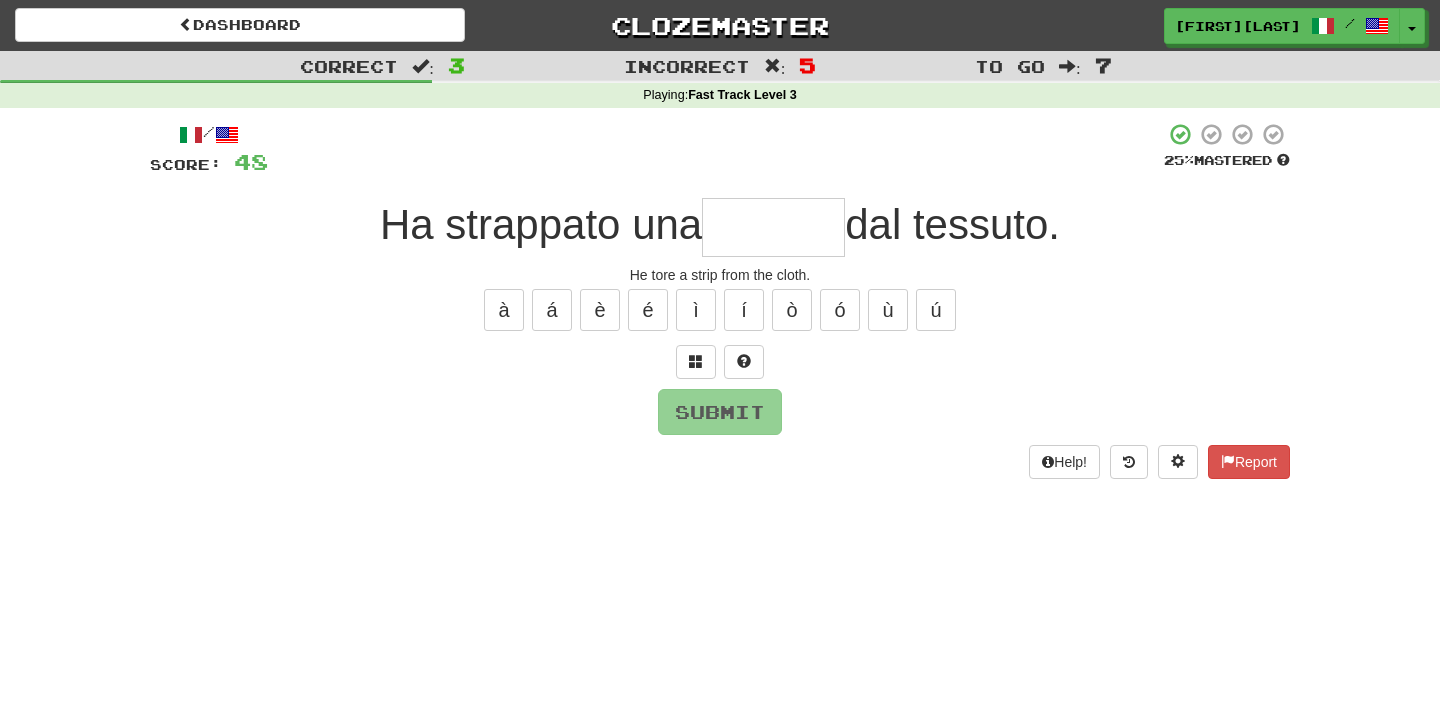 type on "*" 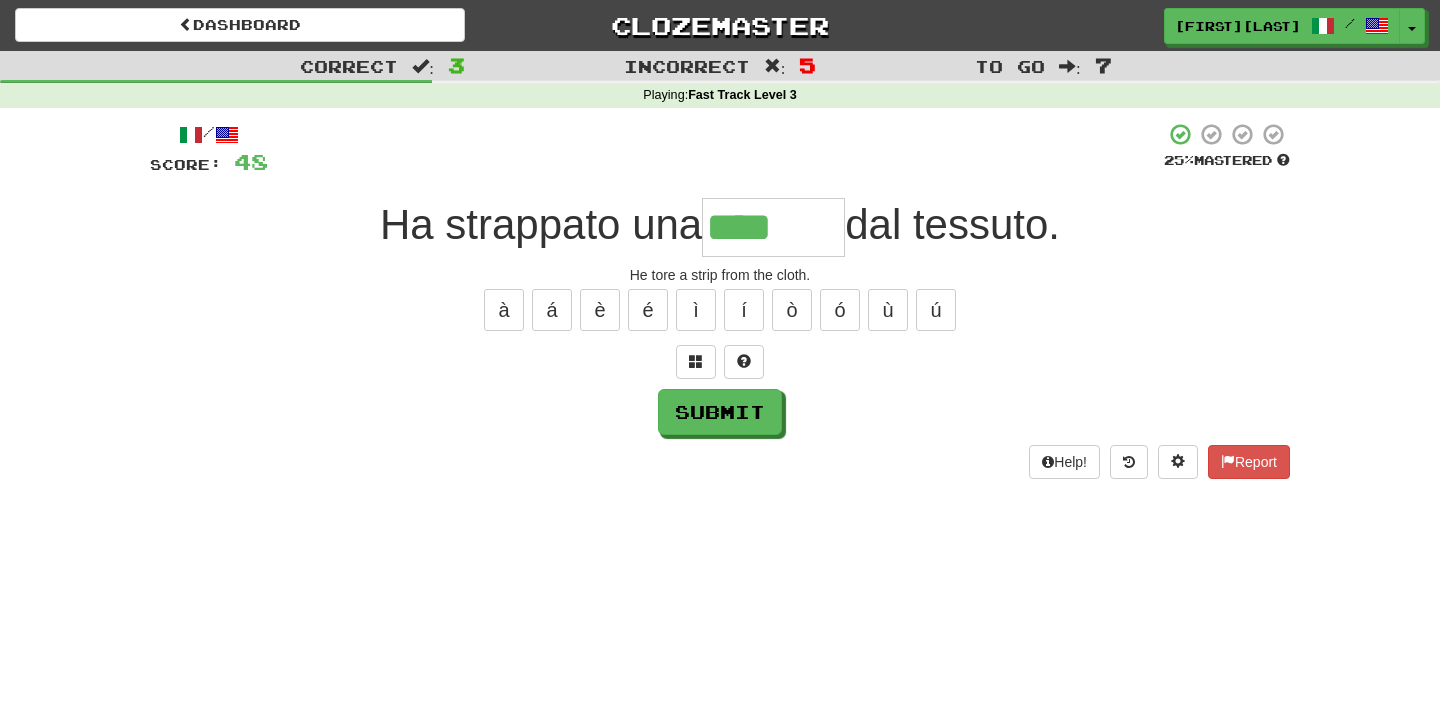 type on "********" 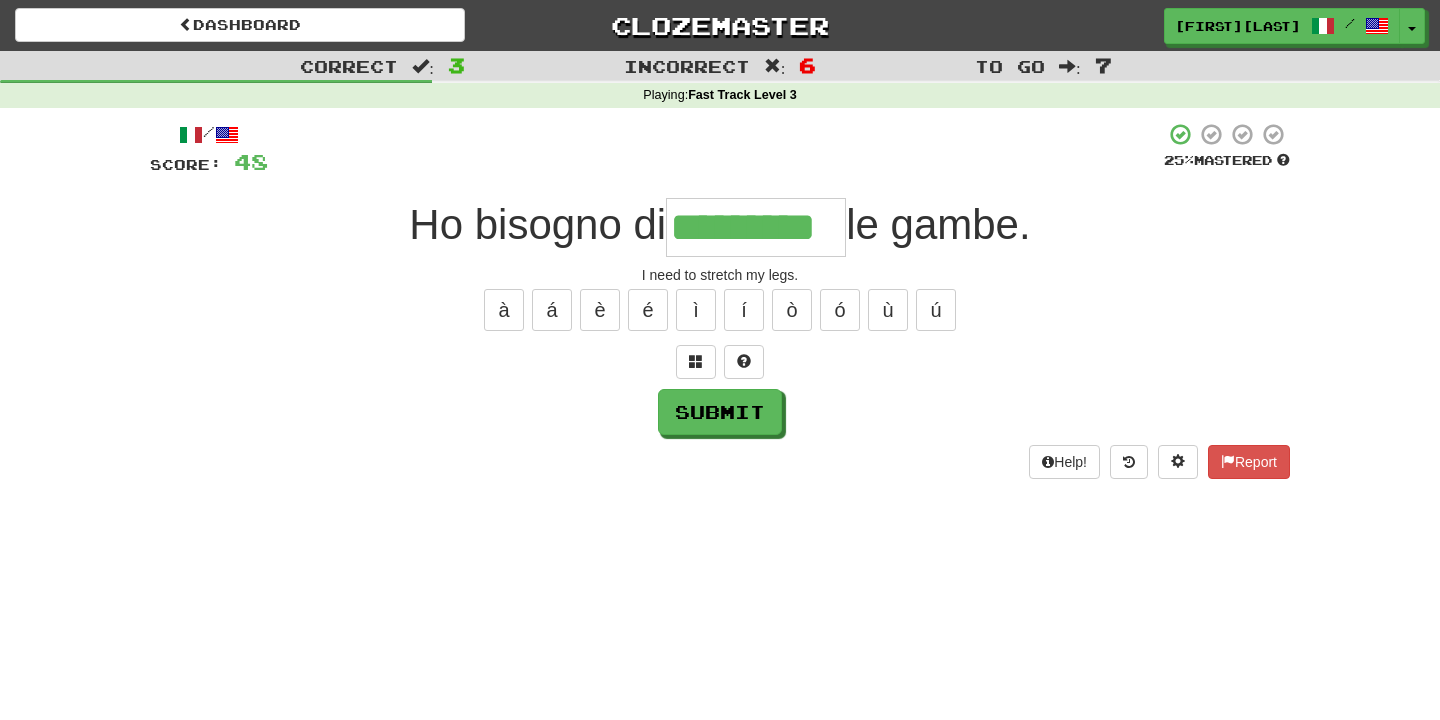 type on "*********" 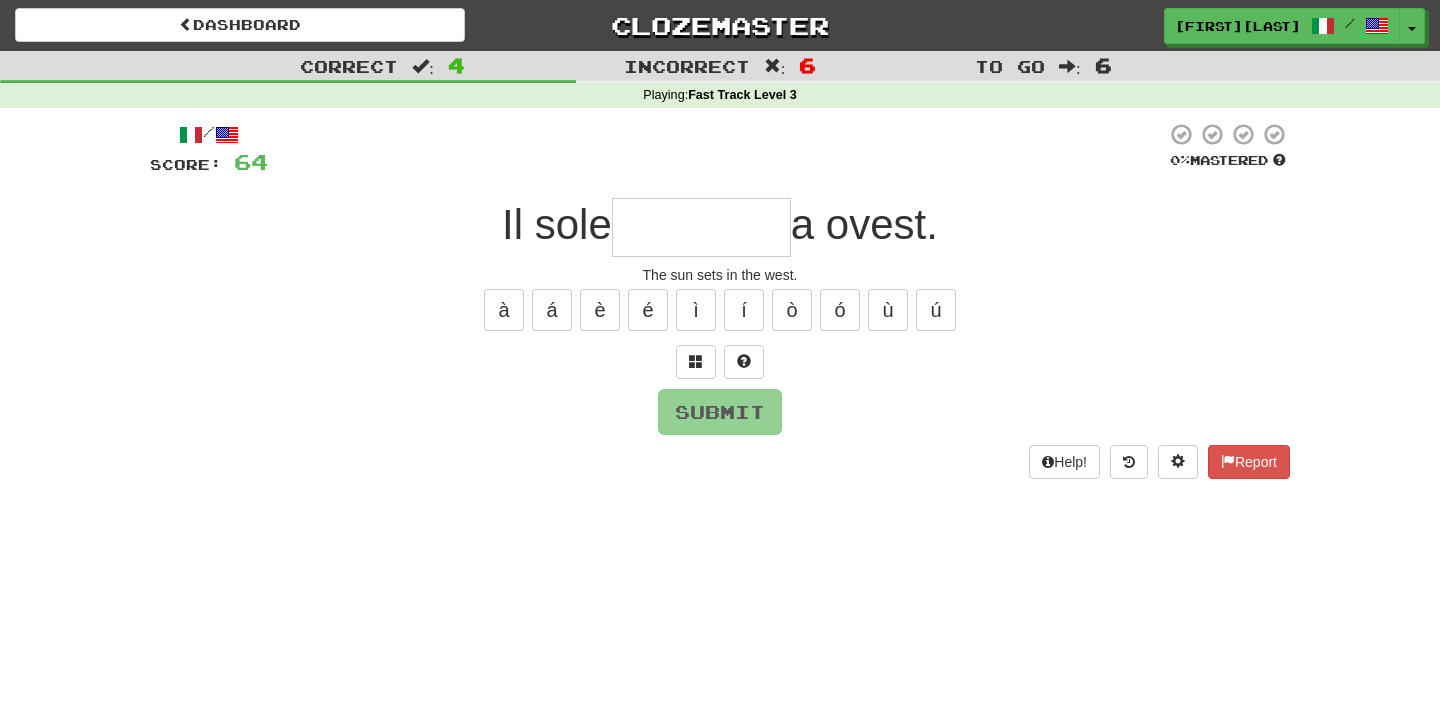 type on "********" 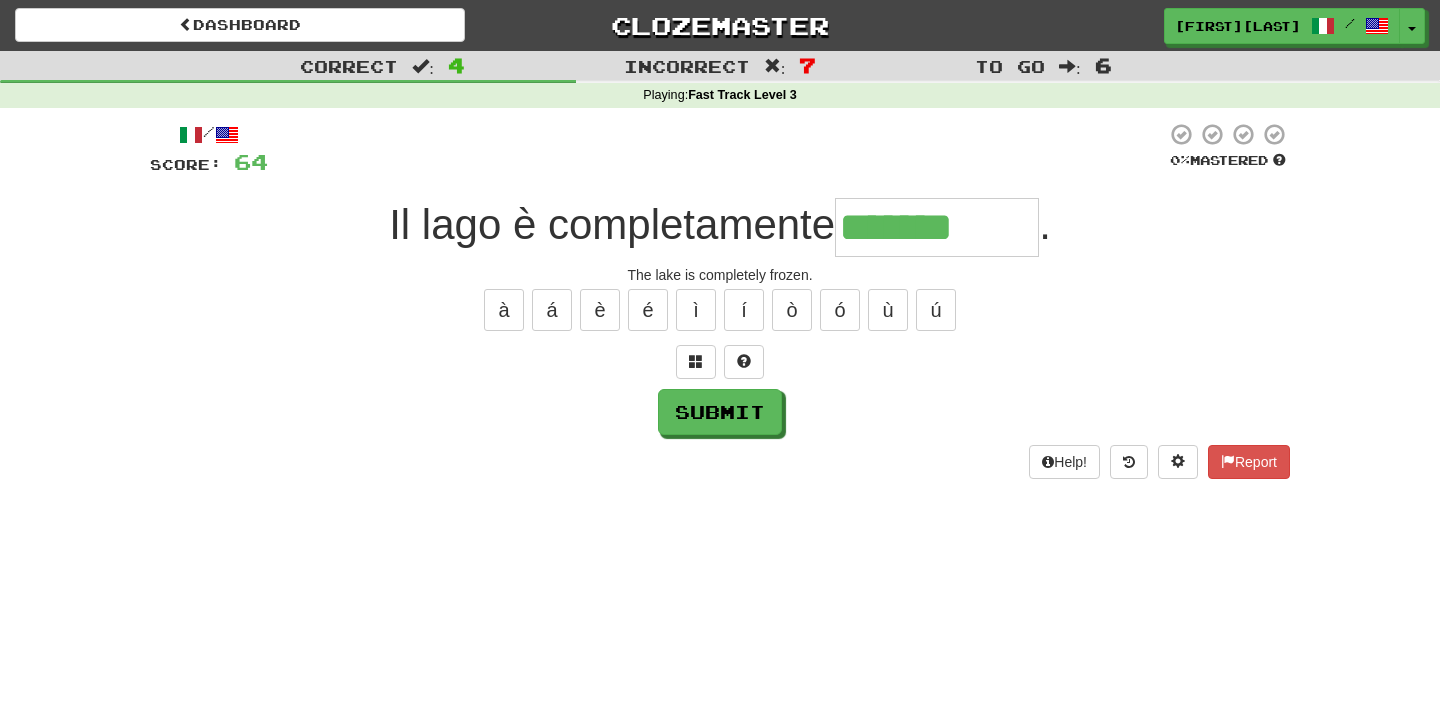 type on "**********" 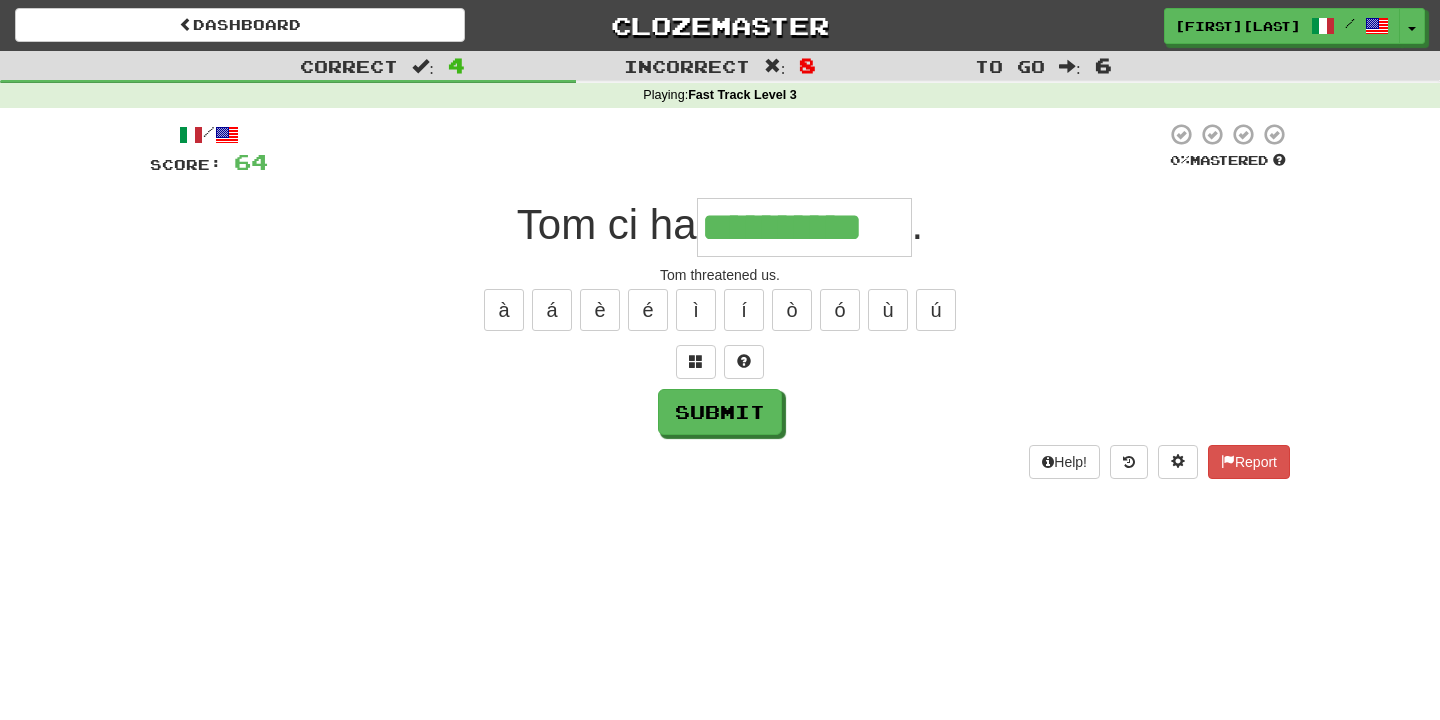 type on "**********" 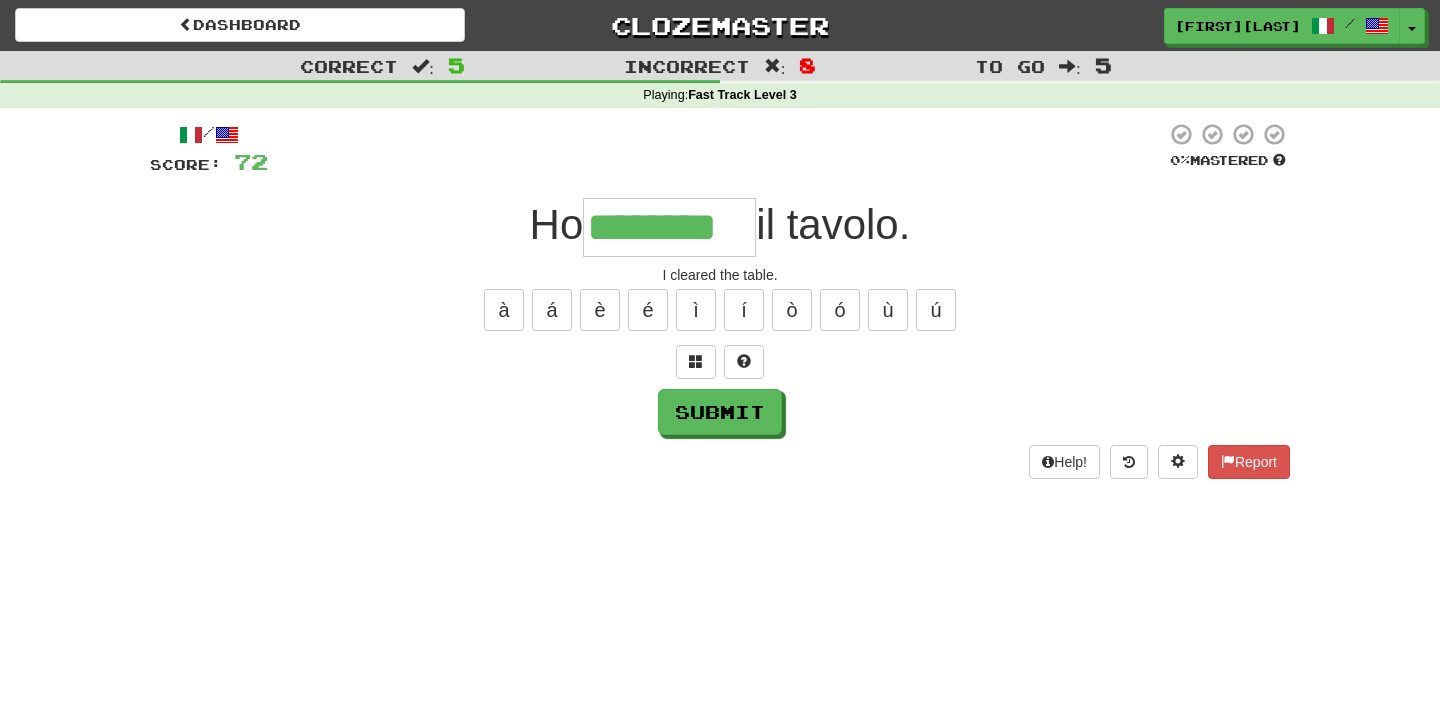 type on "********" 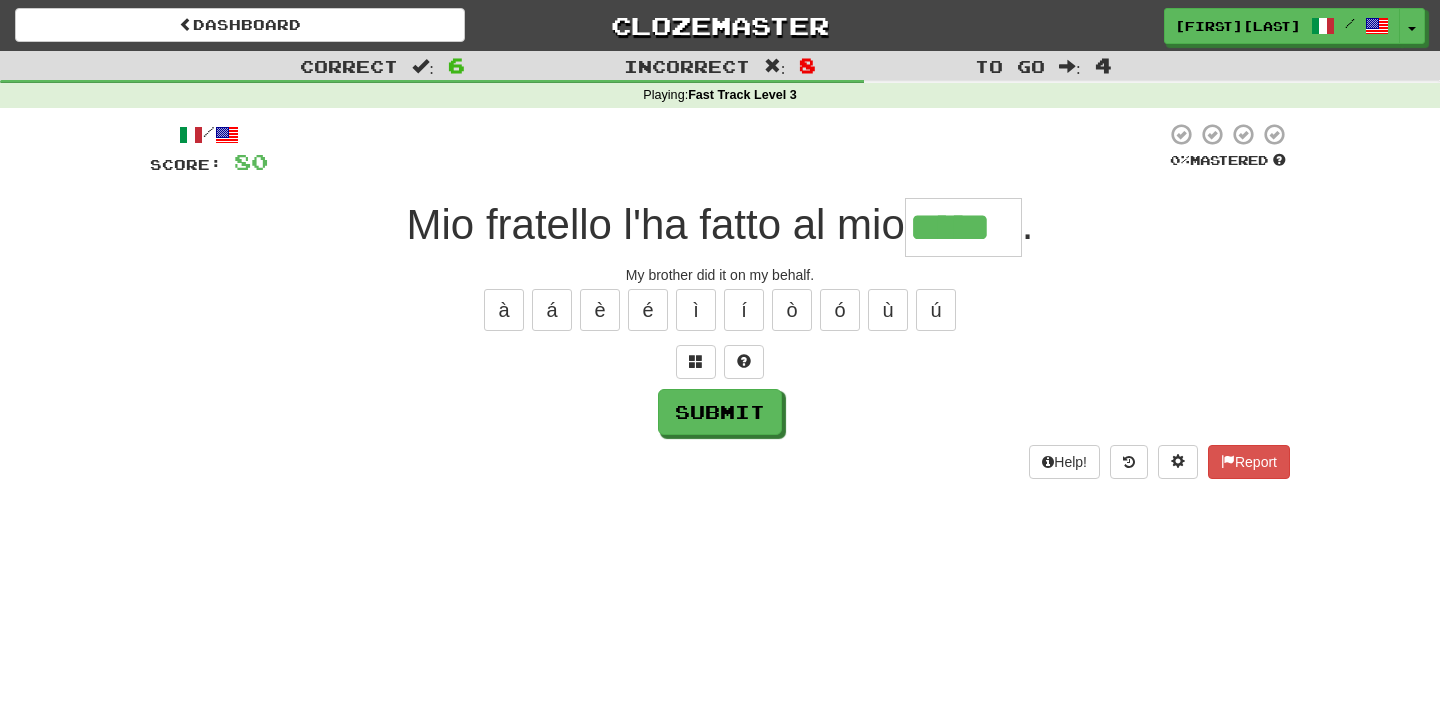 type on "*****" 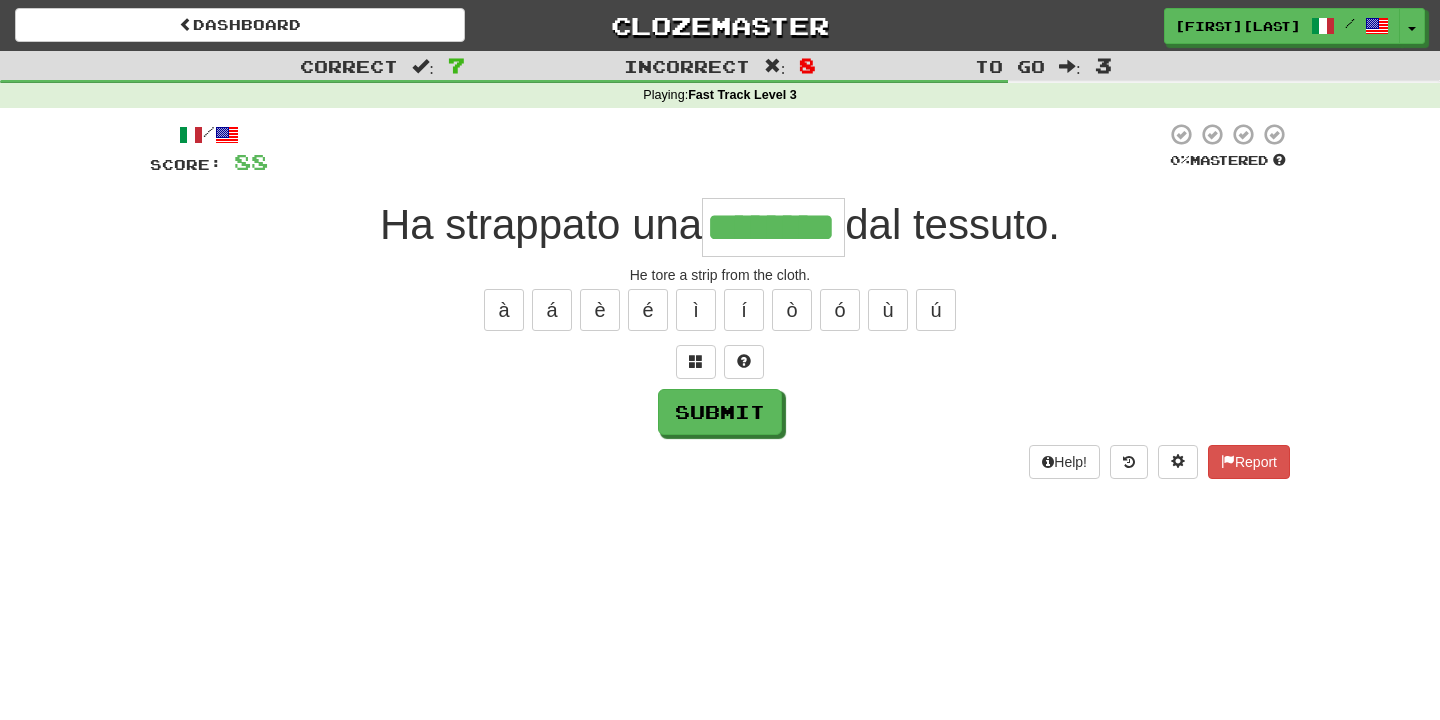 type on "********" 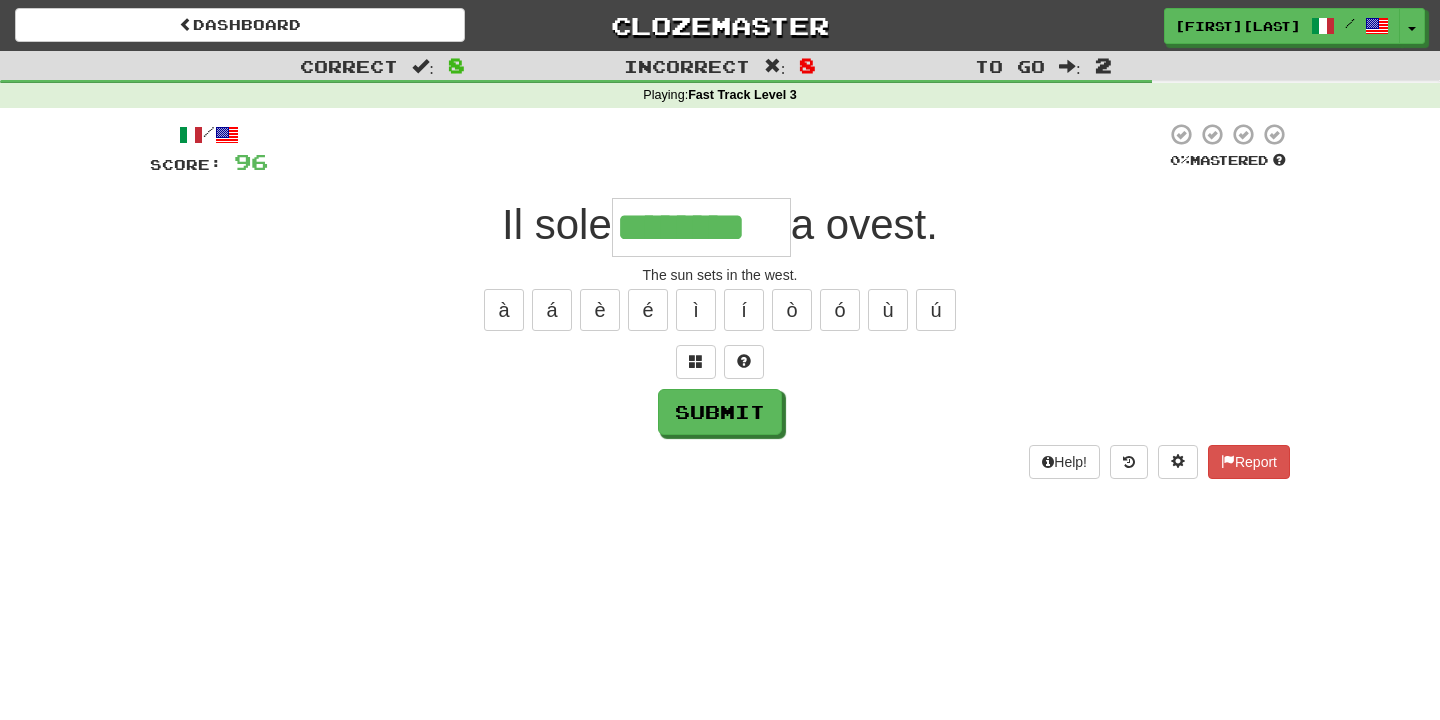 type on "********" 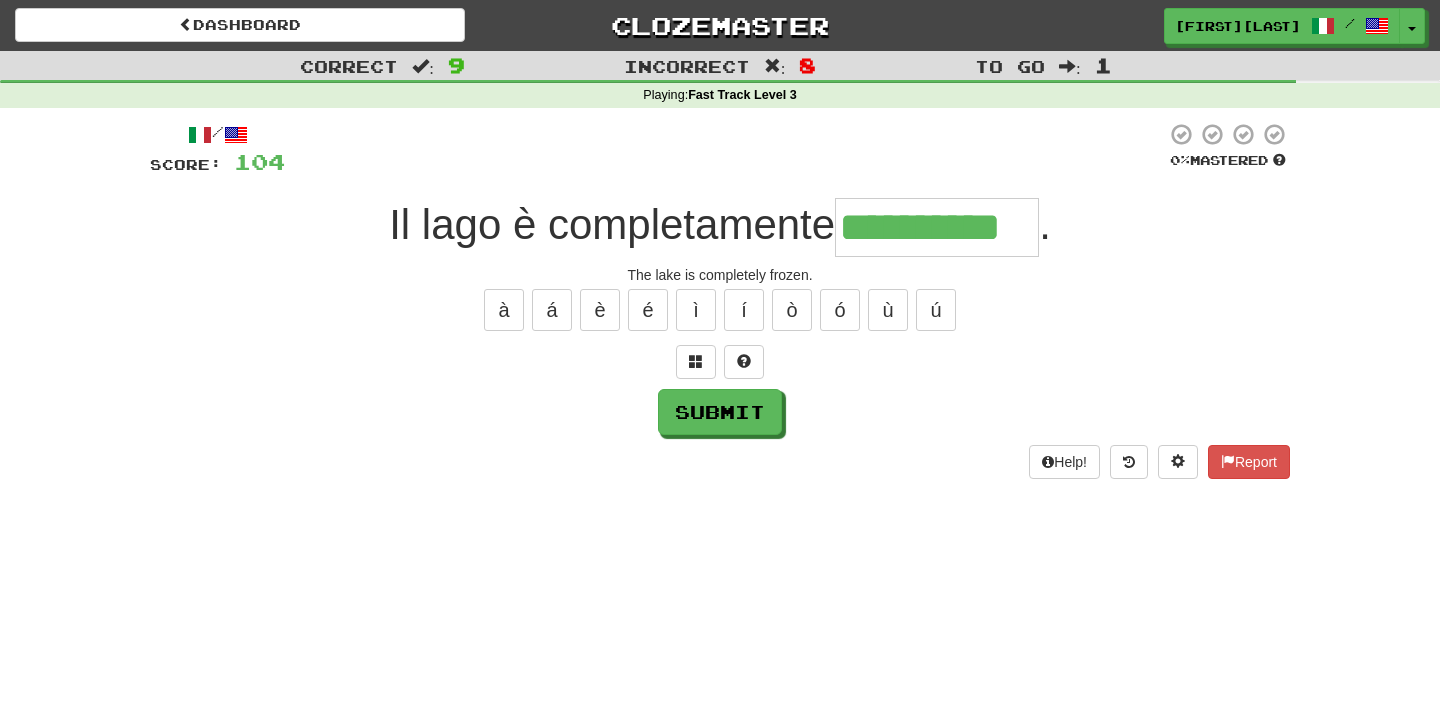 type on "**********" 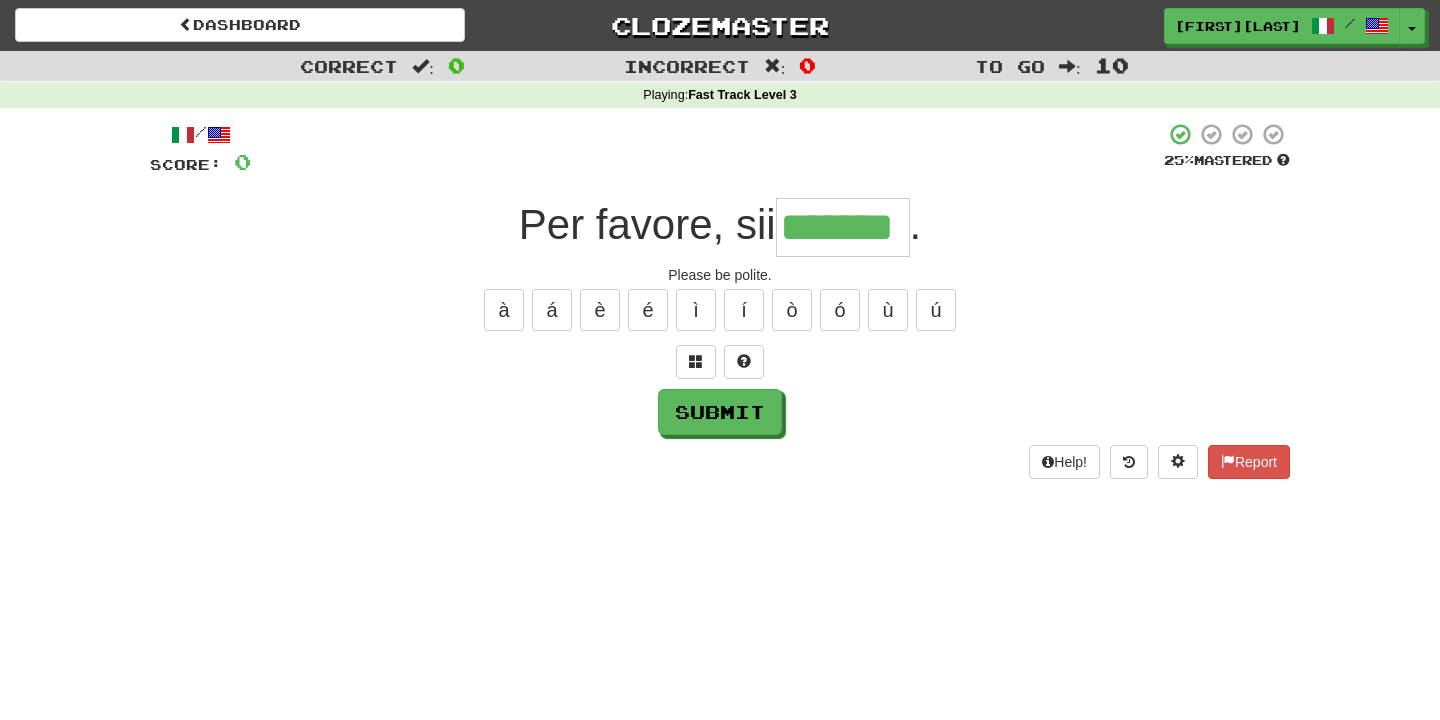 type on "*******" 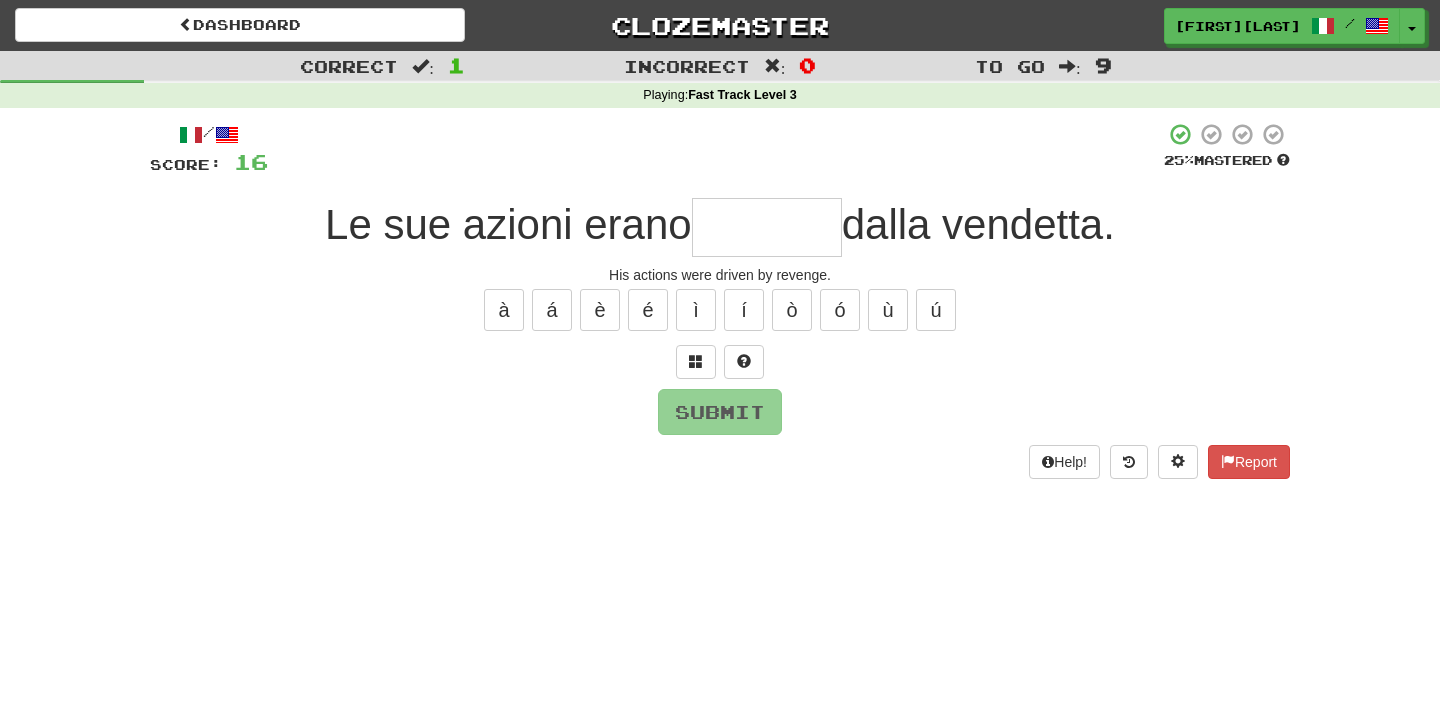 type on "*******" 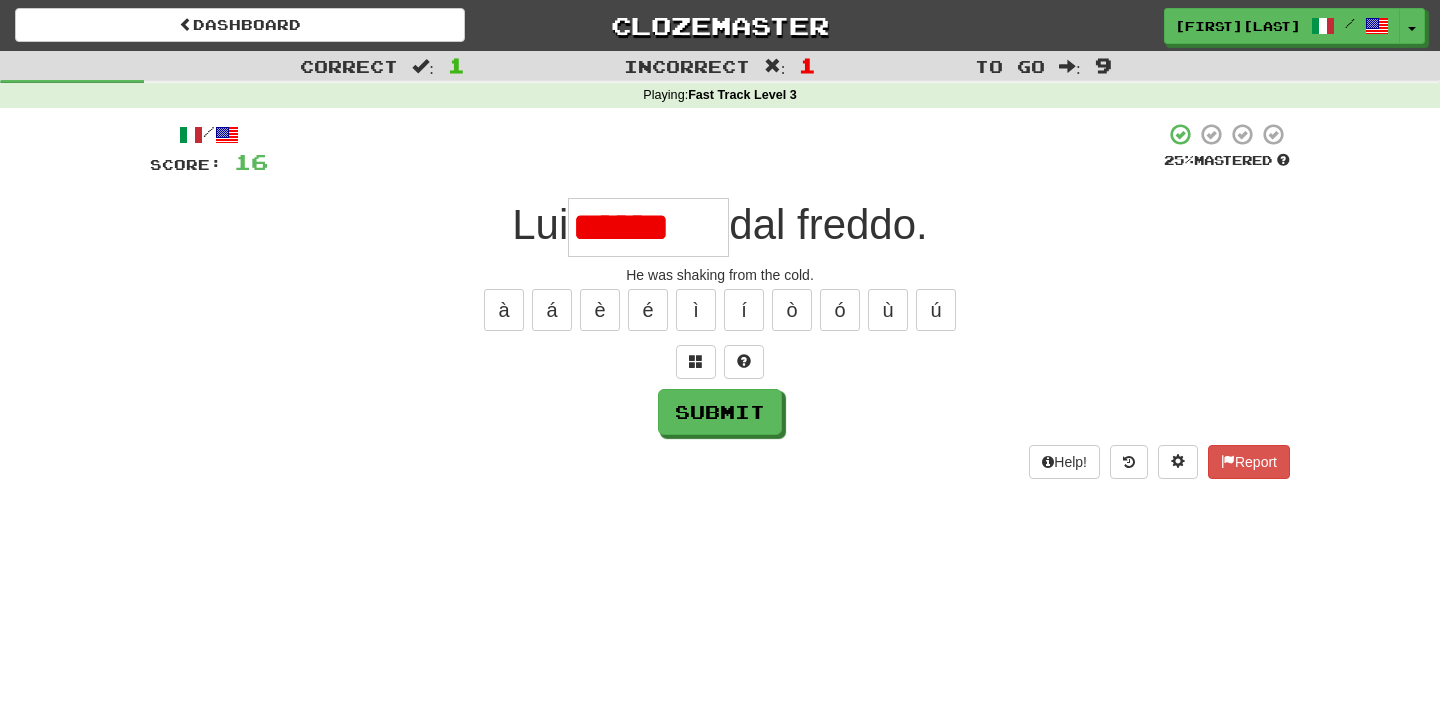 scroll, scrollTop: 0, scrollLeft: 0, axis: both 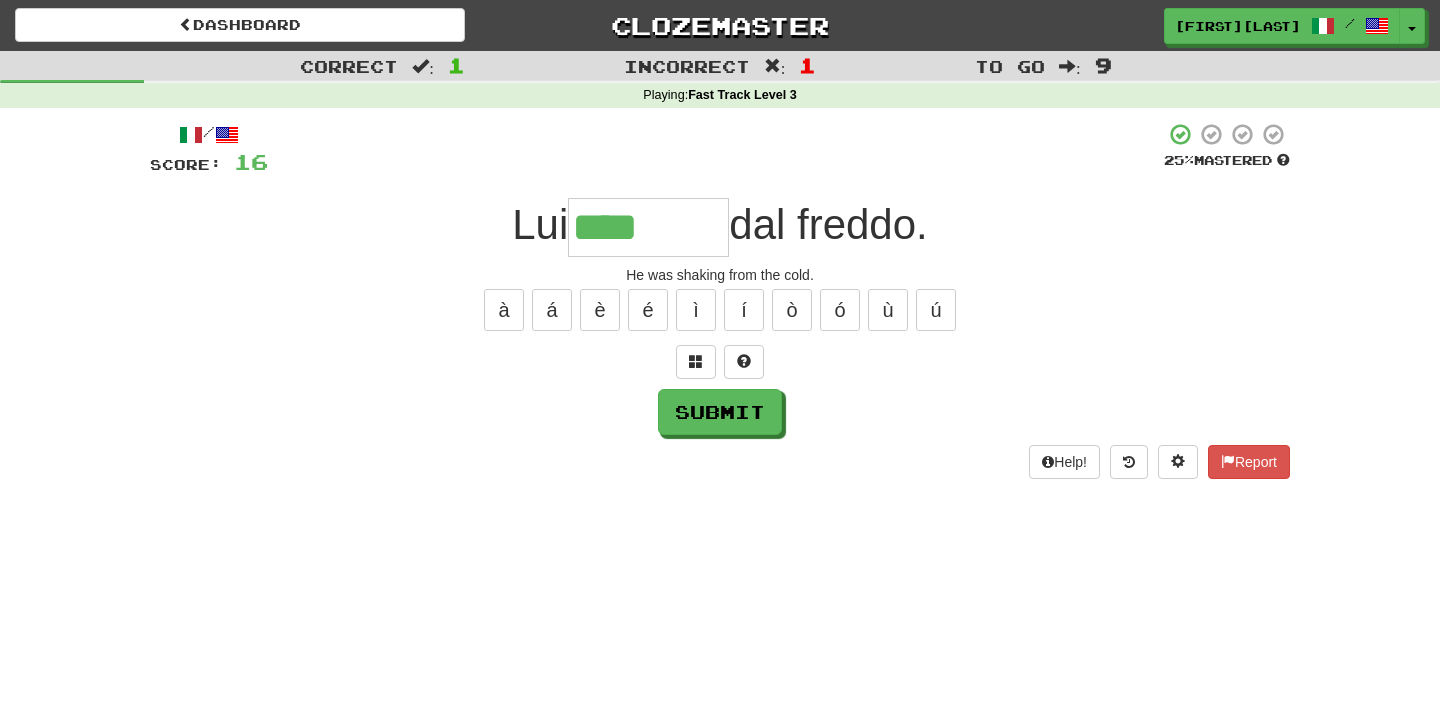 type on "*******" 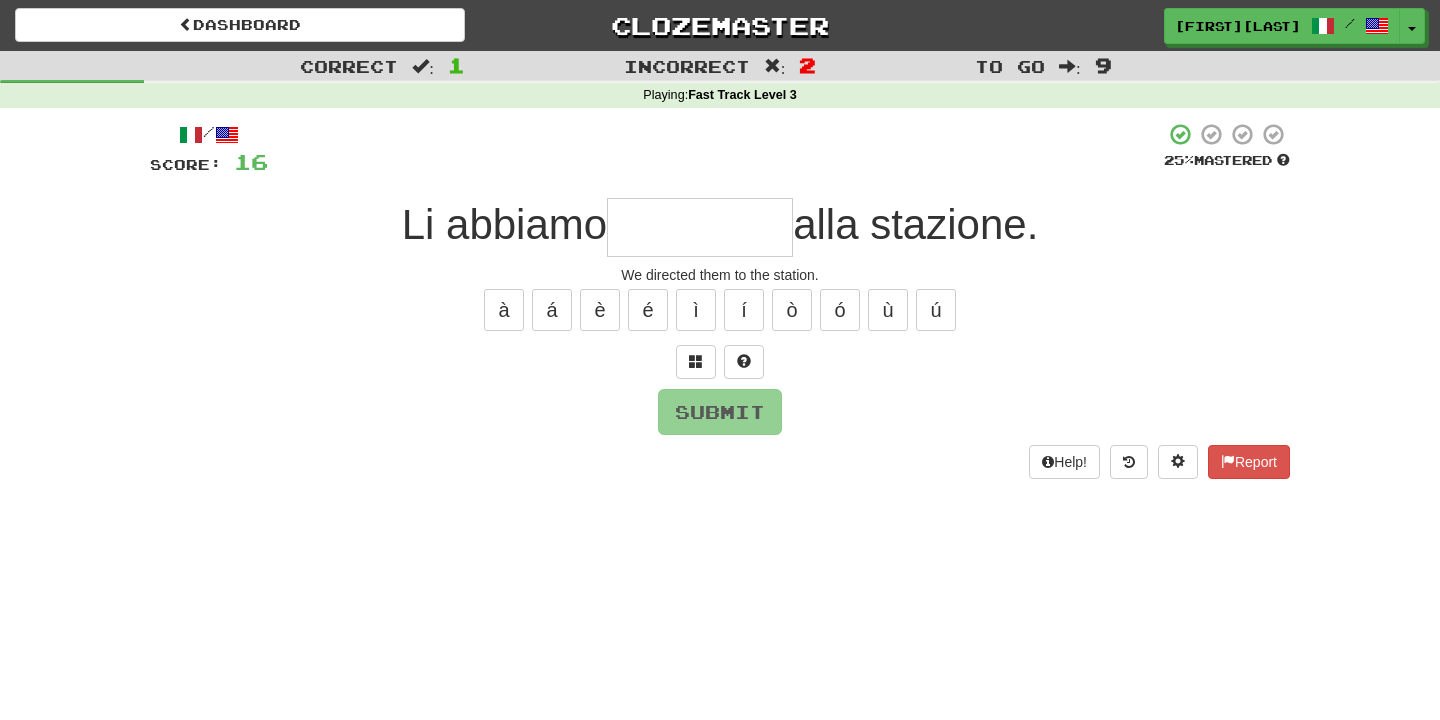 type on "*" 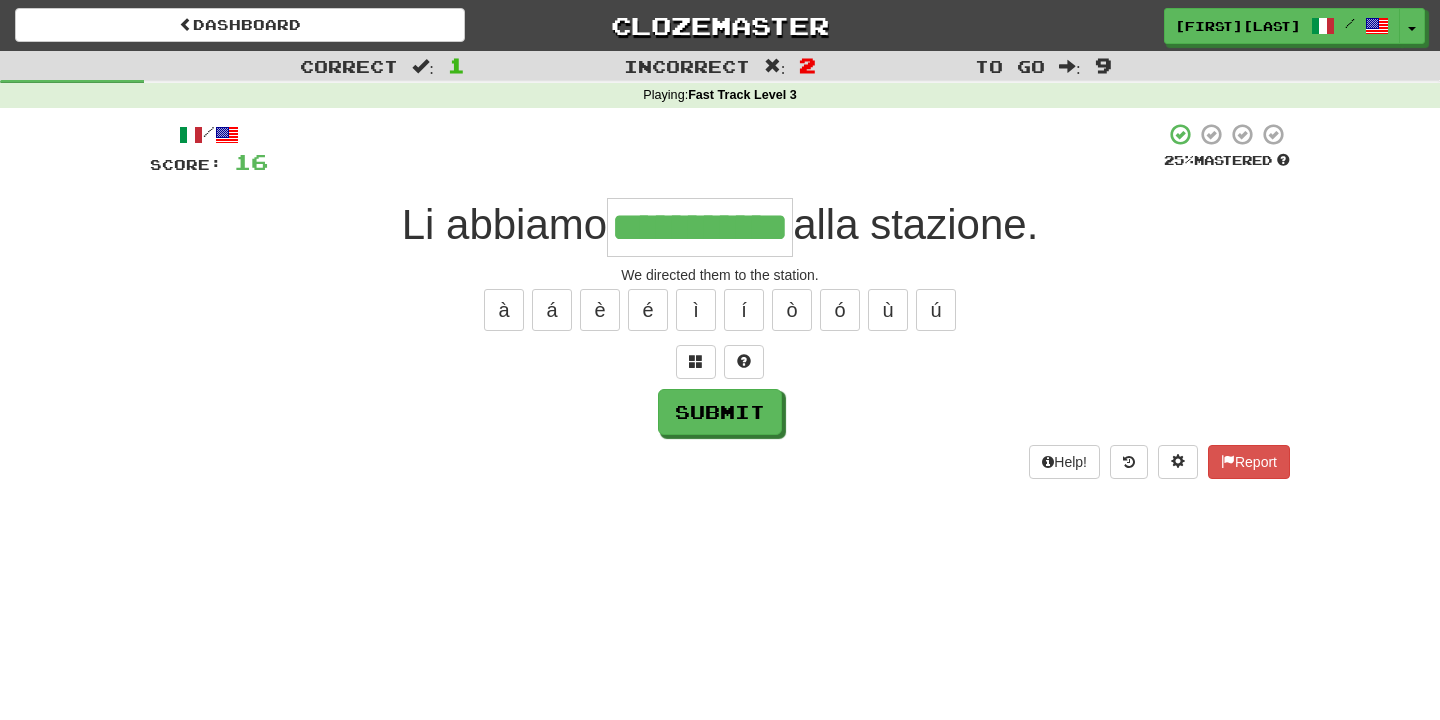 type on "**********" 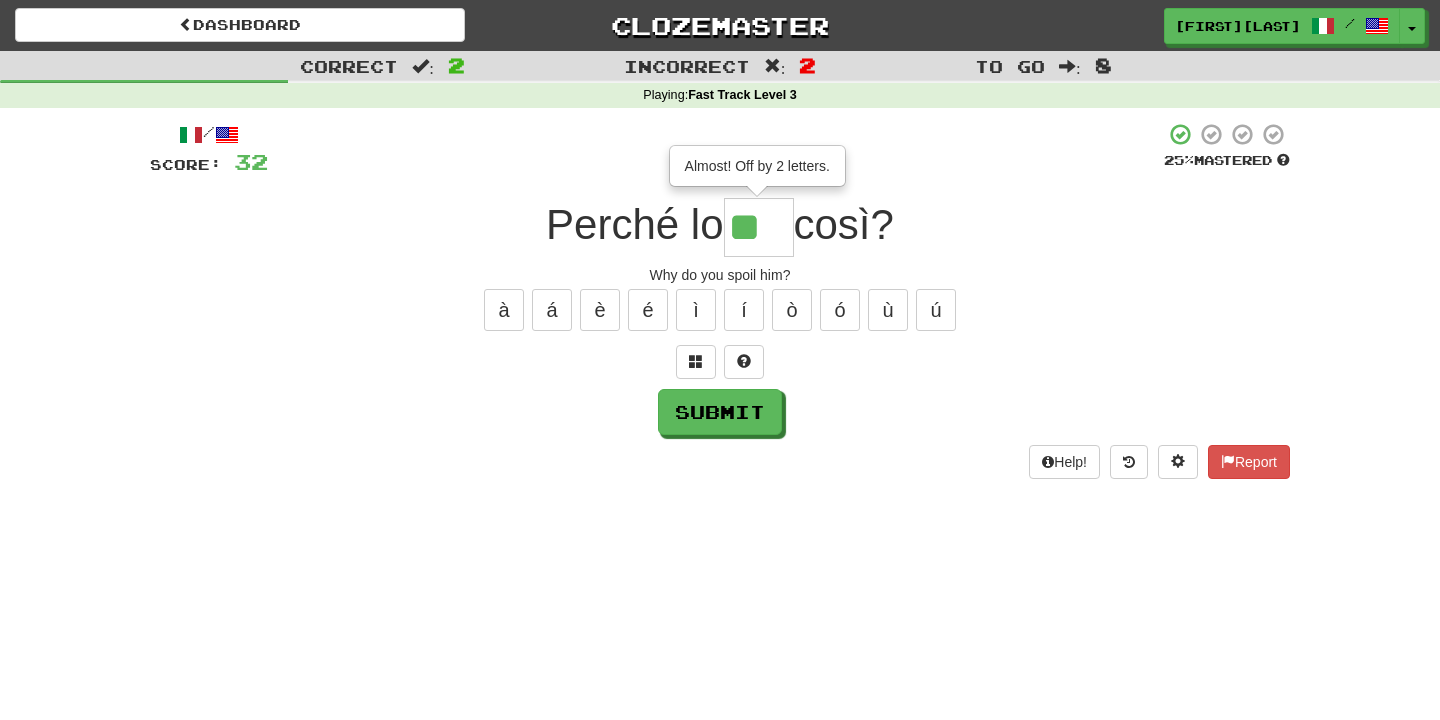 type on "****" 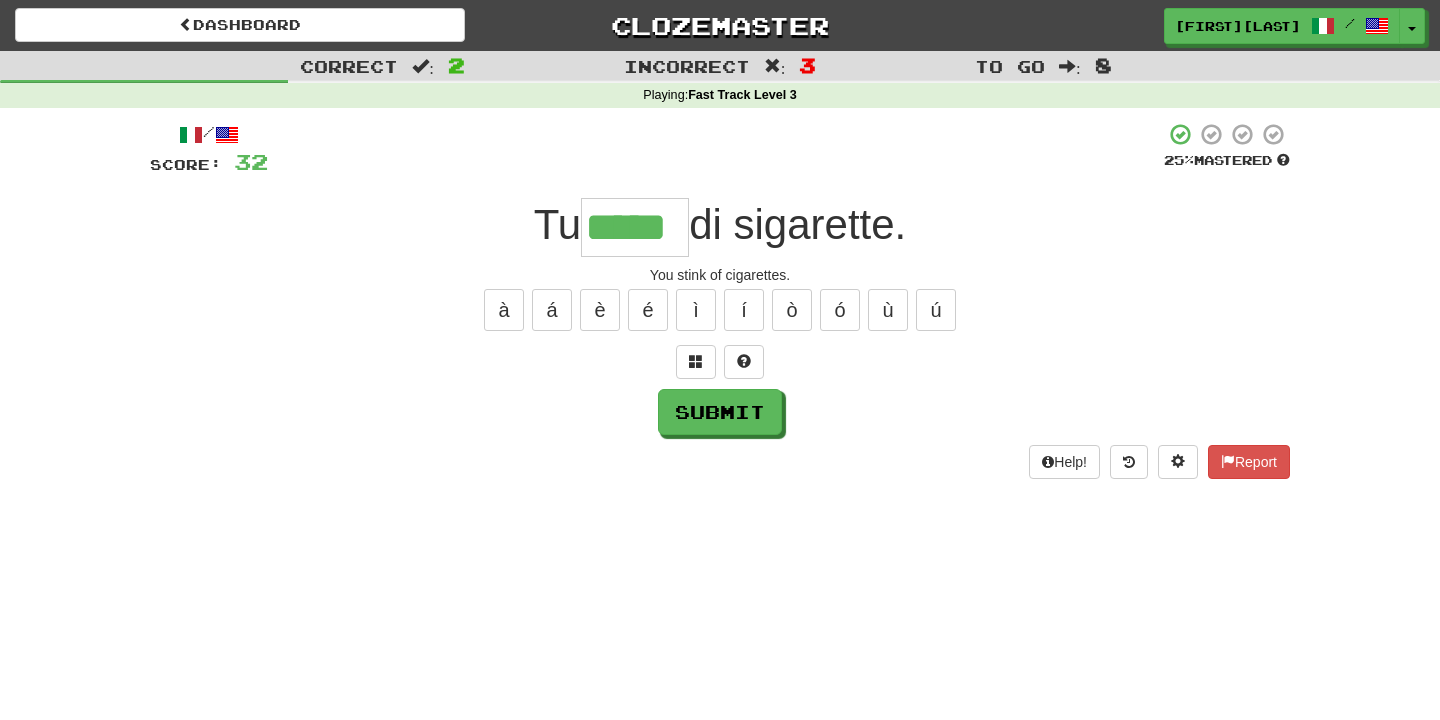 type on "*****" 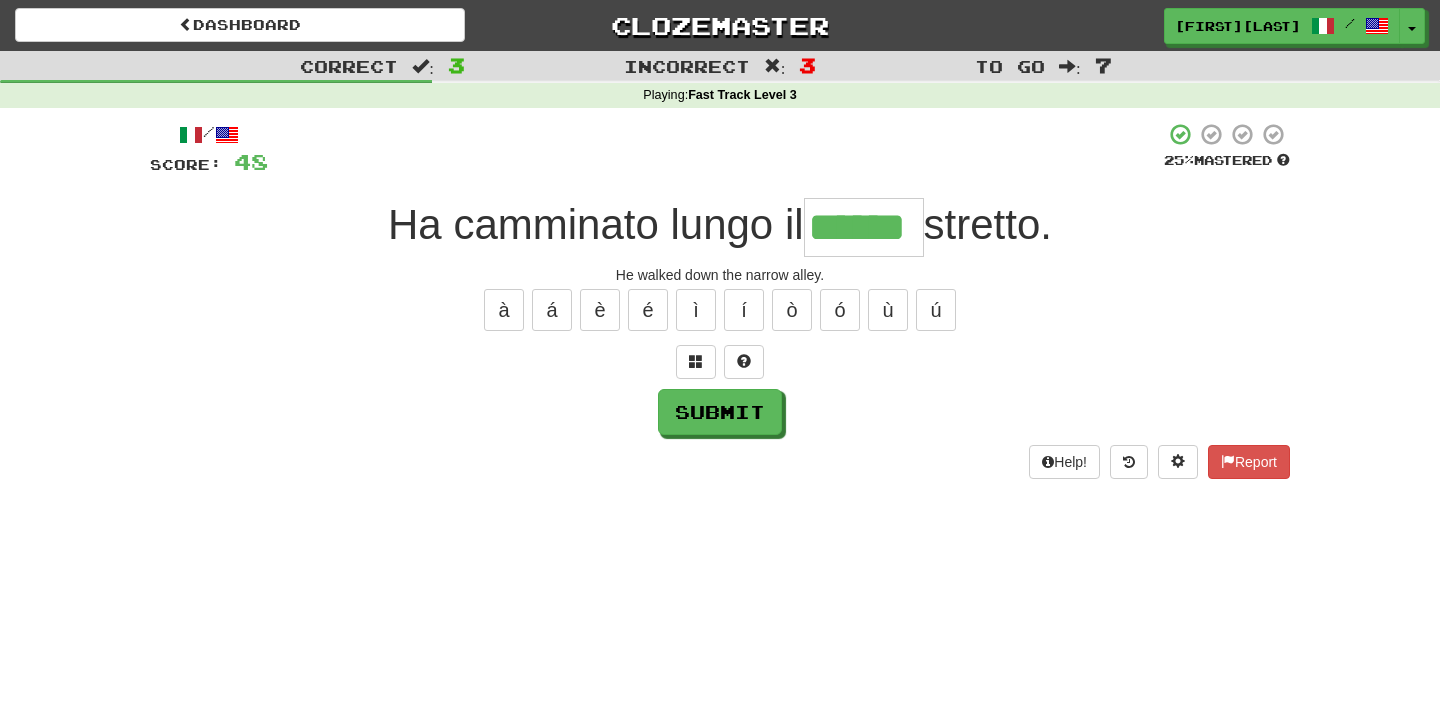 type on "******" 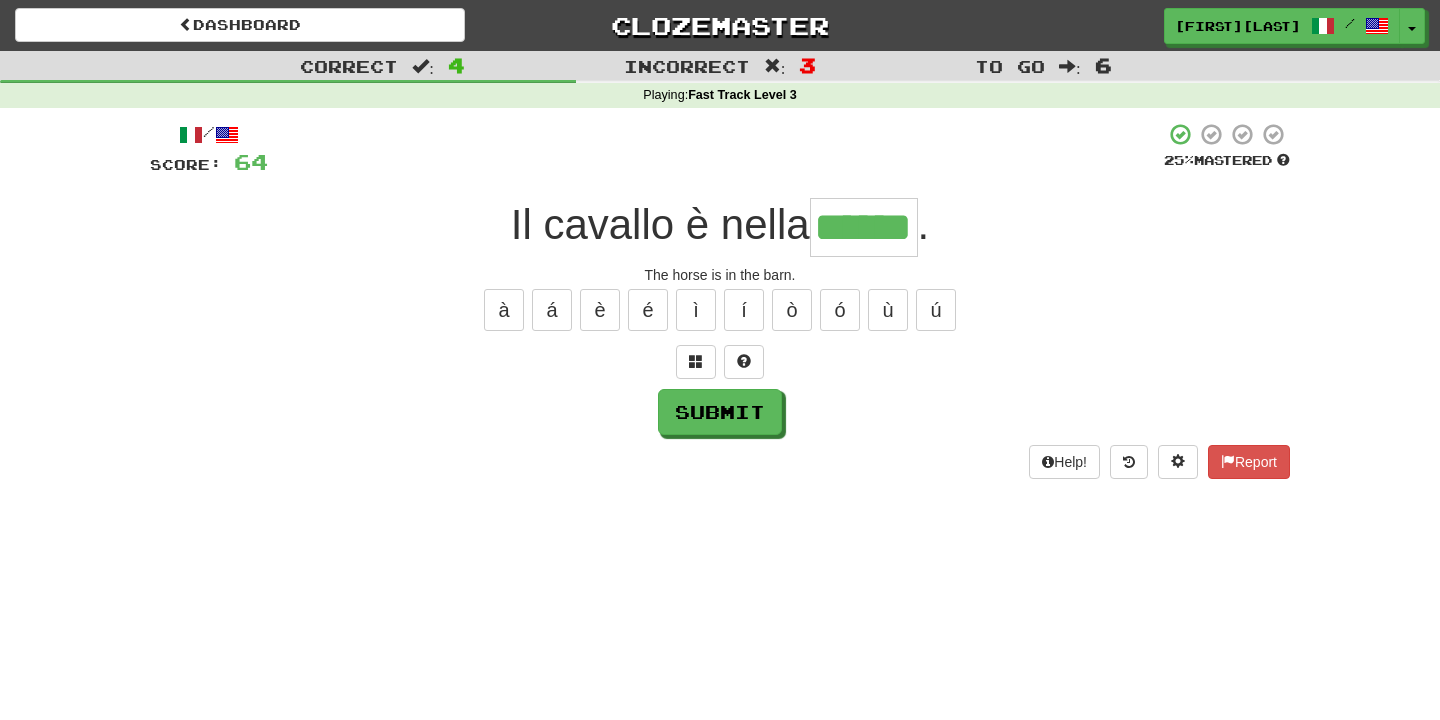 type on "******" 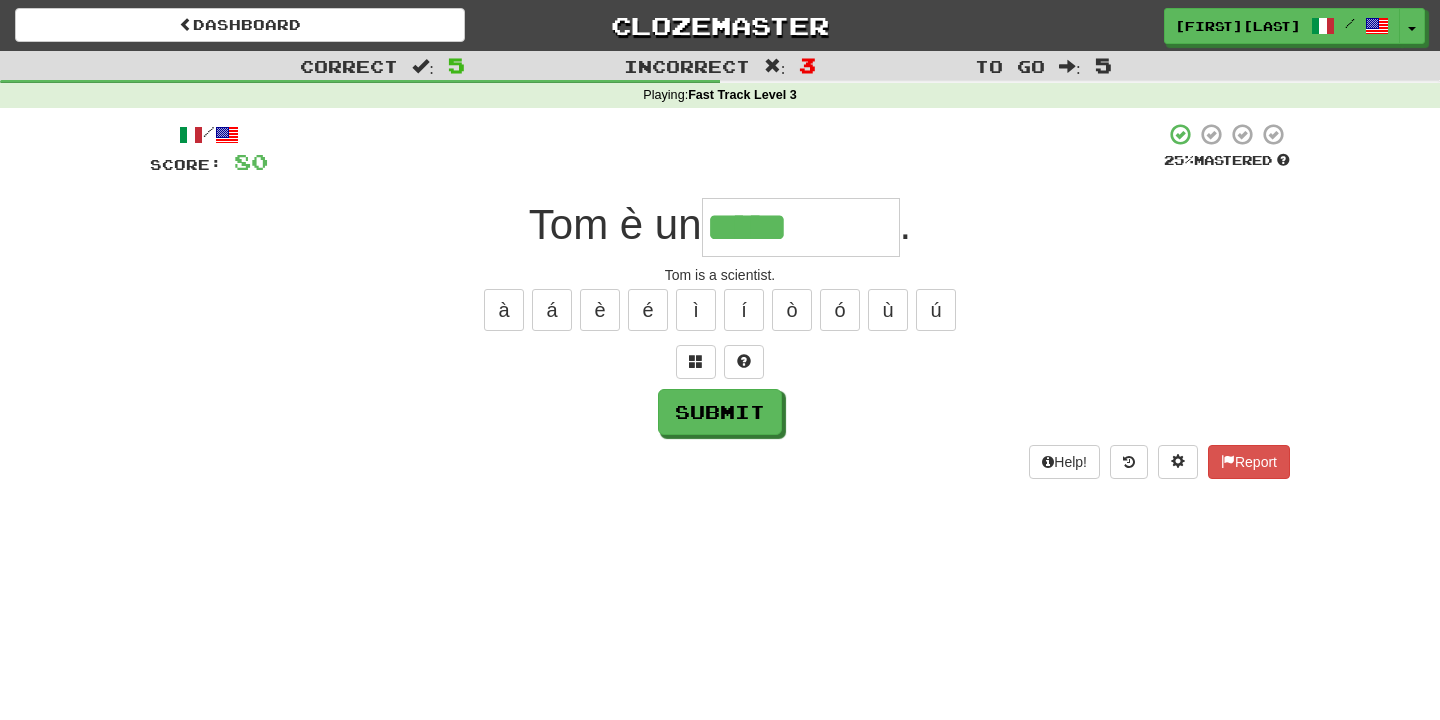 type on "**********" 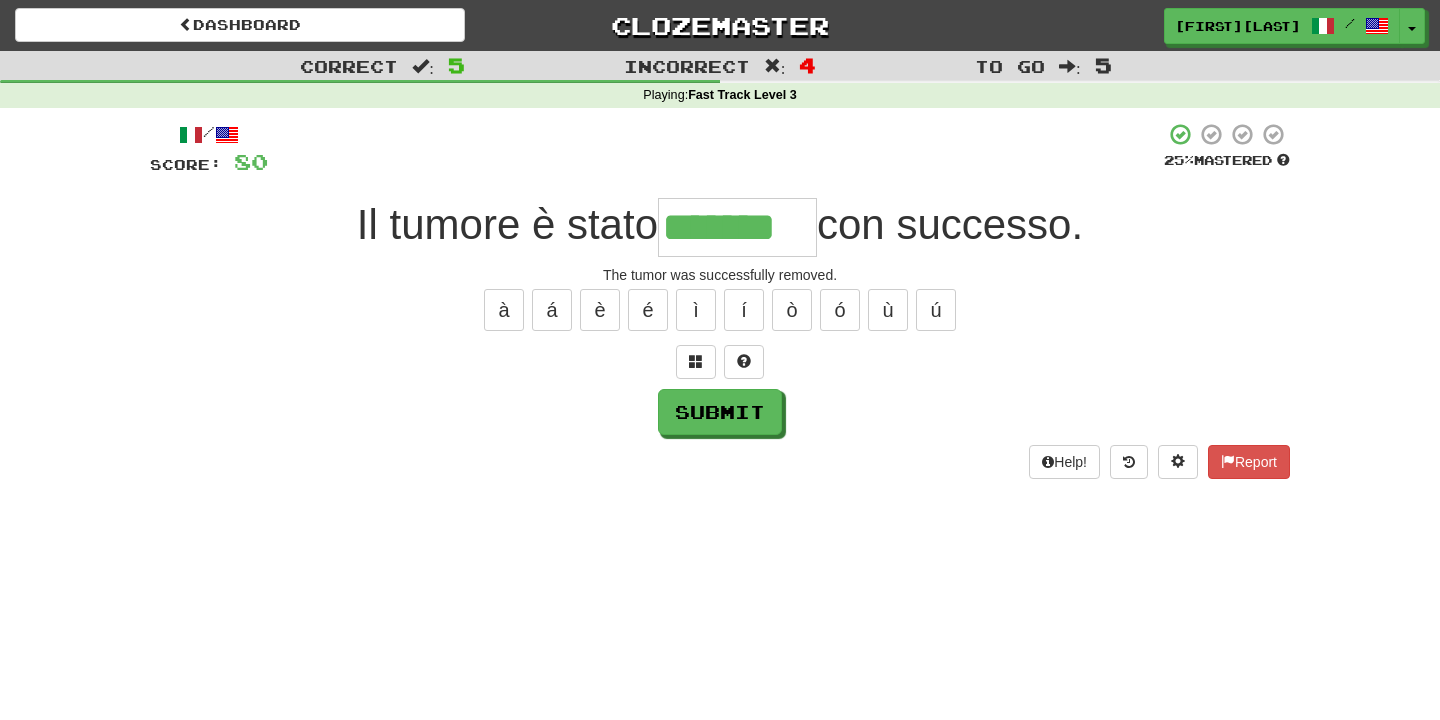 type on "*******" 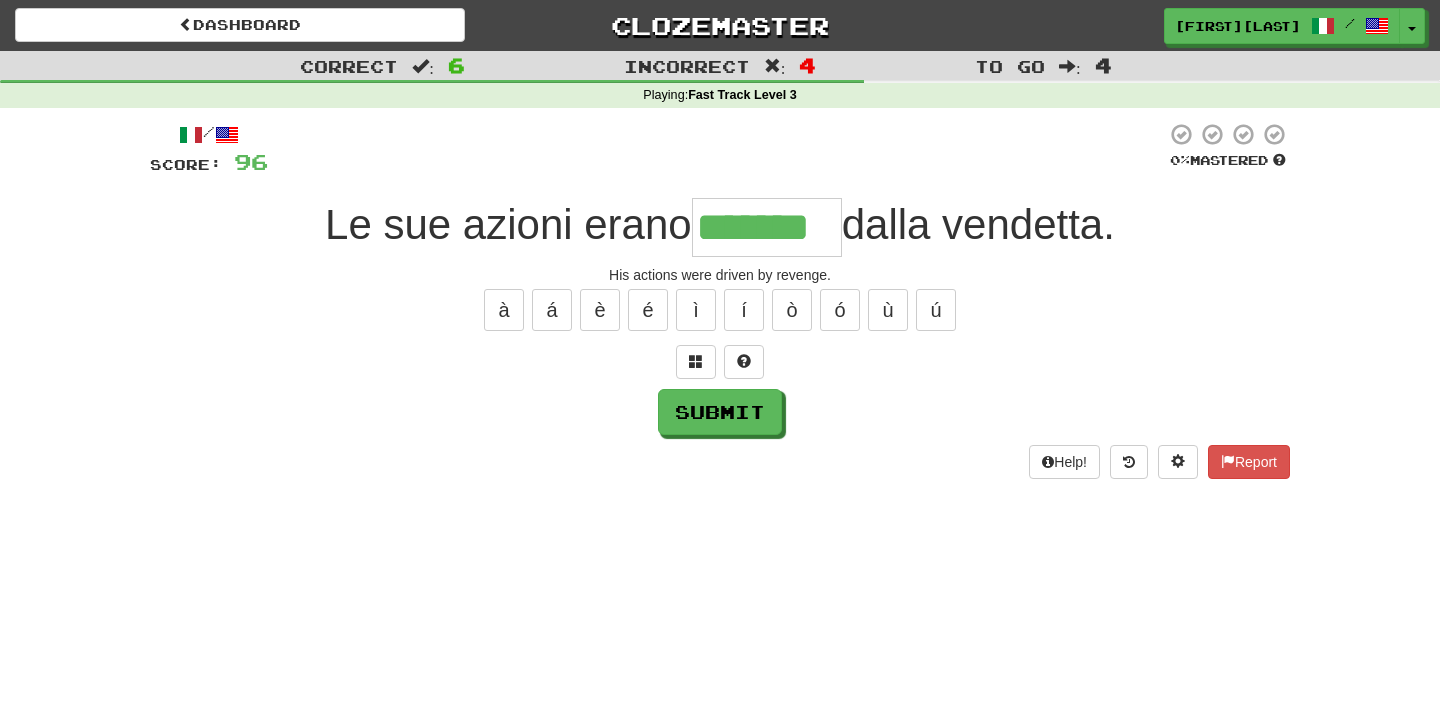 type on "*******" 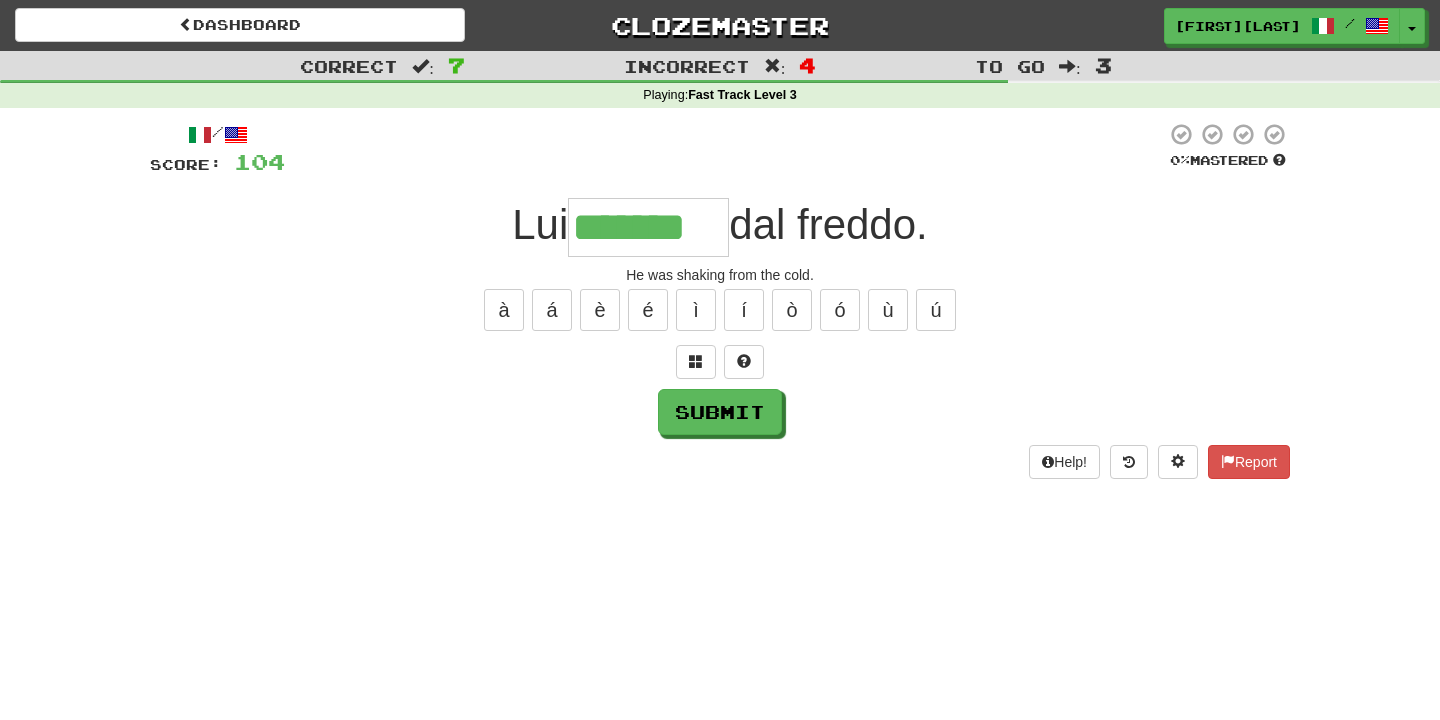 type on "*******" 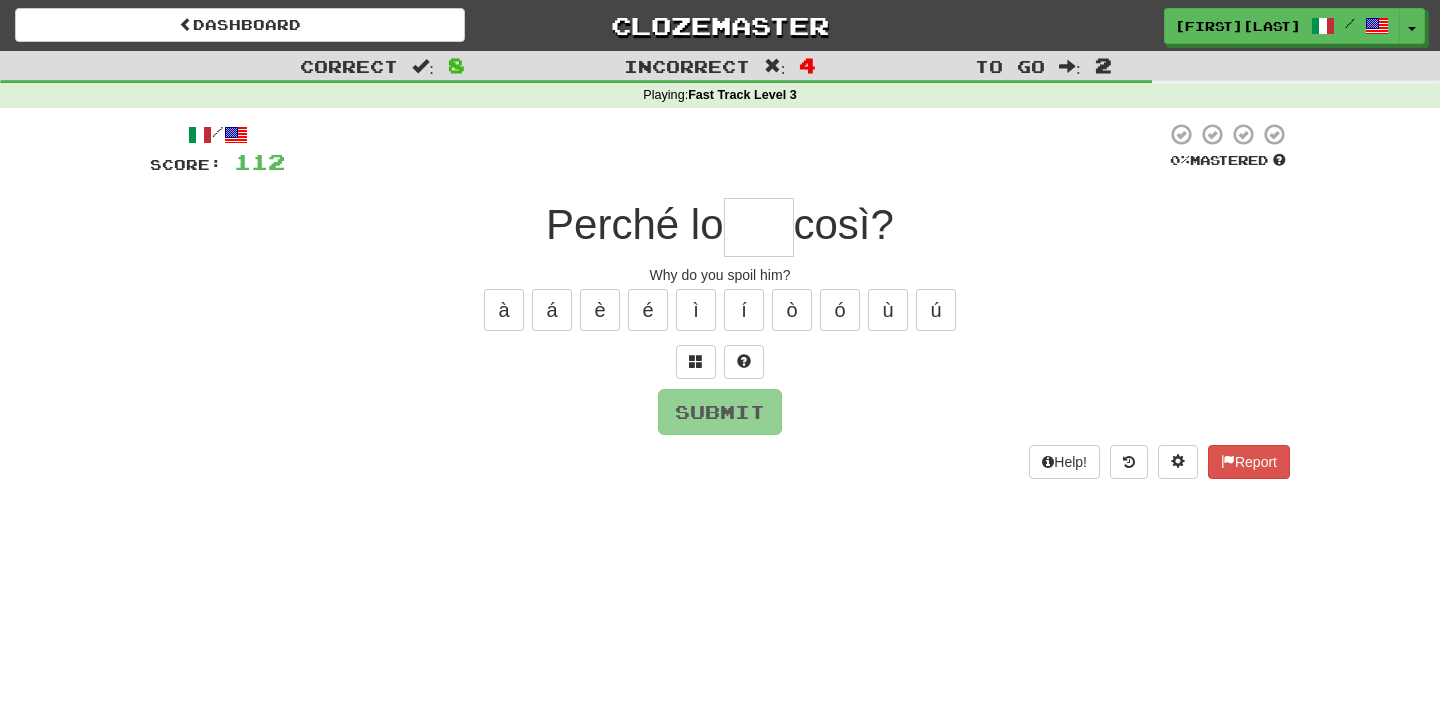 type on "*" 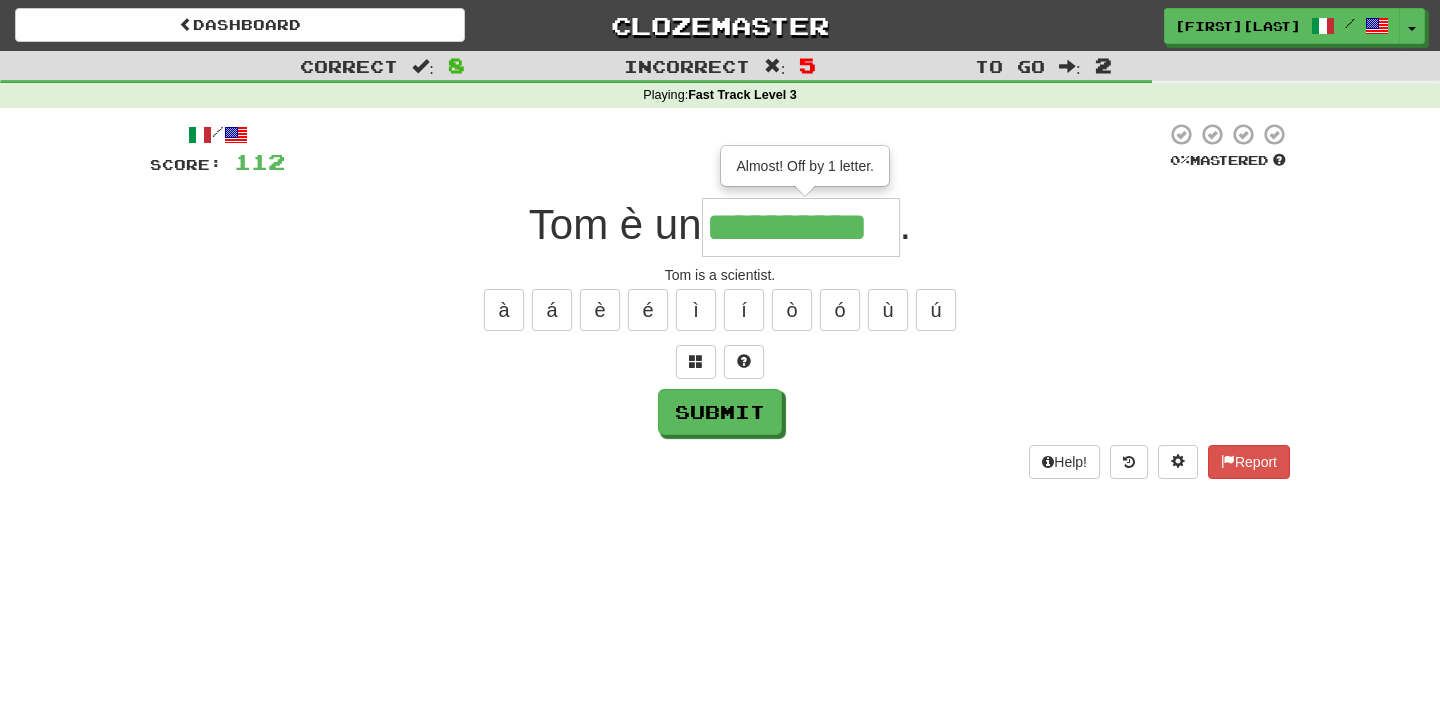 type on "**********" 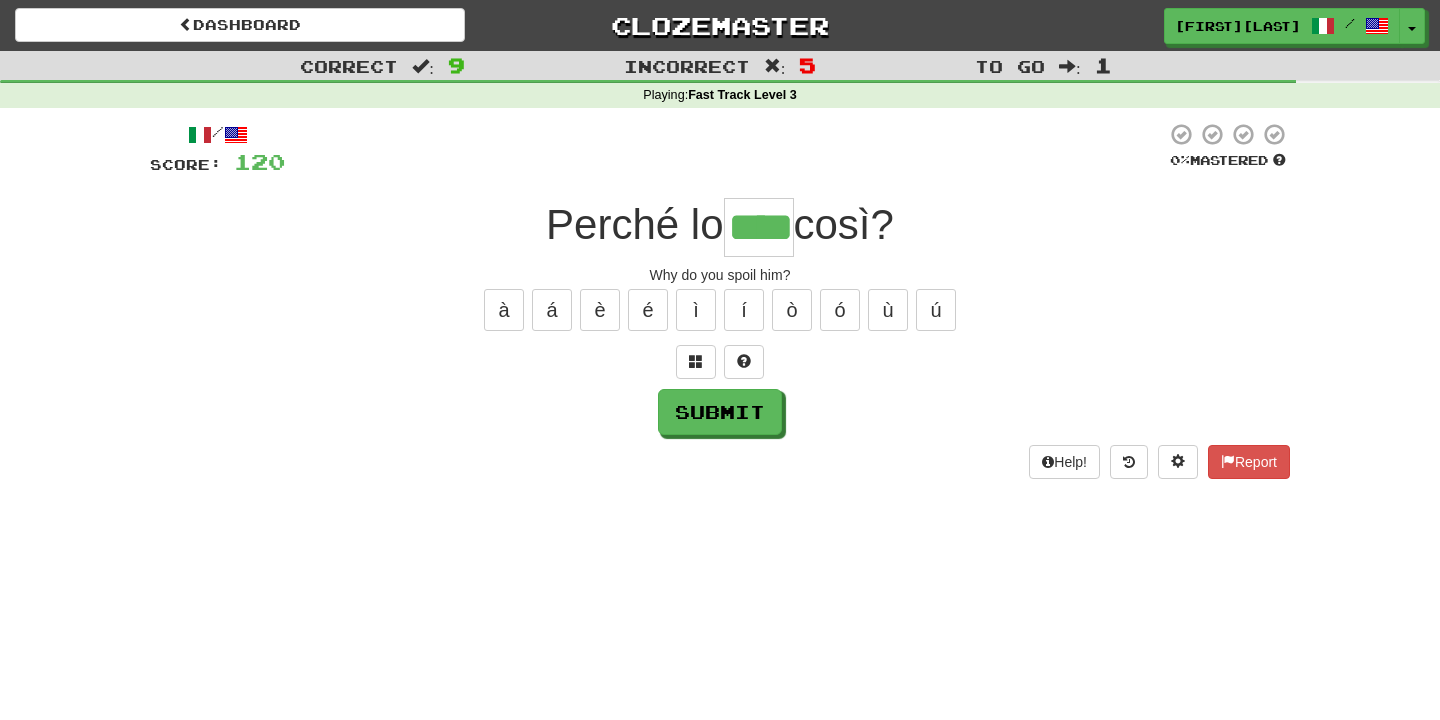 type on "****" 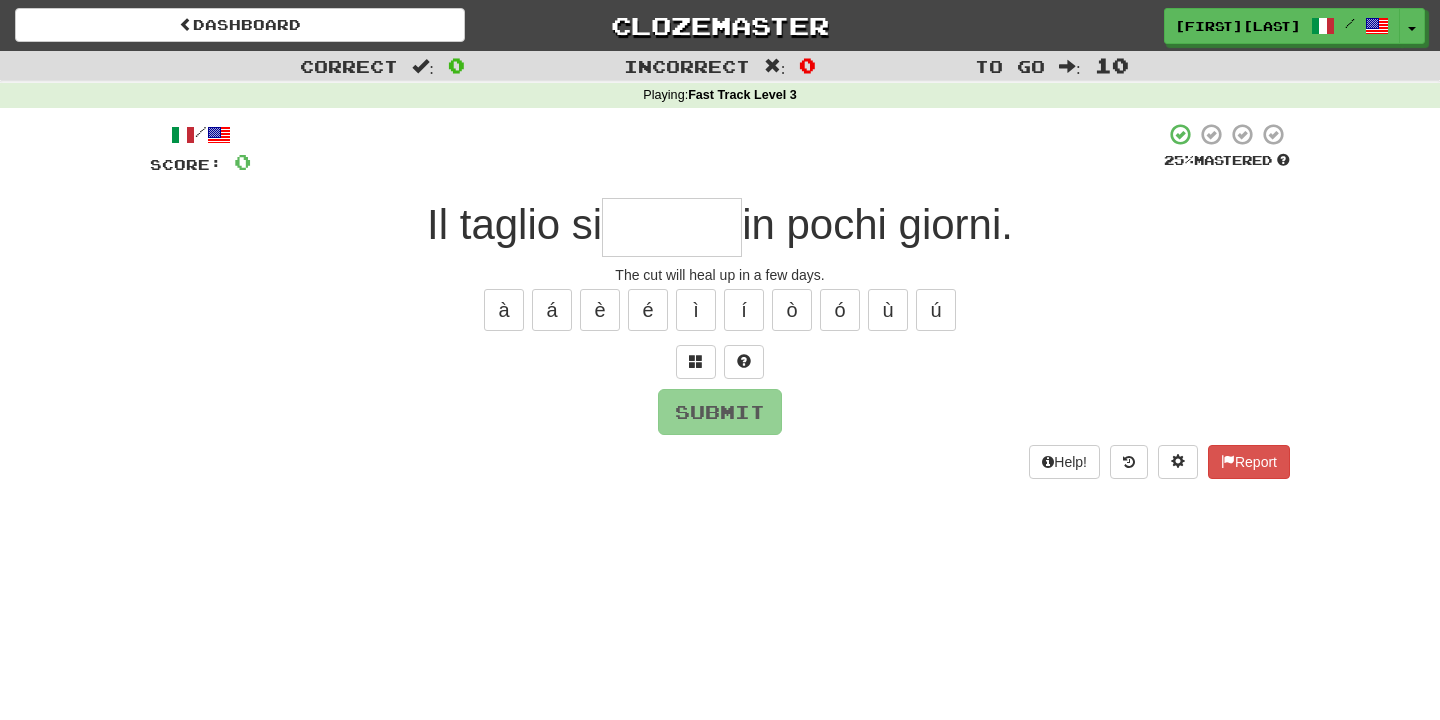 type on "*******" 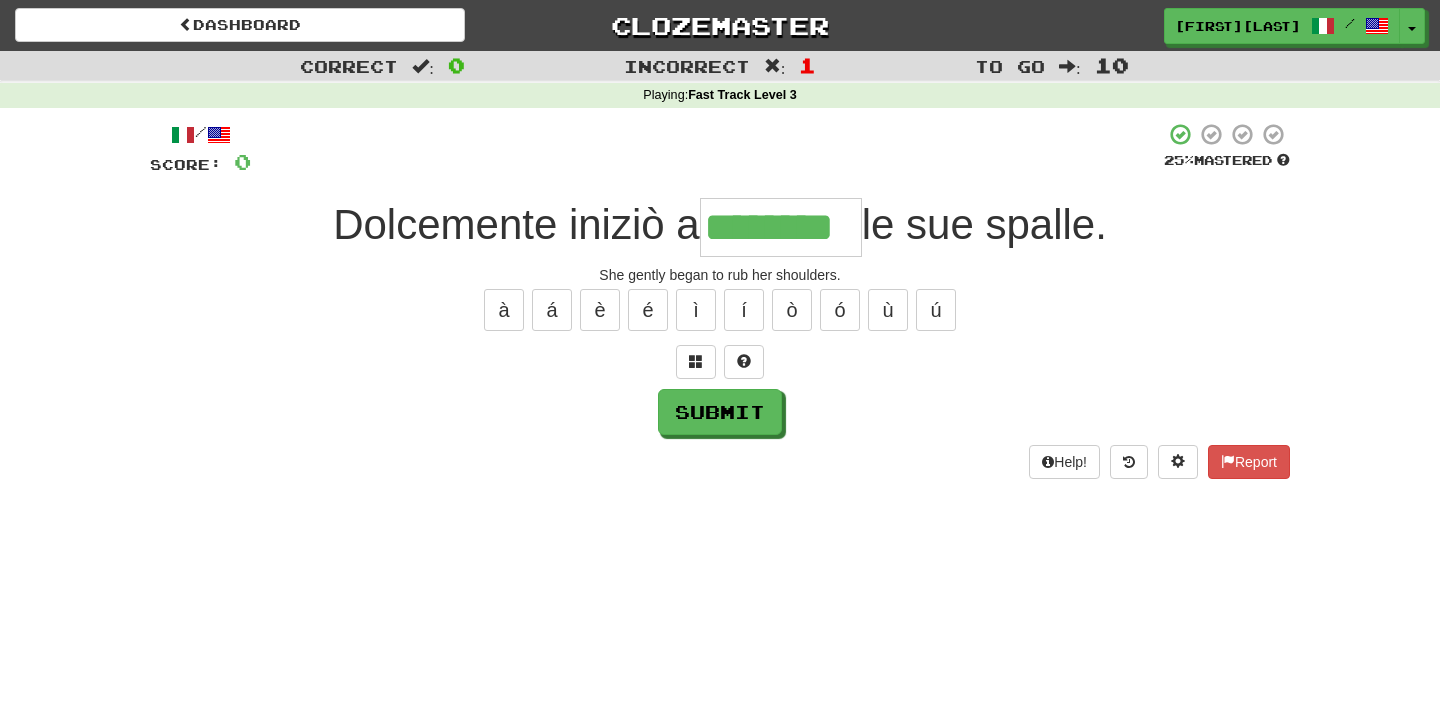 type on "********" 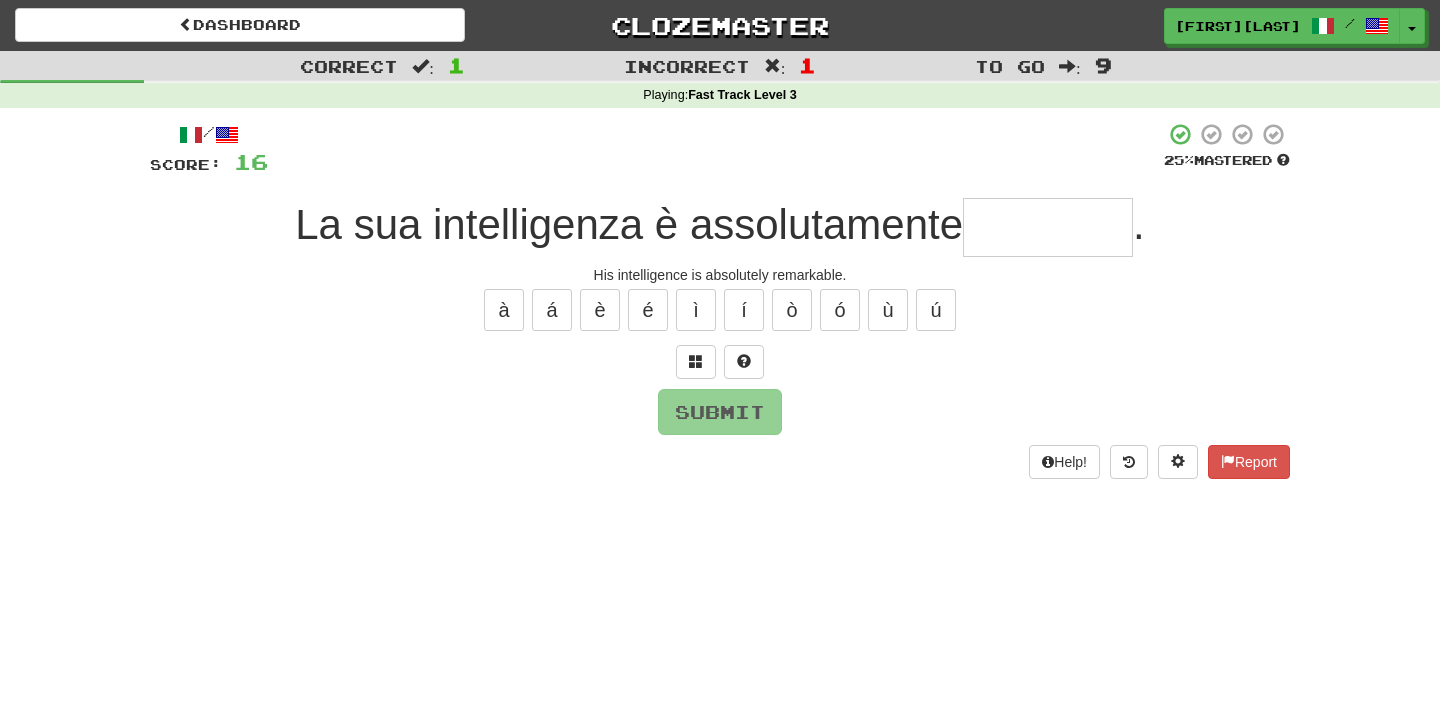 type on "*" 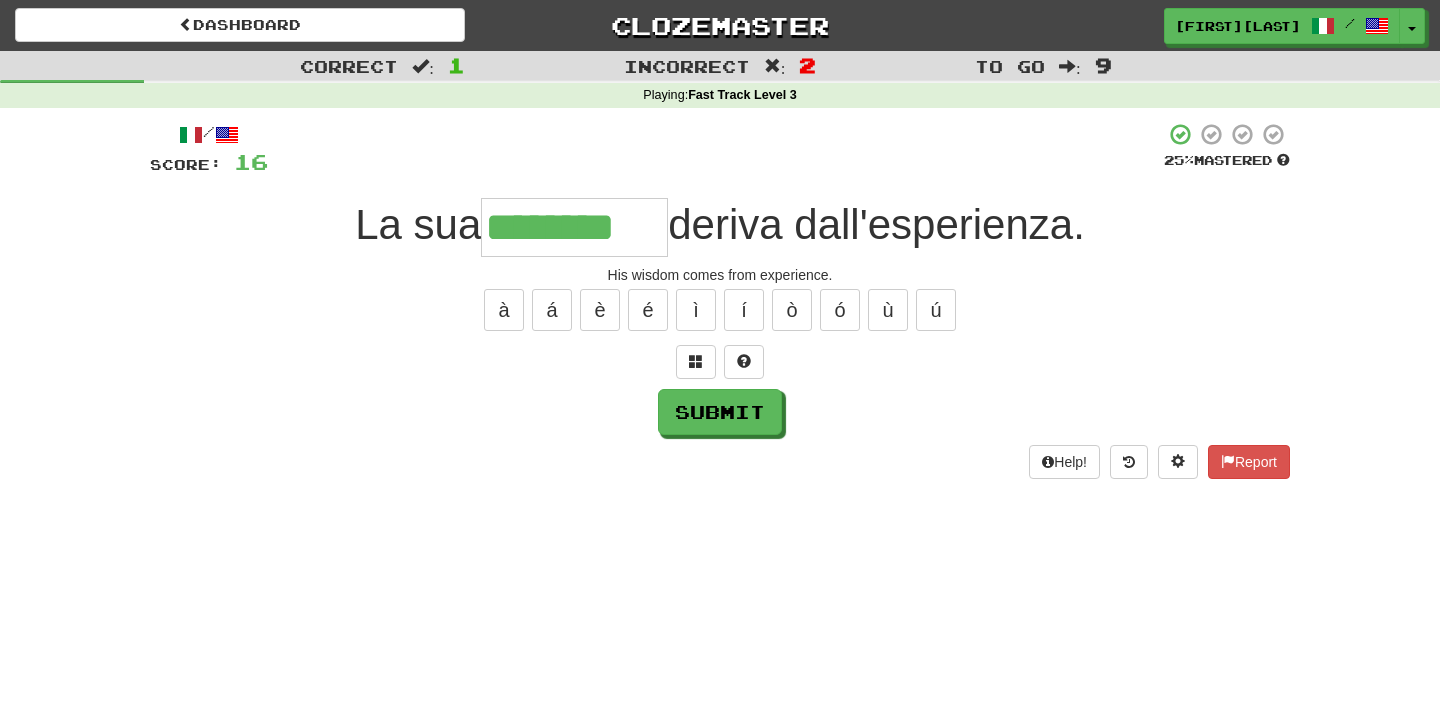 type on "********" 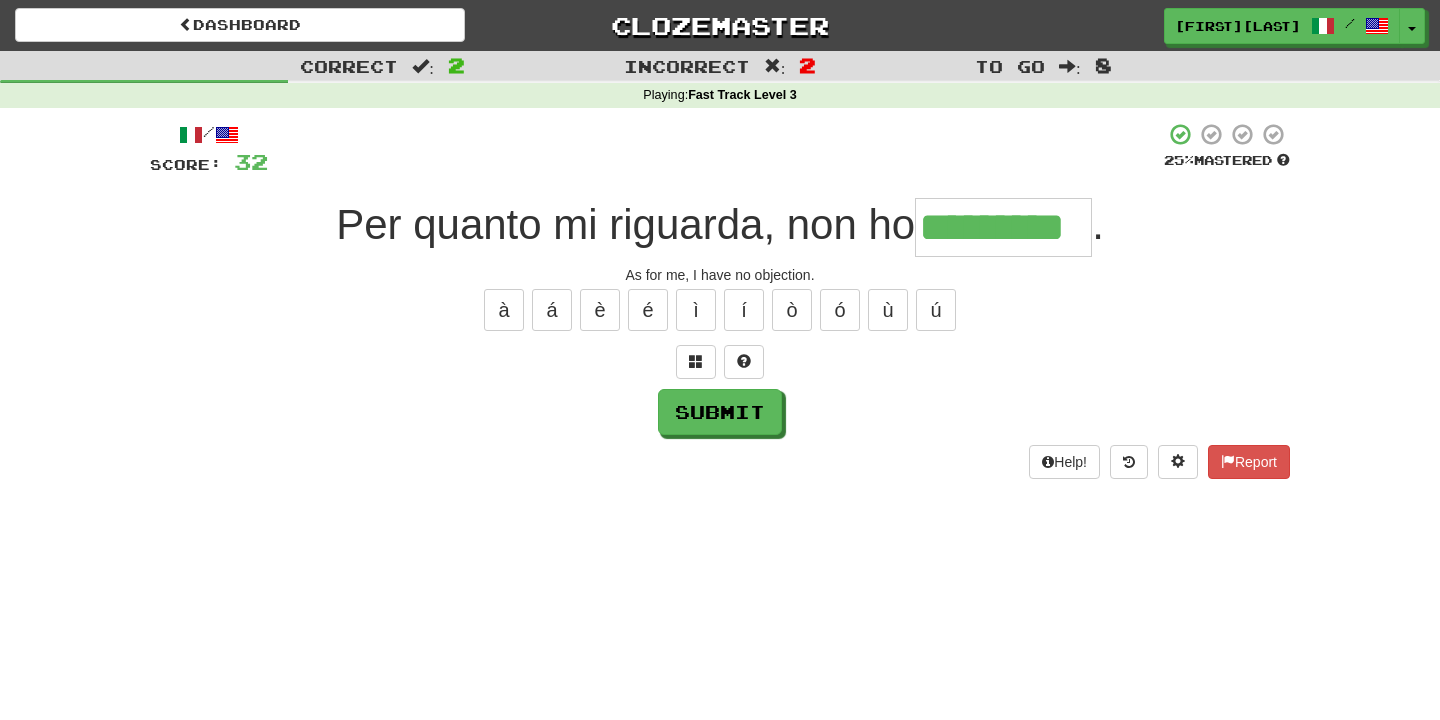 type on "*********" 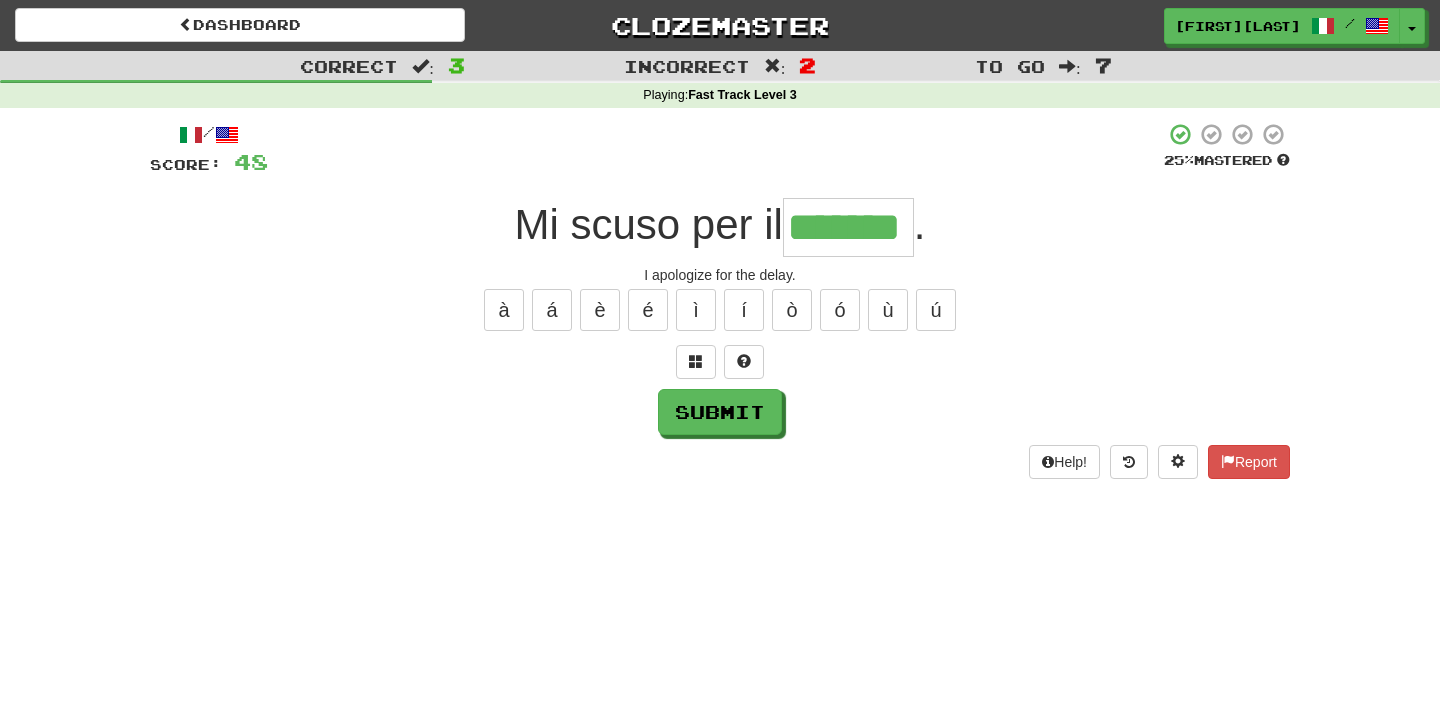 type on "*******" 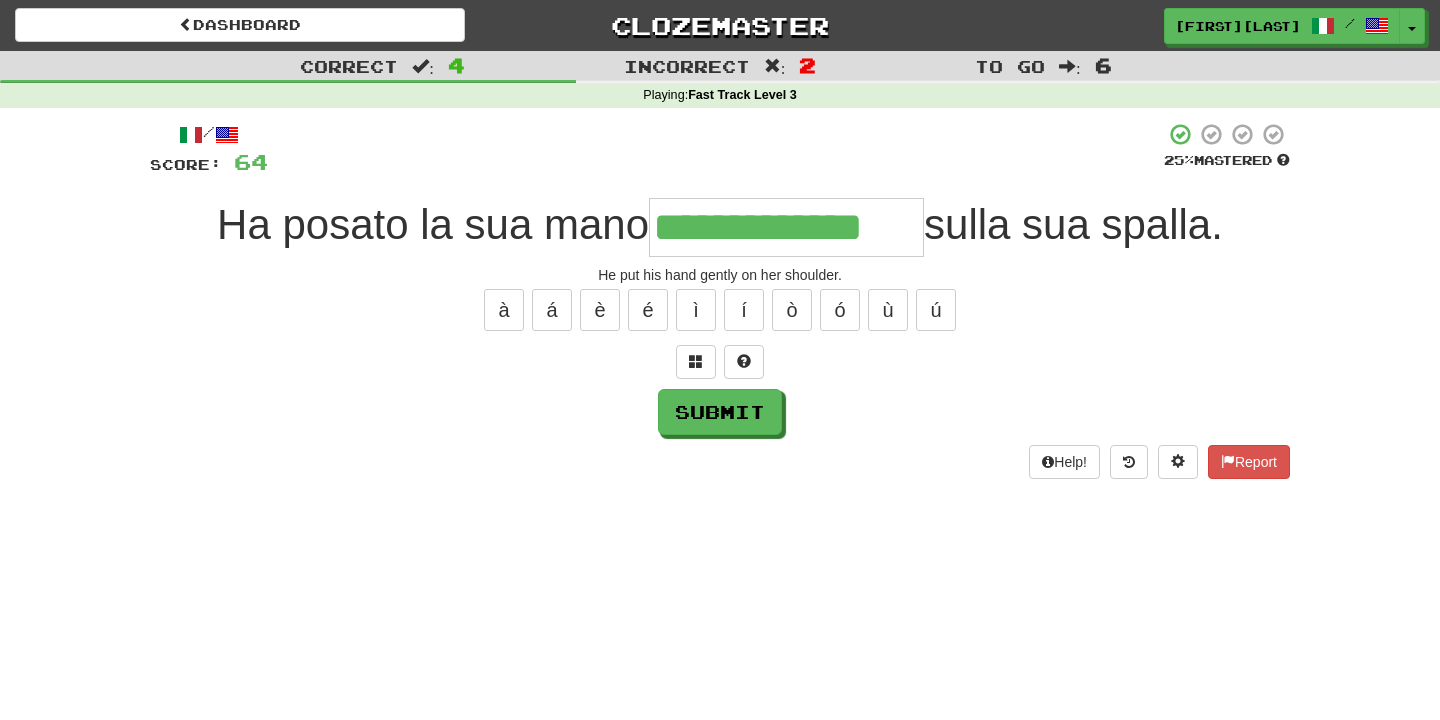 type on "**********" 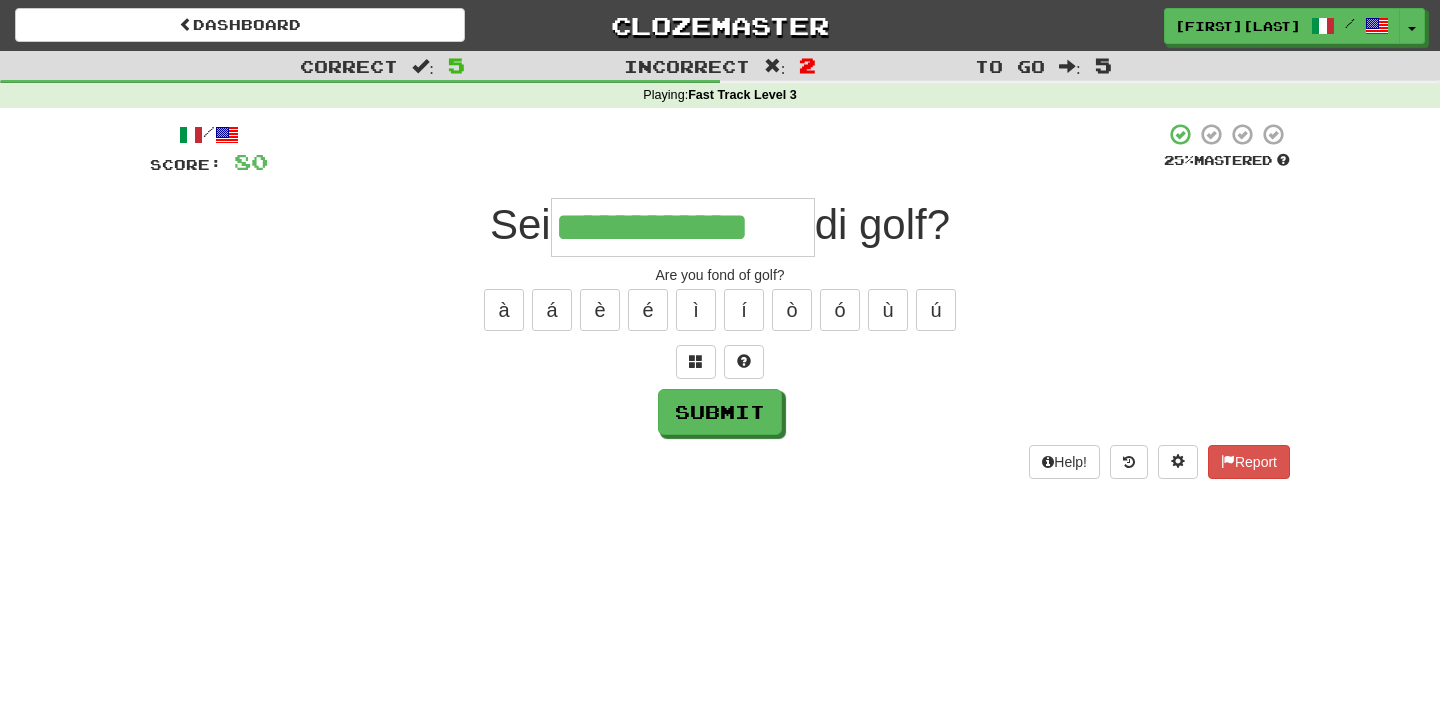 type on "**********" 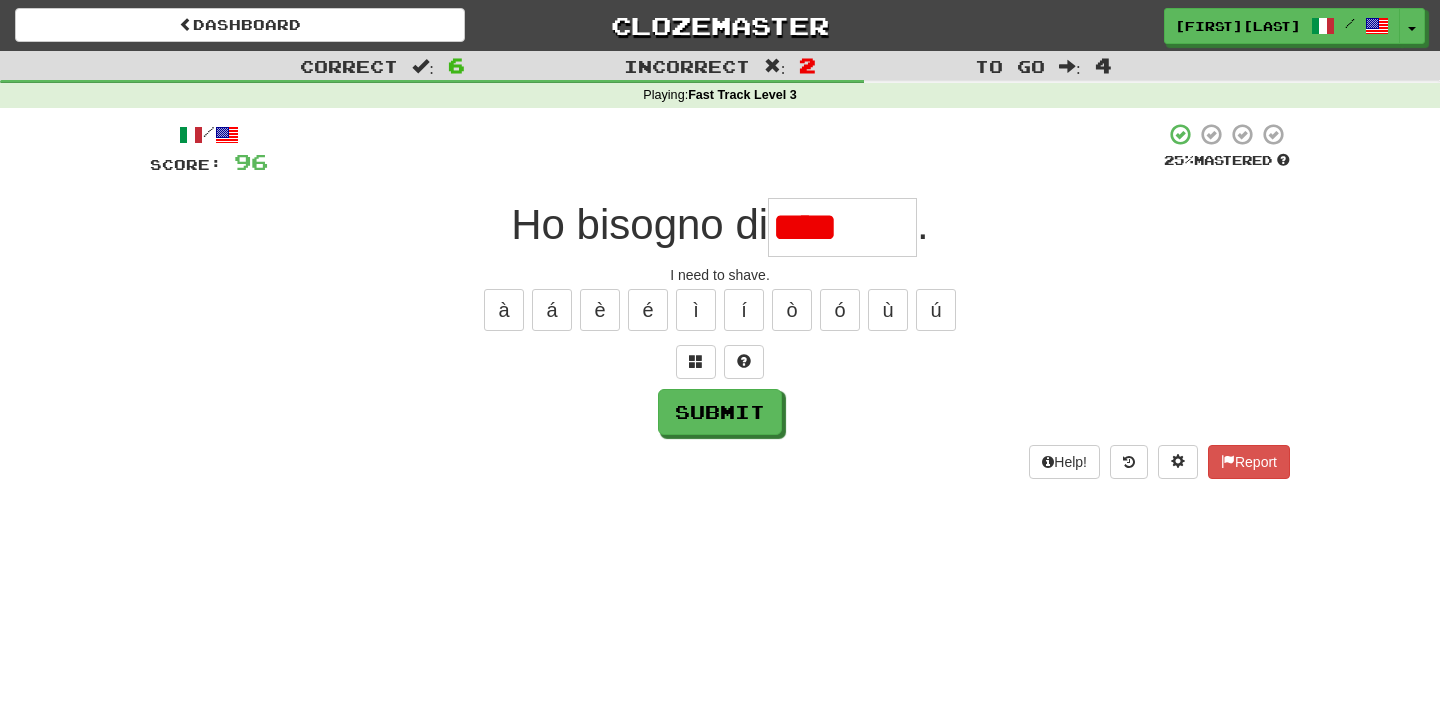 type on "*******" 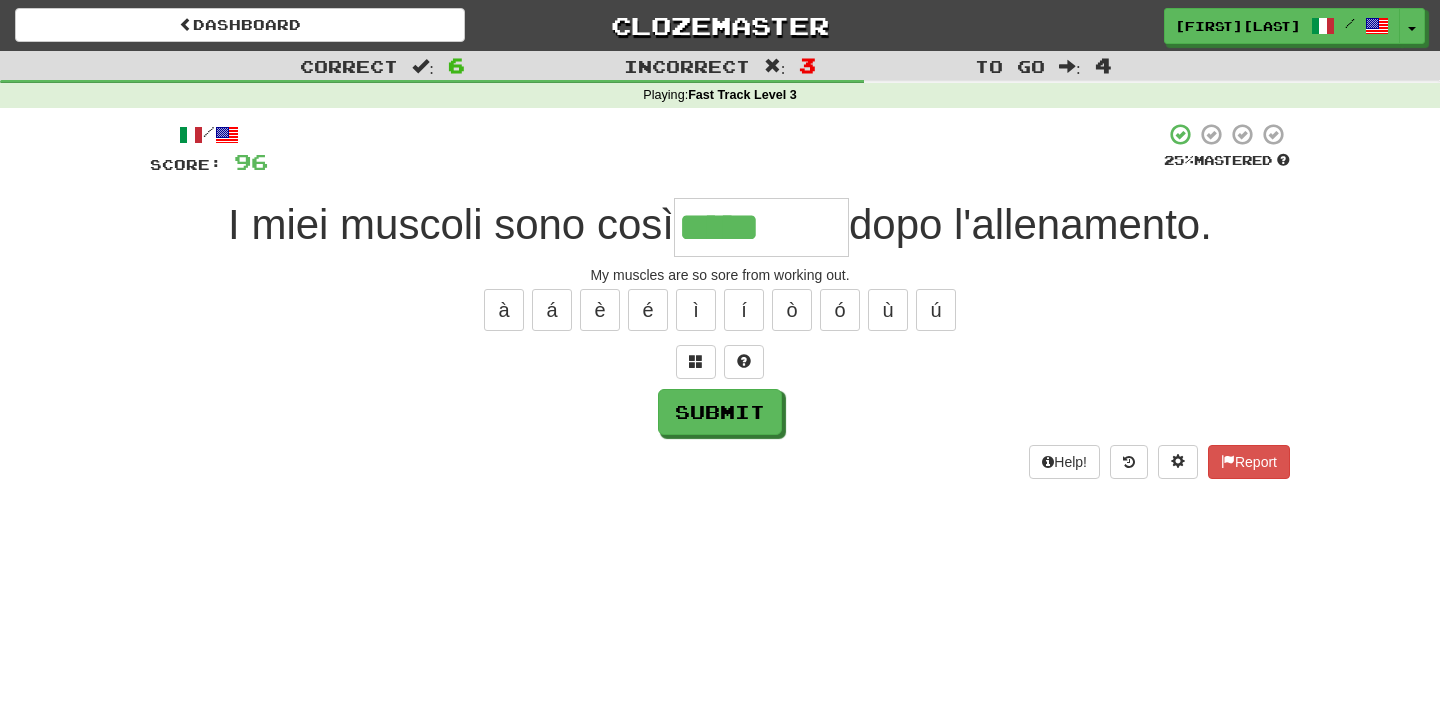 type on "*********" 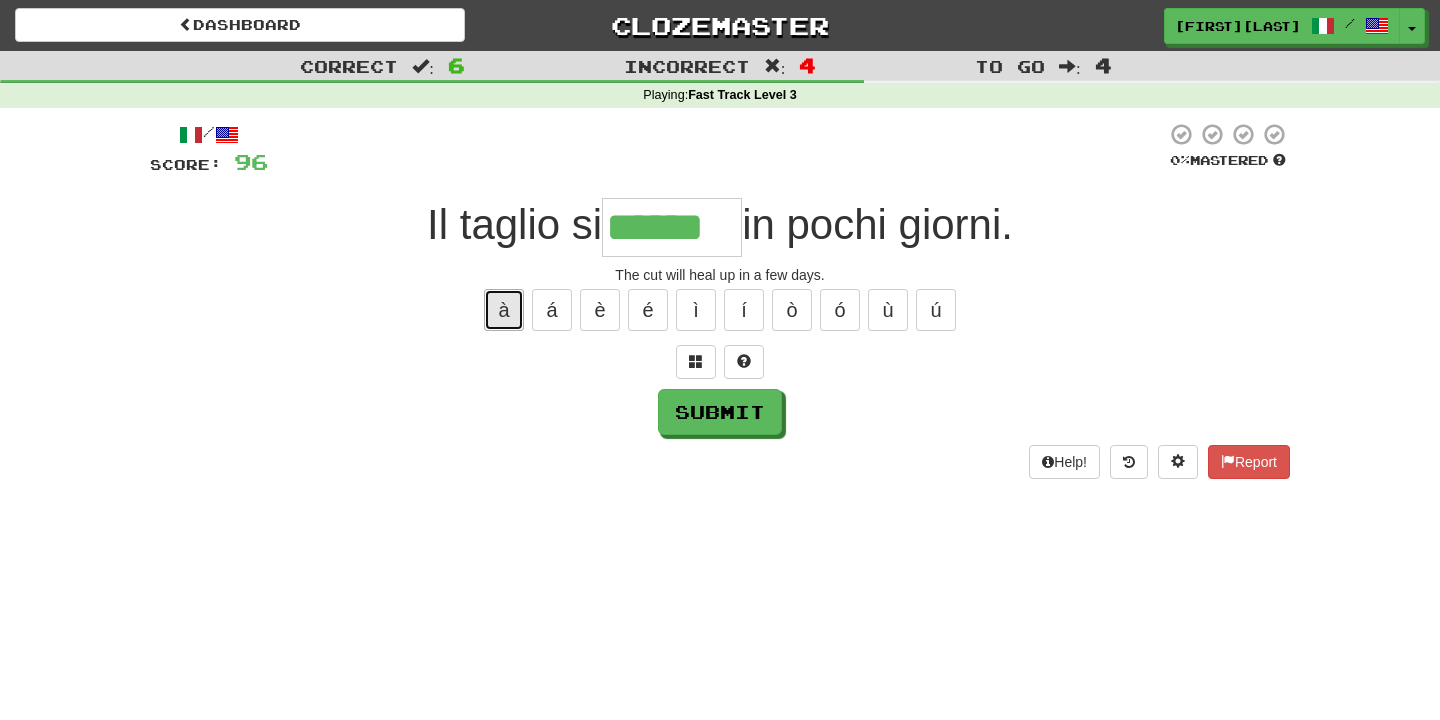 click on "à" at bounding box center [504, 310] 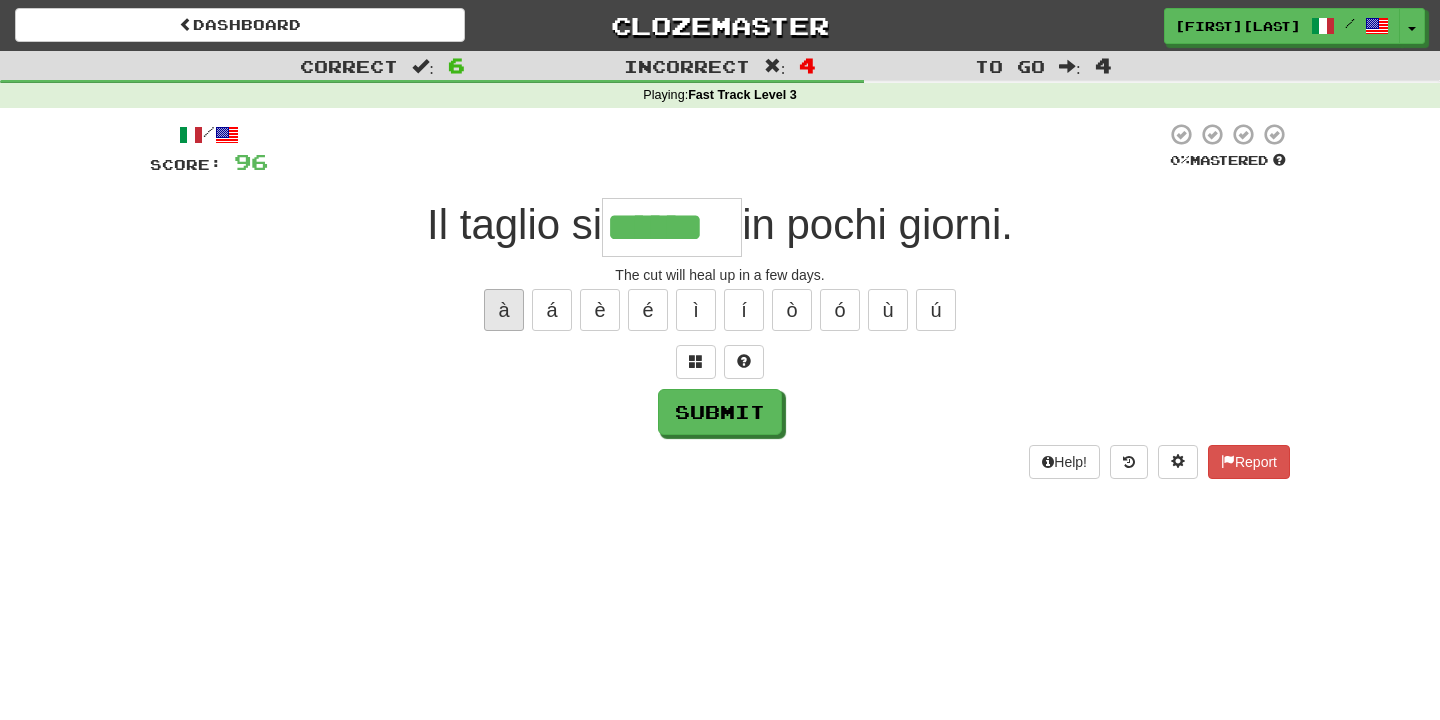 type on "*******" 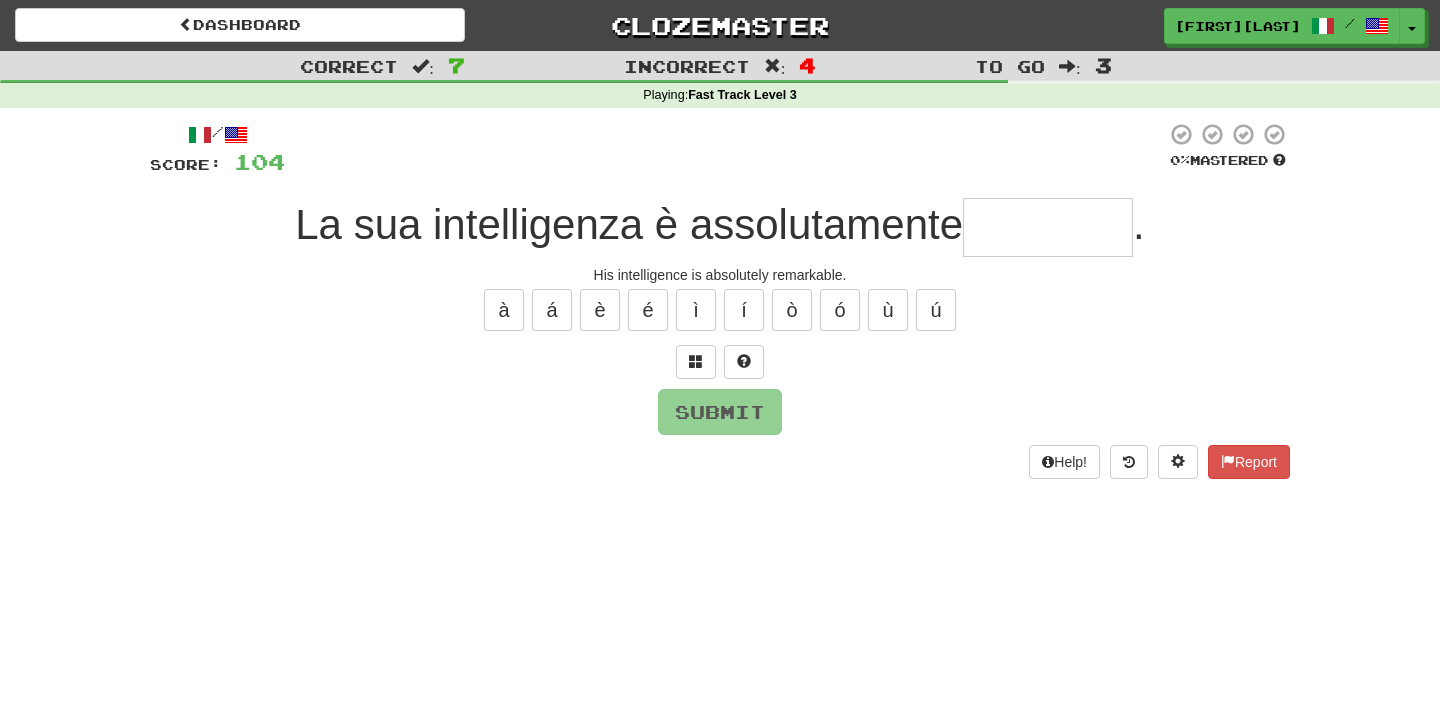 type on "********" 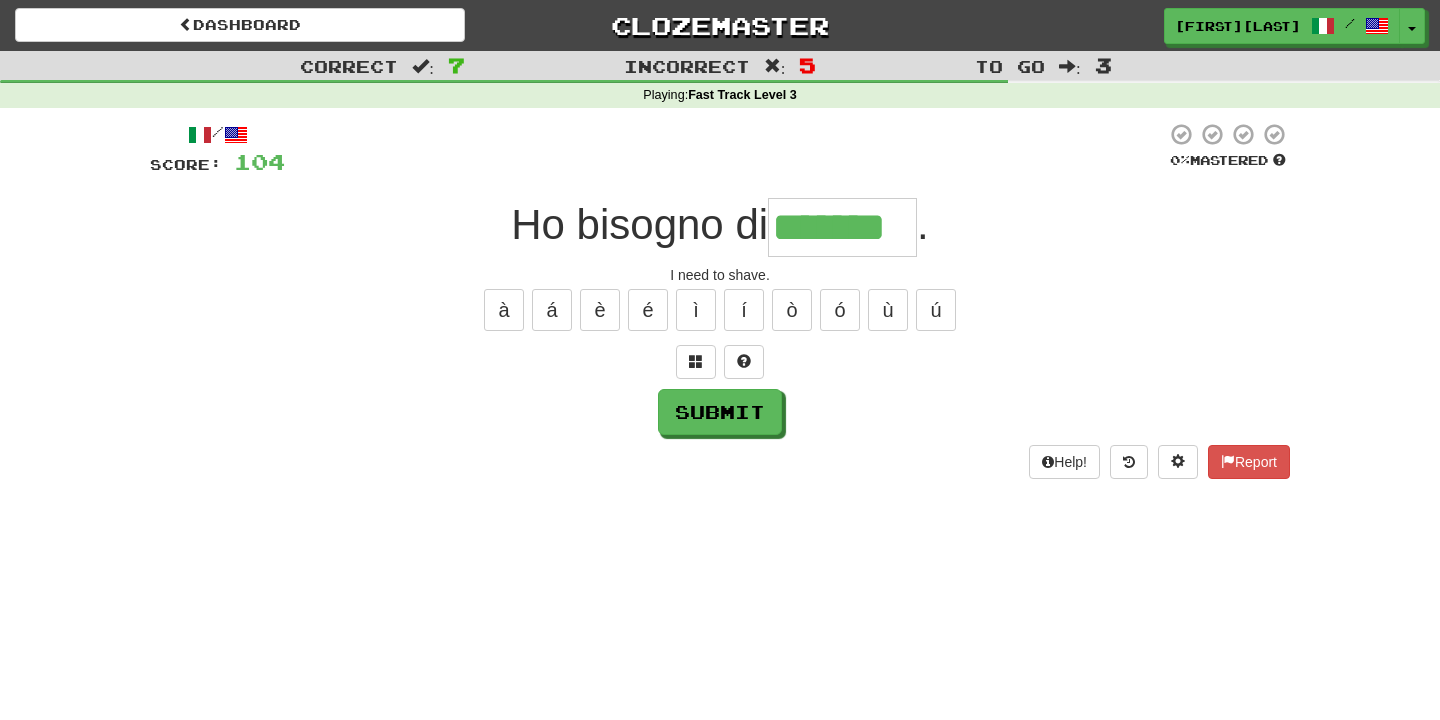type on "*******" 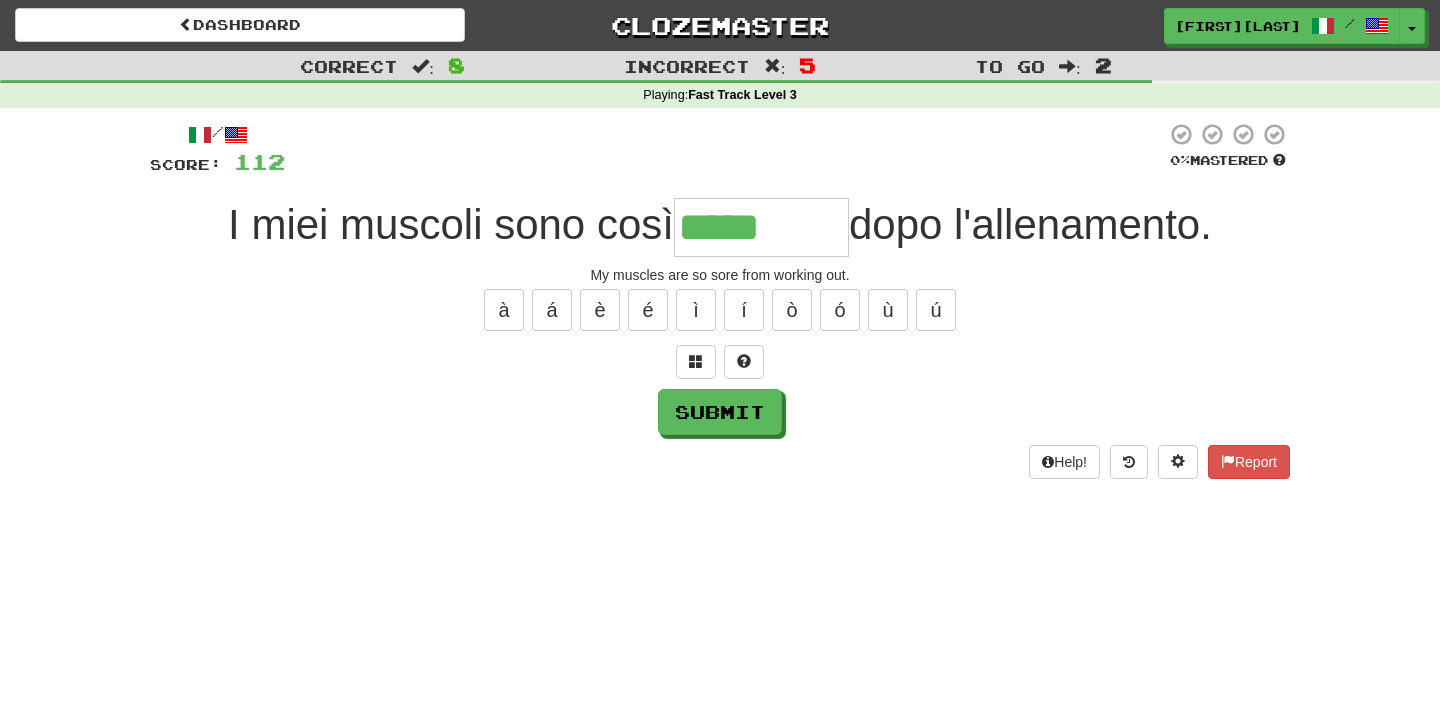 type on "*********" 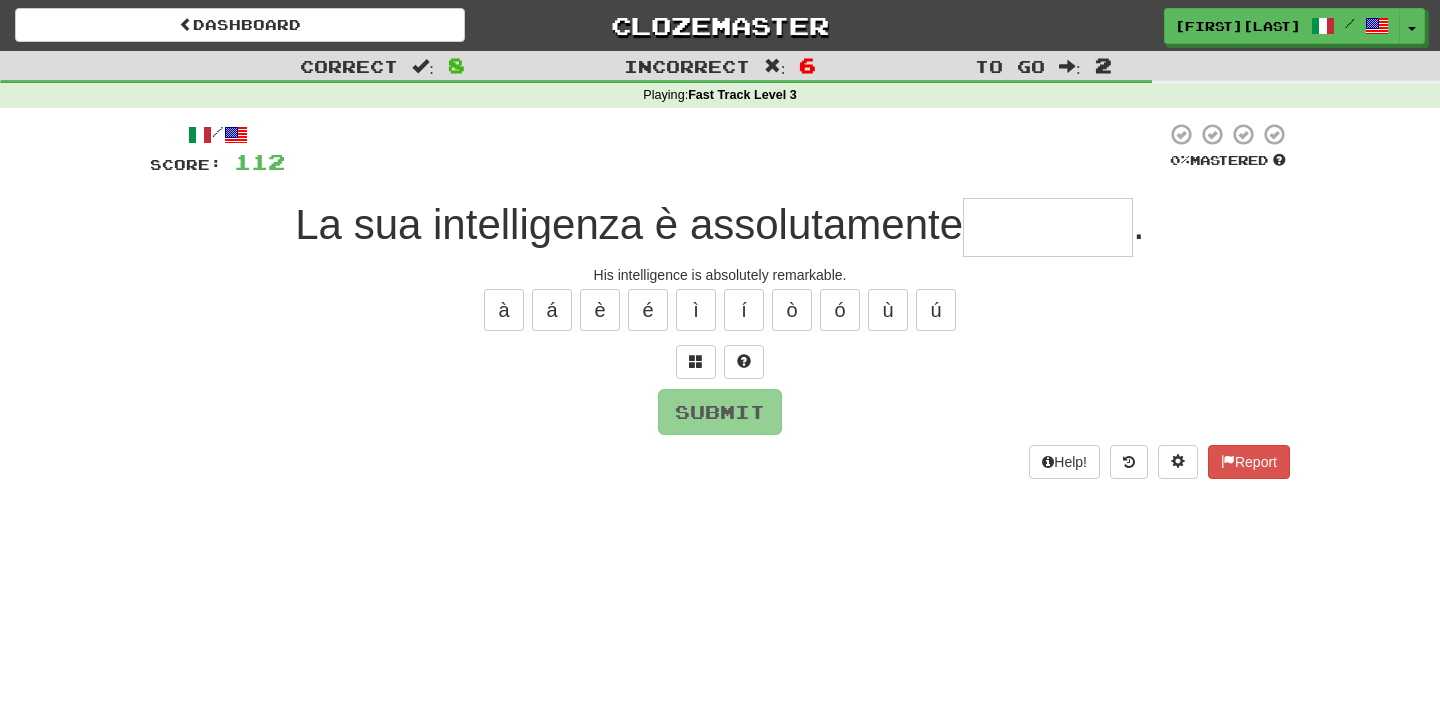 type on "********" 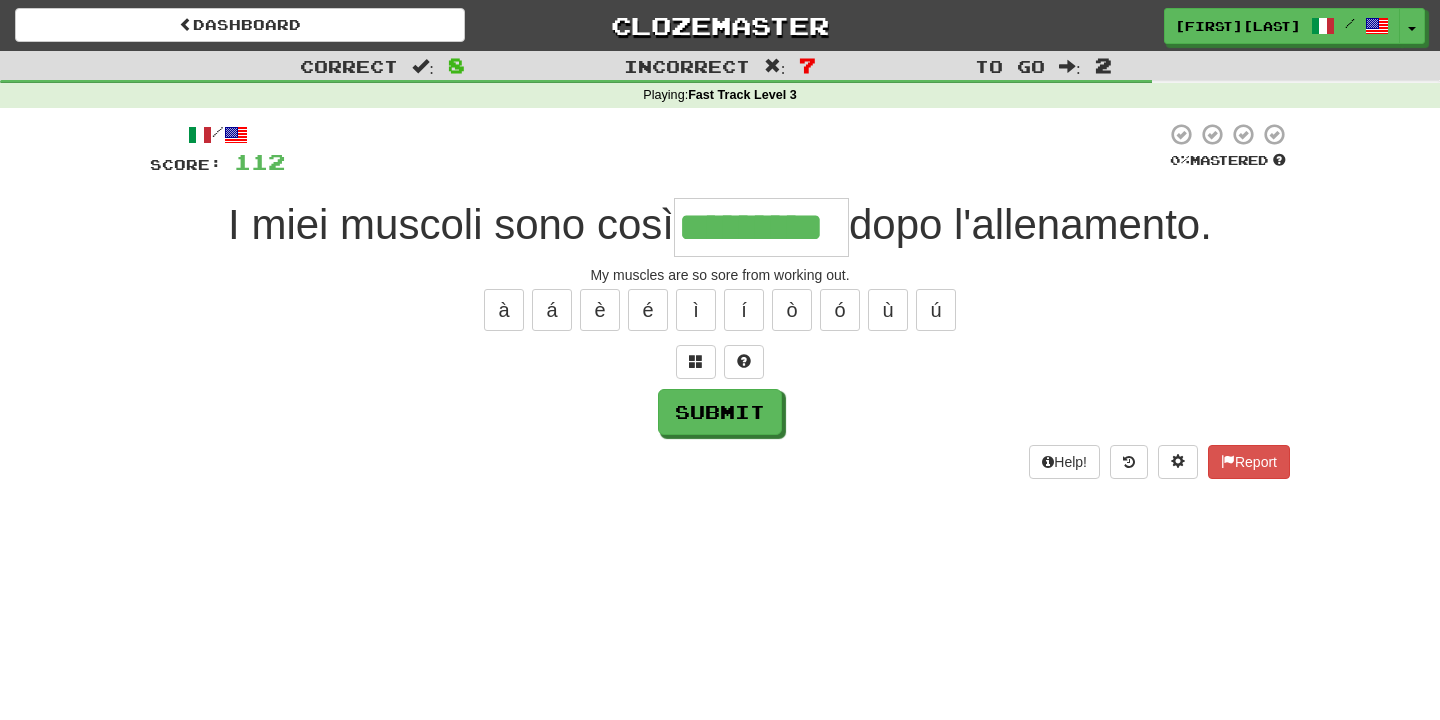type on "*********" 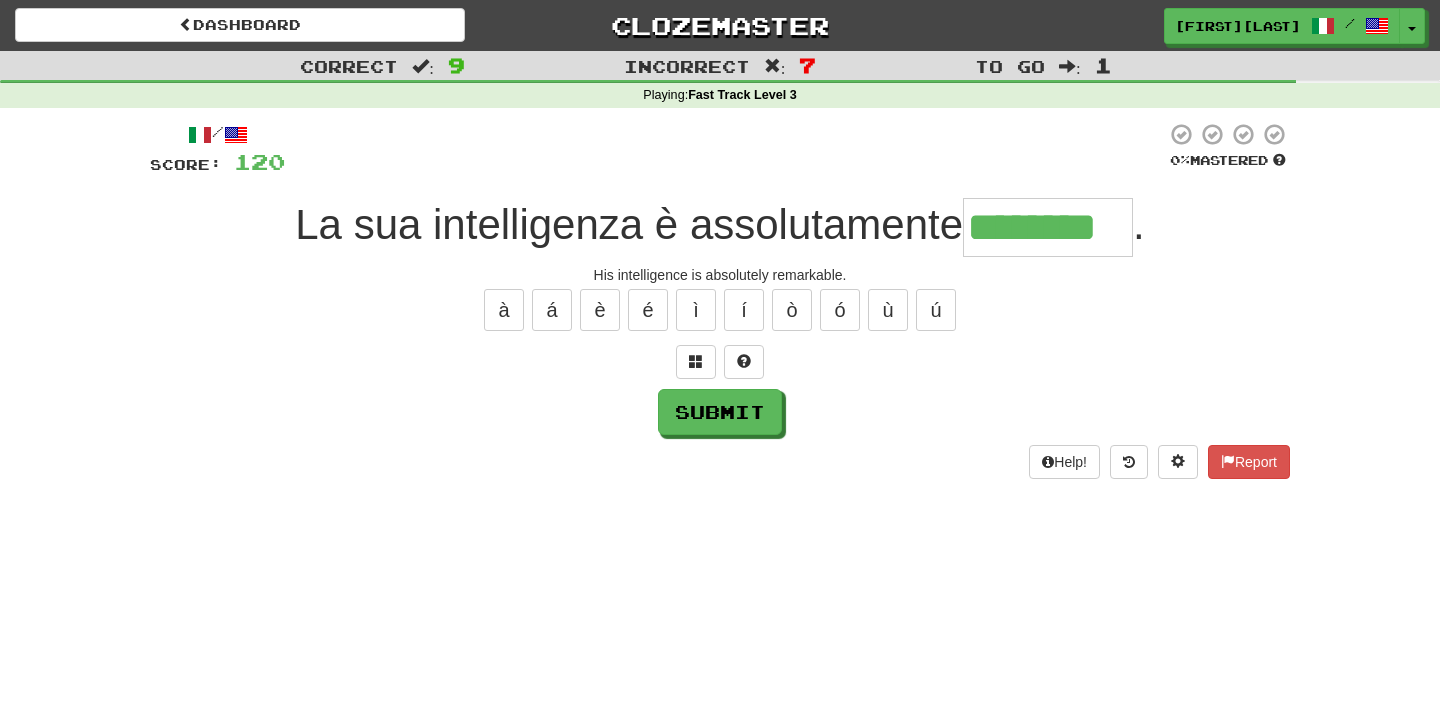 type on "********" 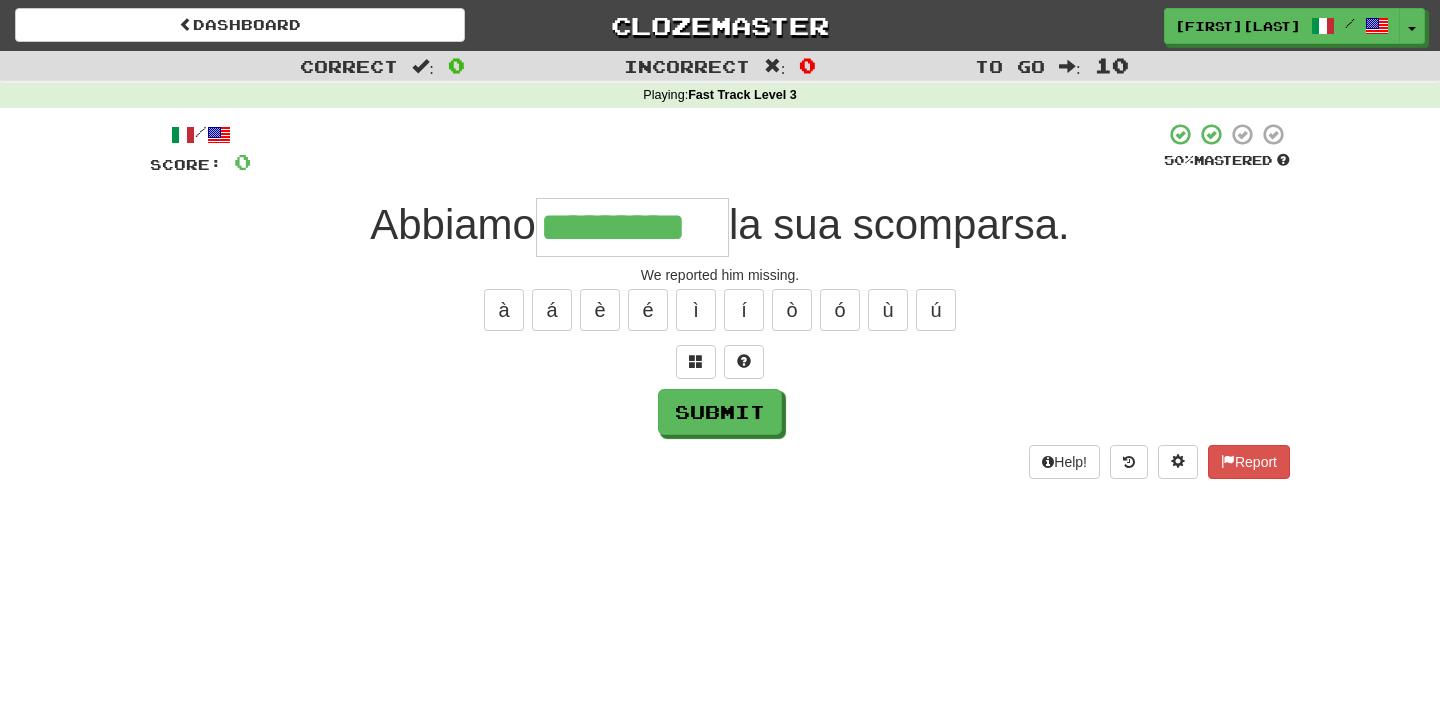 type on "*********" 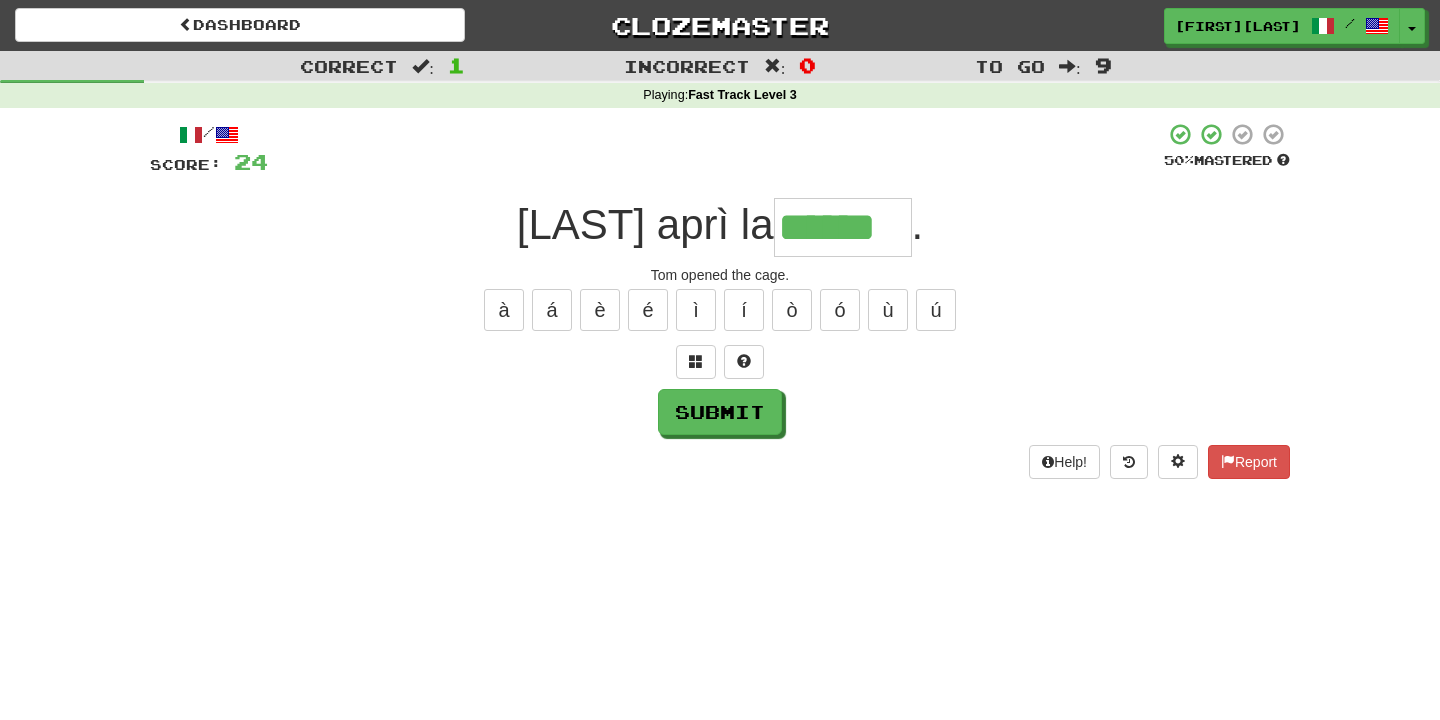 type on "******" 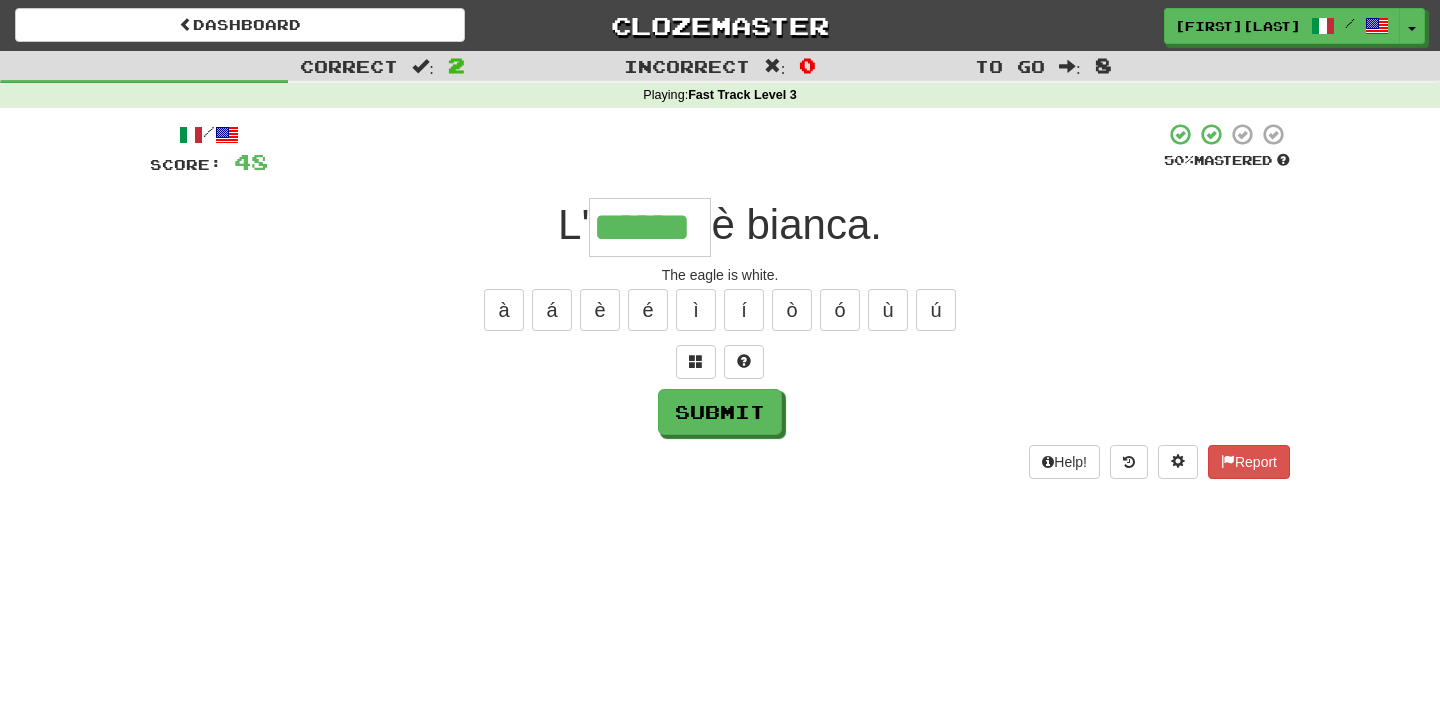 type on "******" 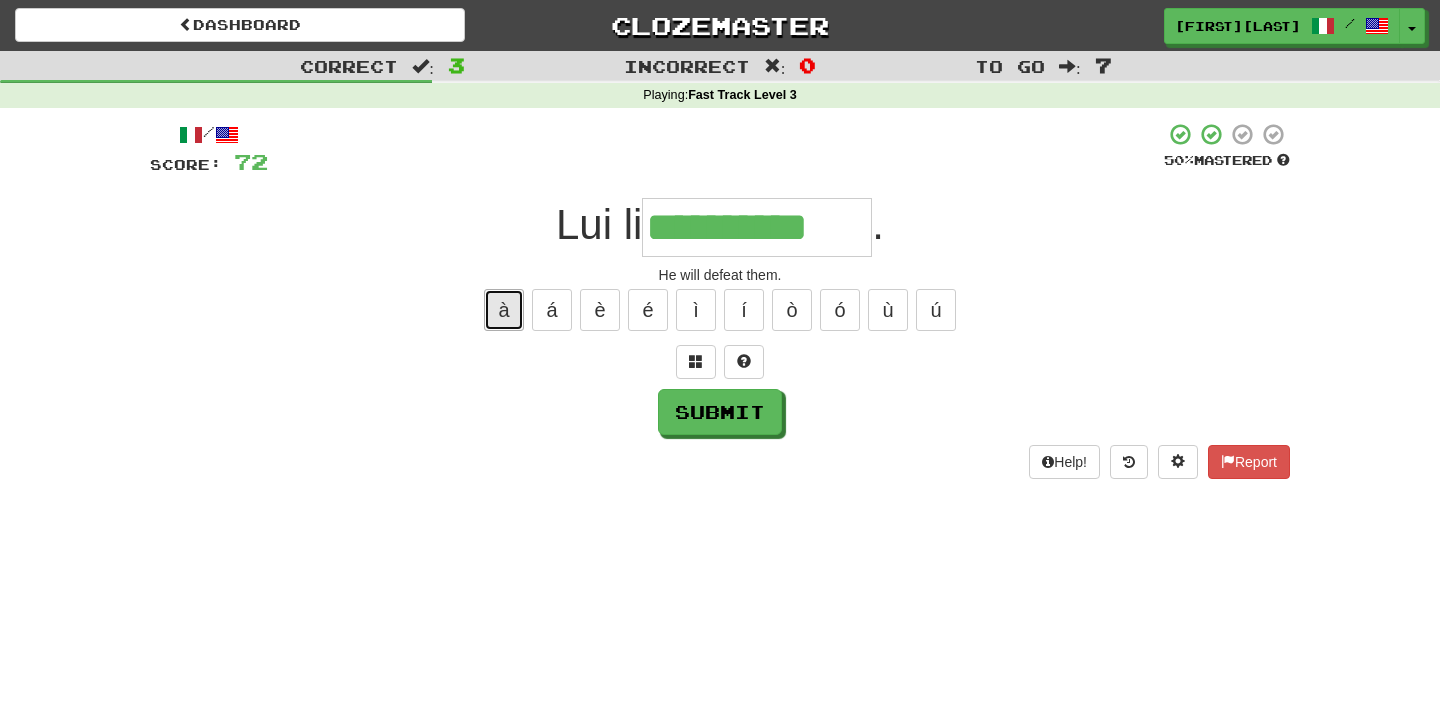 click on "à" at bounding box center (504, 310) 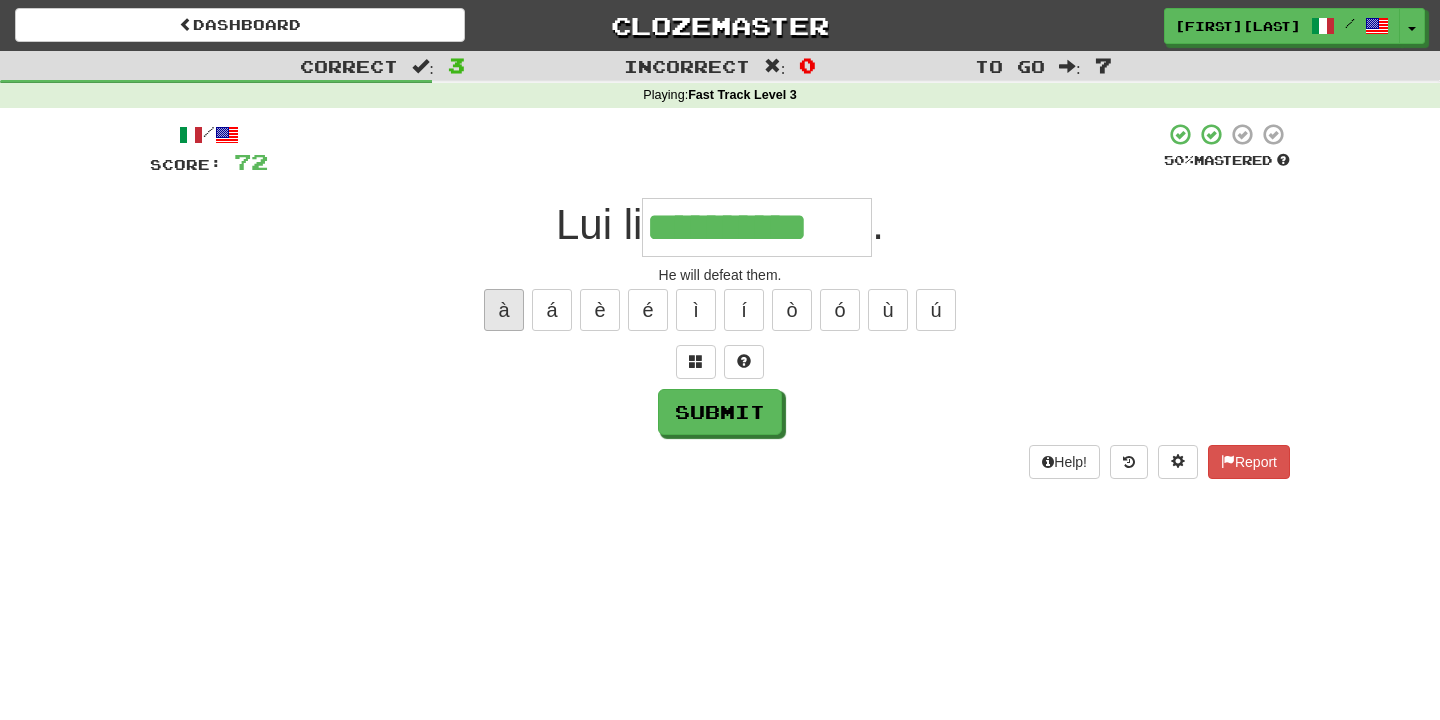 type on "**********" 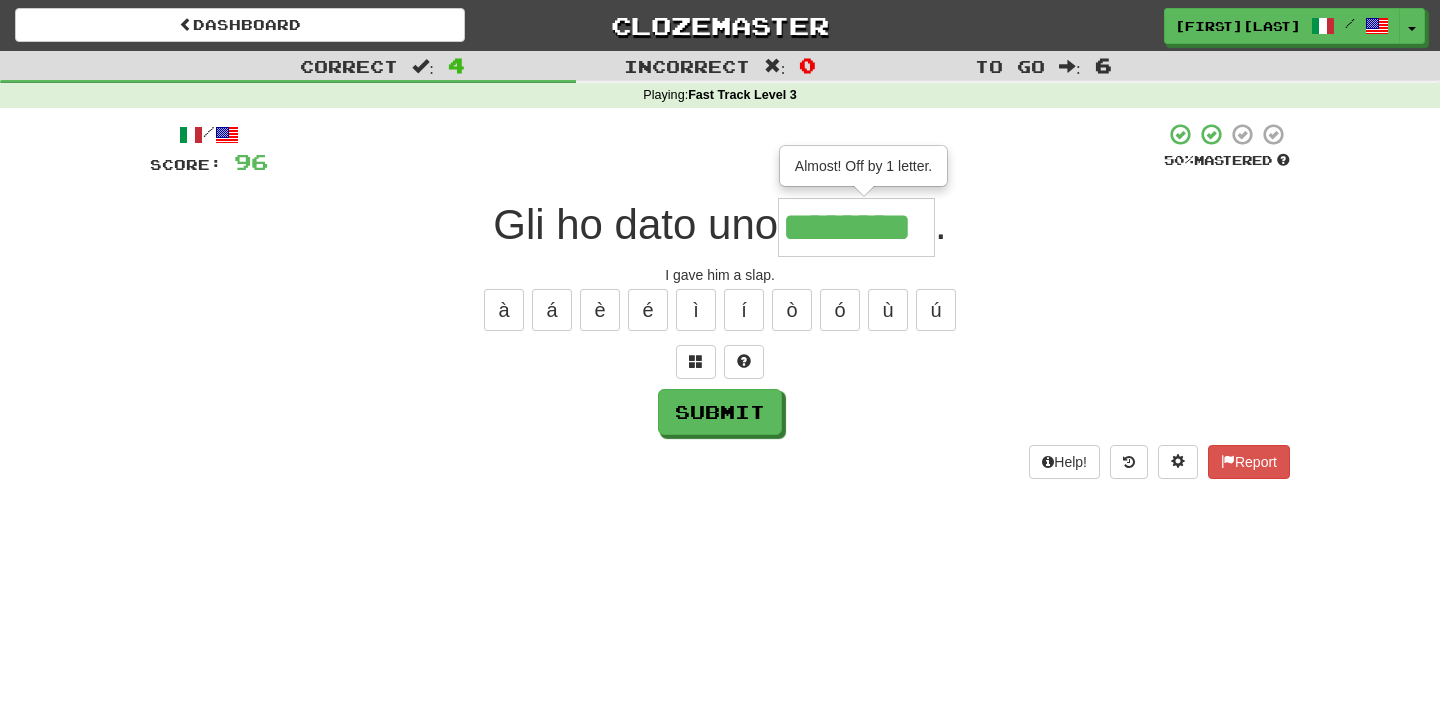 type on "********" 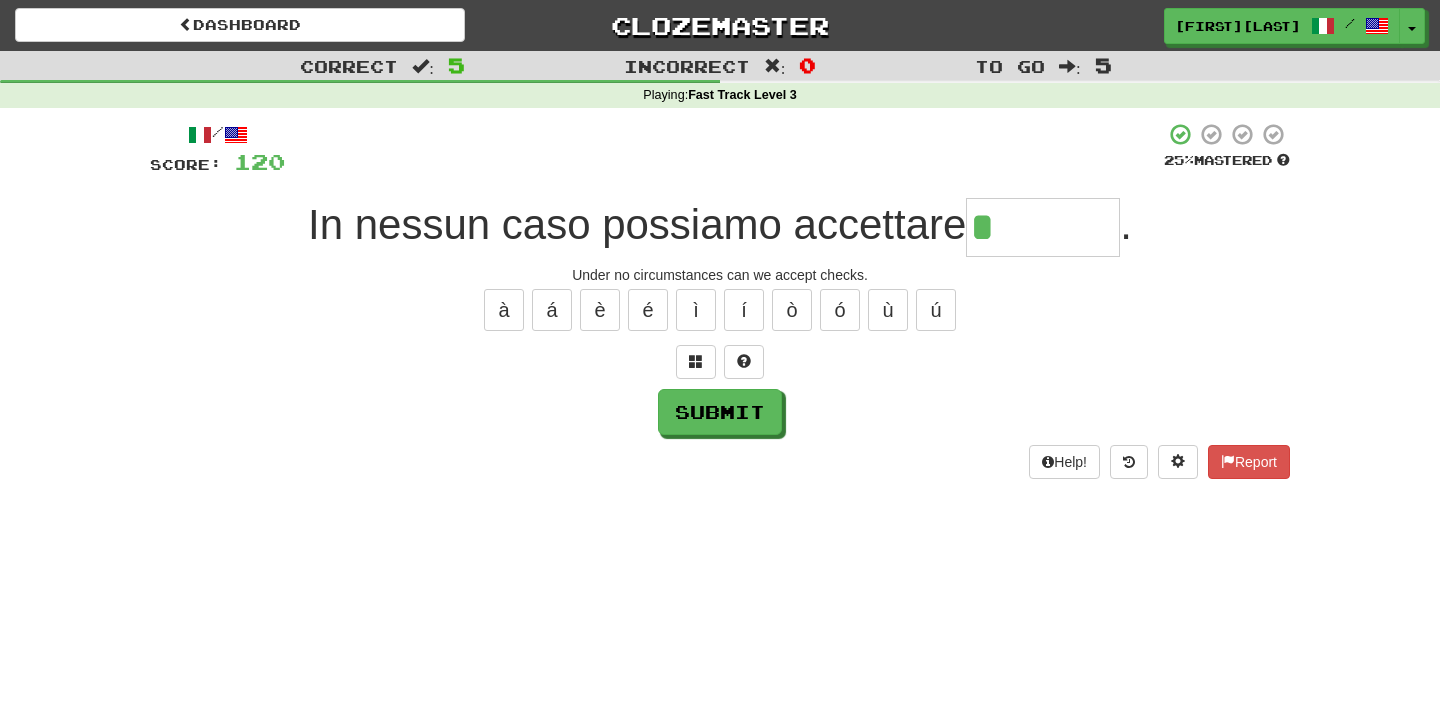 type on "*******" 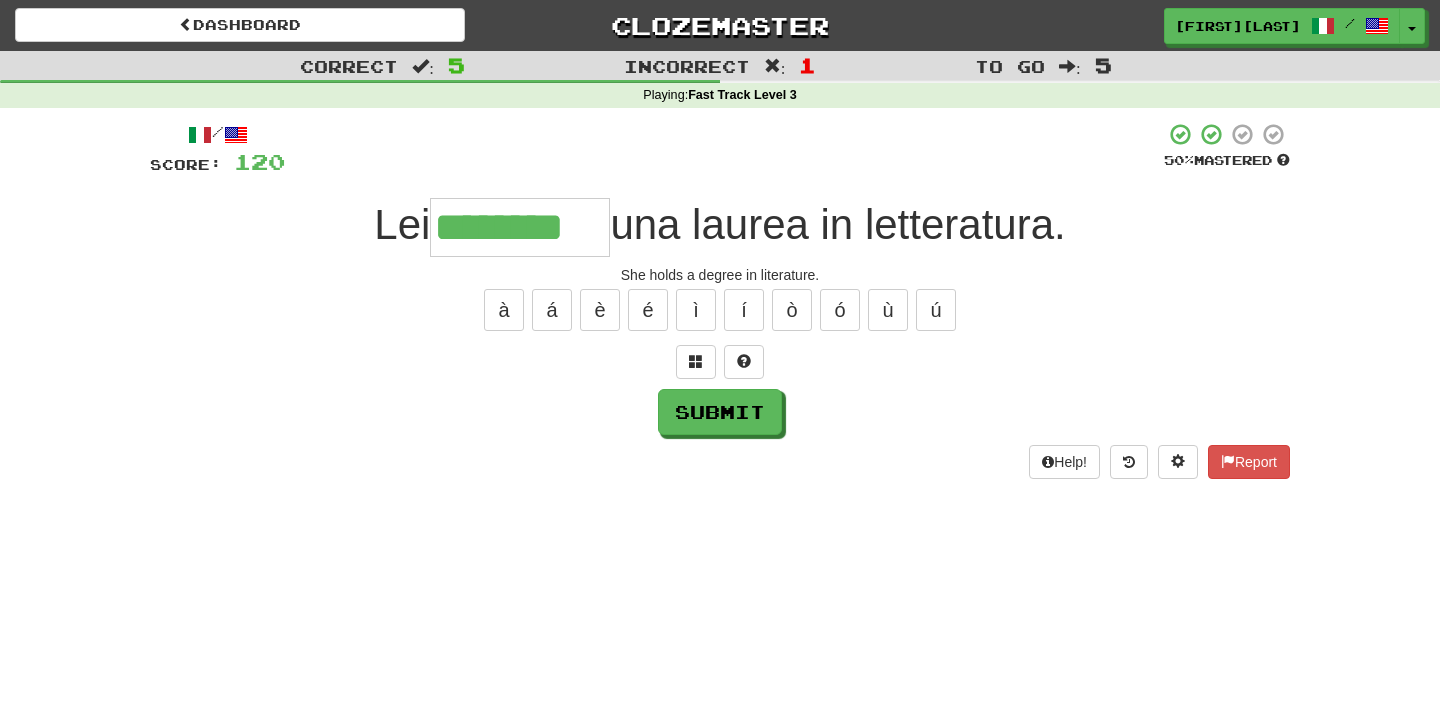 type on "********" 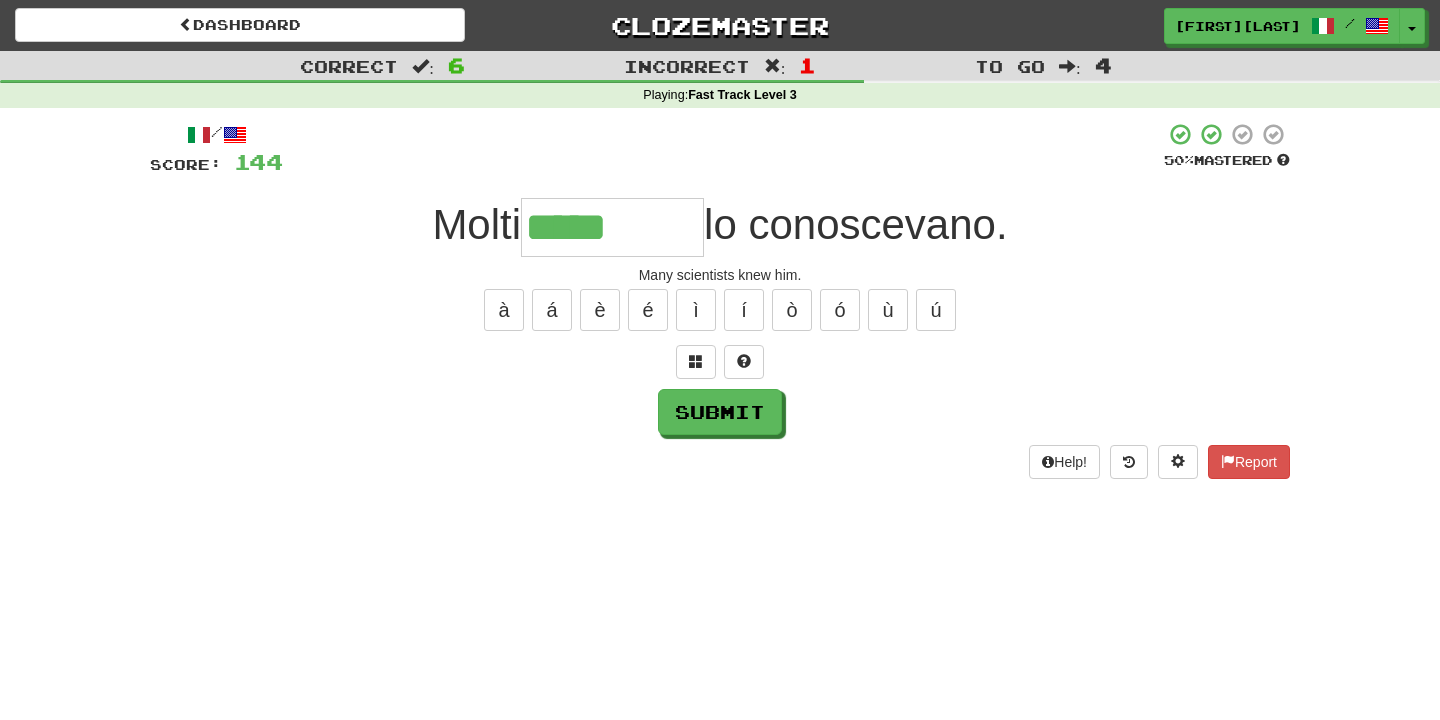 type on "**********" 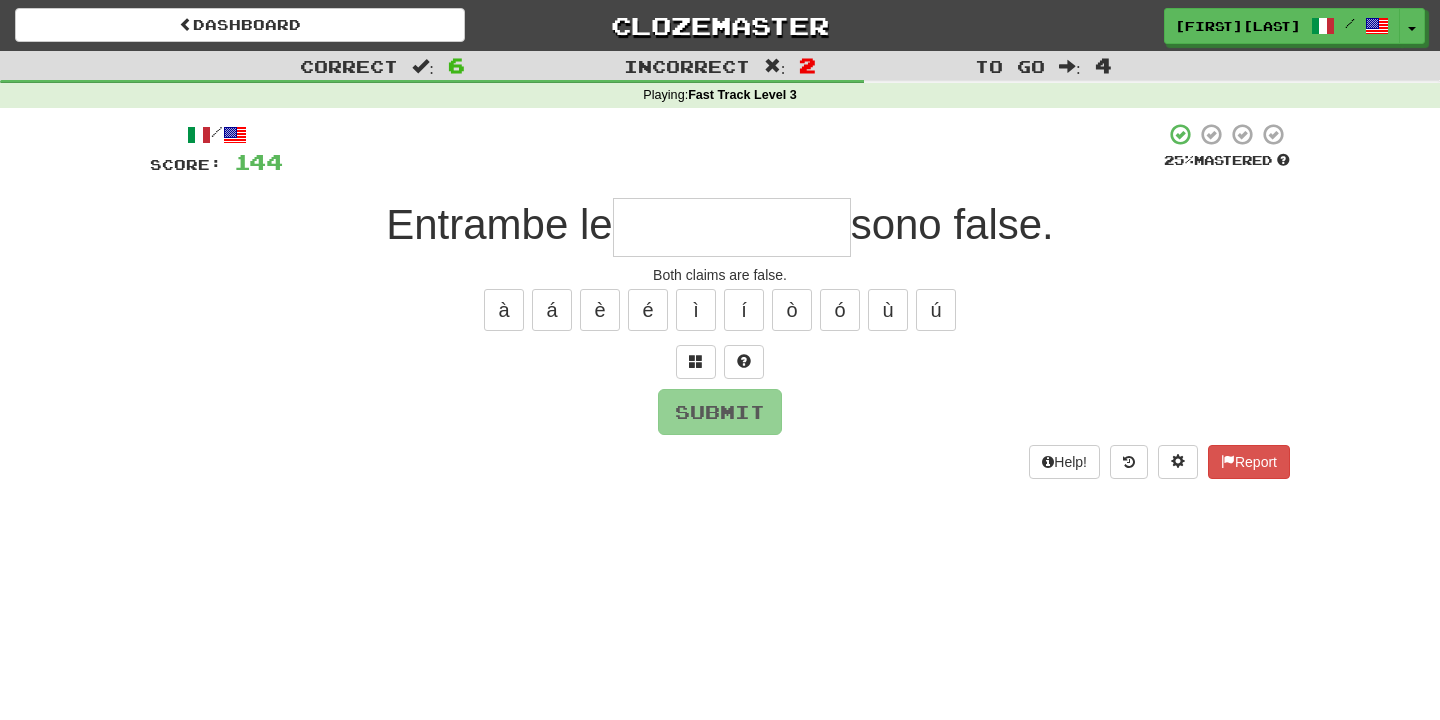 type on "*" 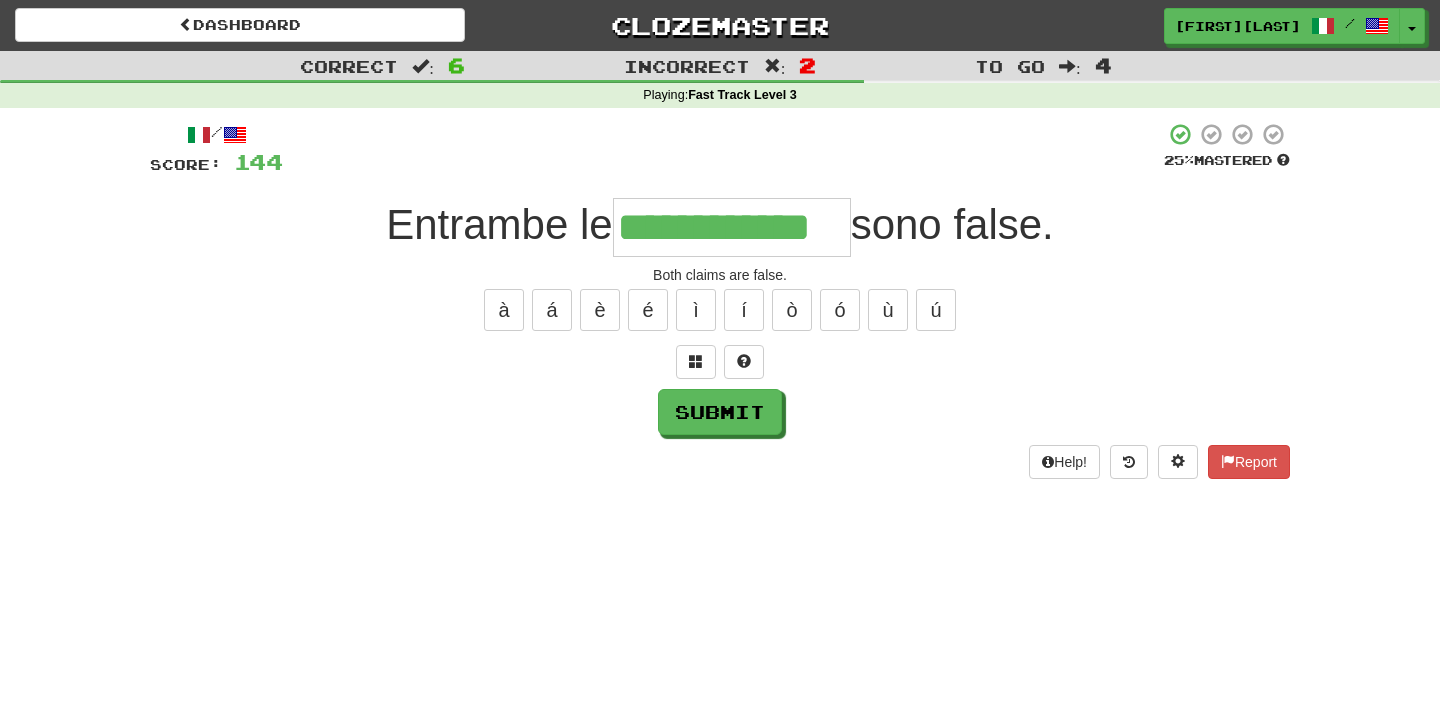type on "**********" 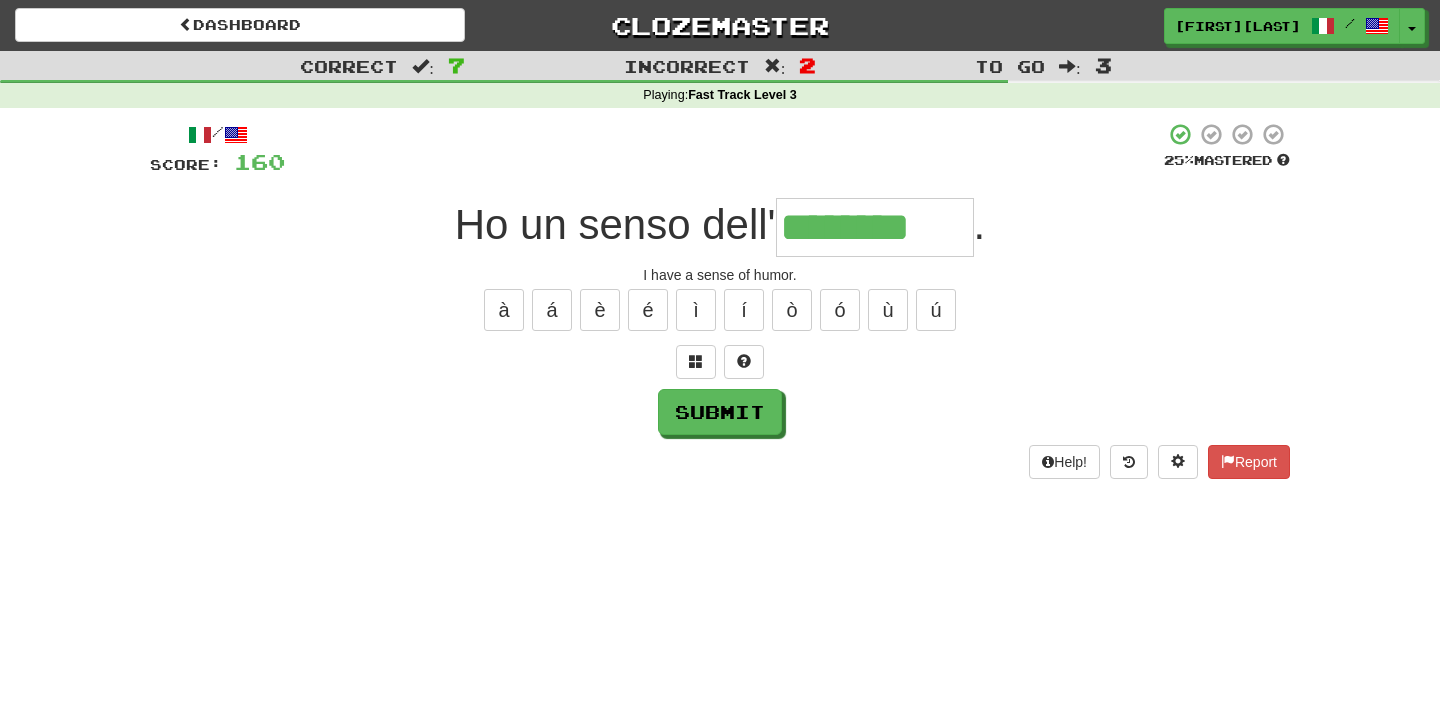 type on "********" 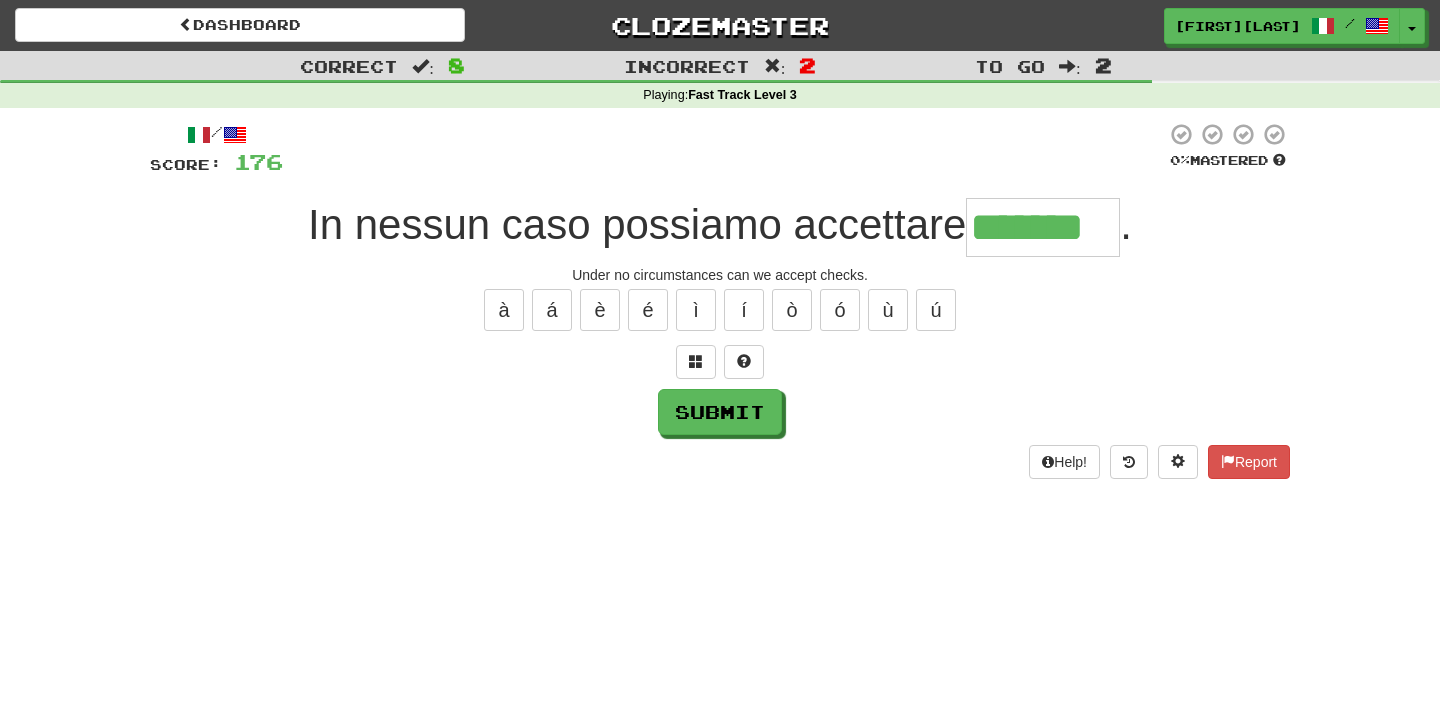 type on "*******" 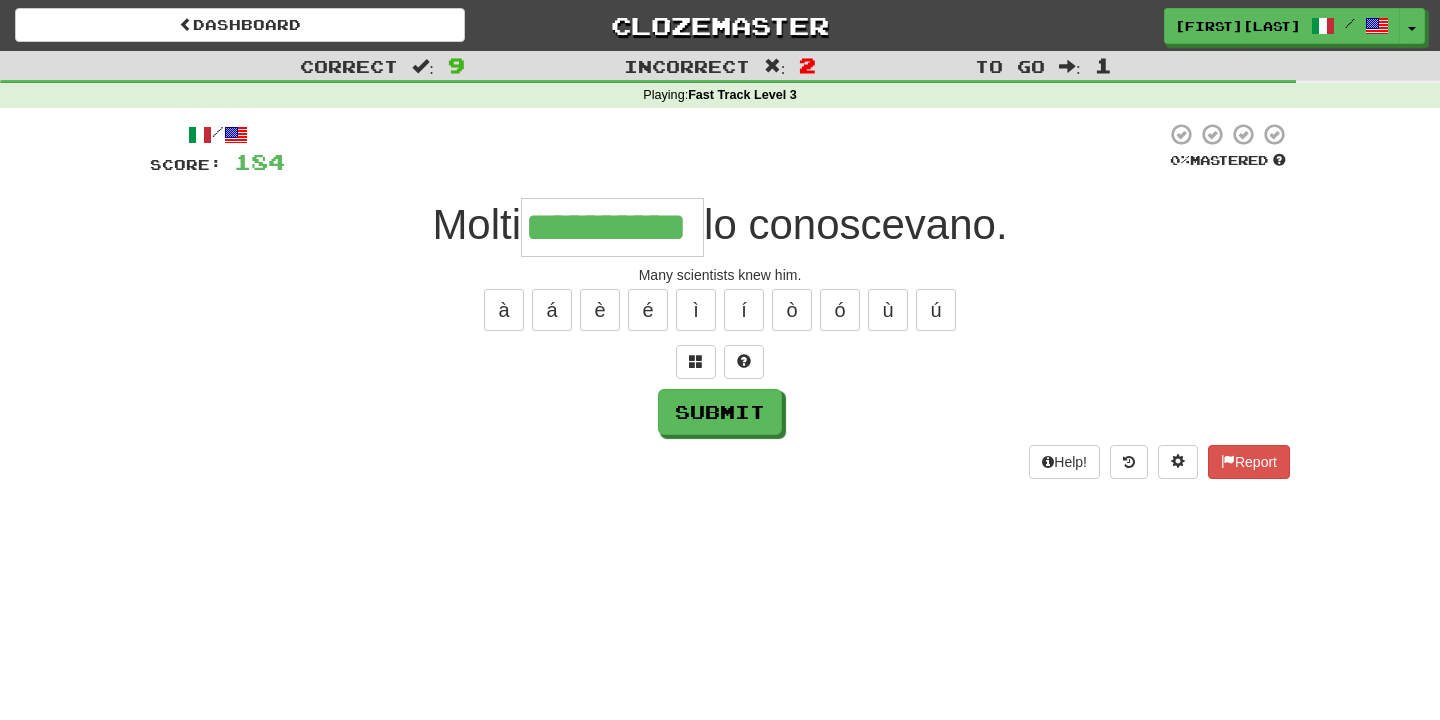 type on "**********" 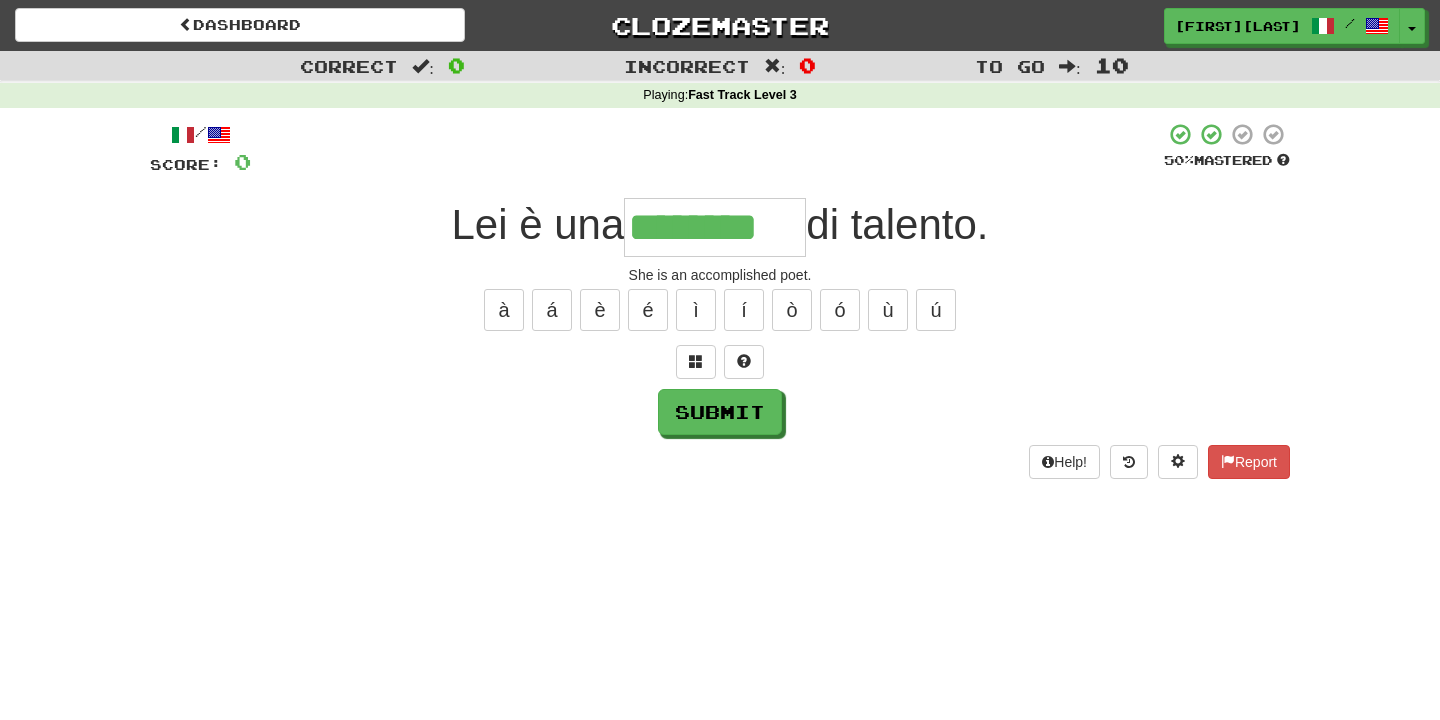 type on "********" 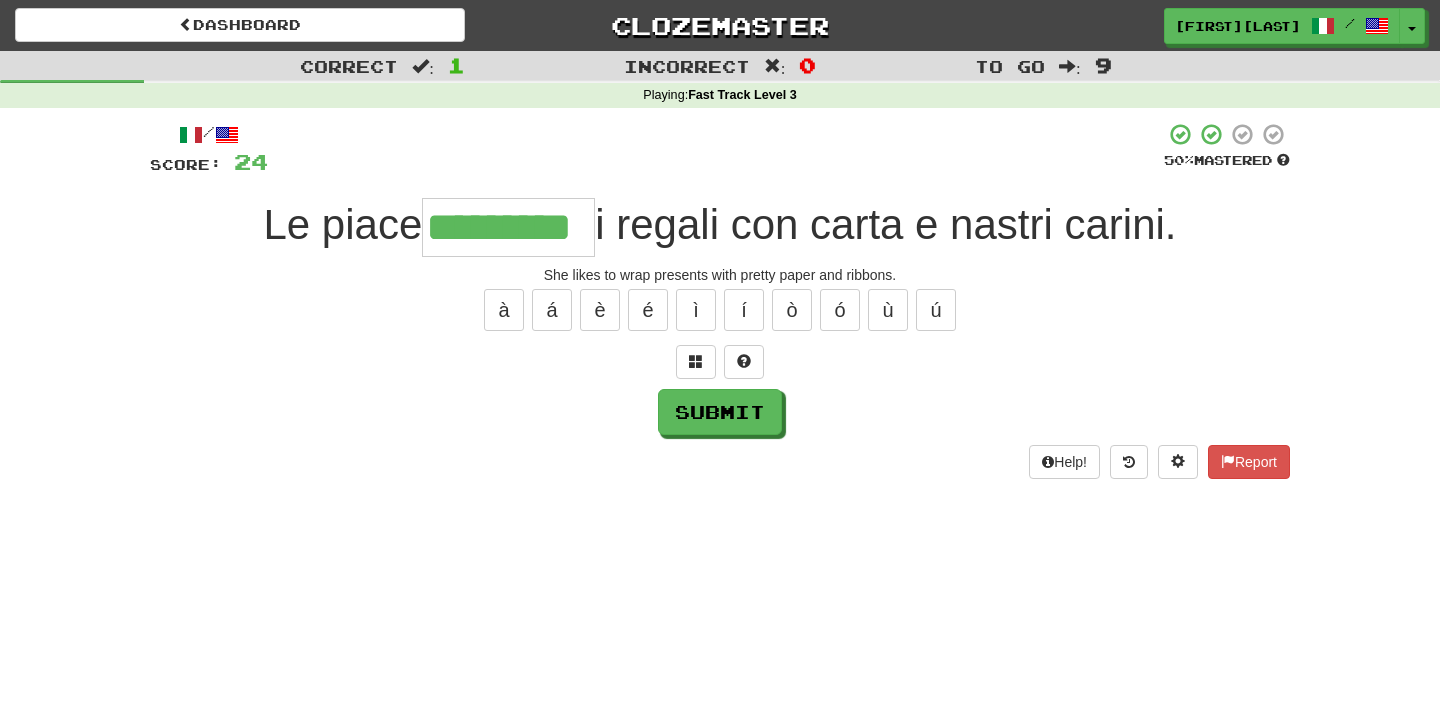 type on "*********" 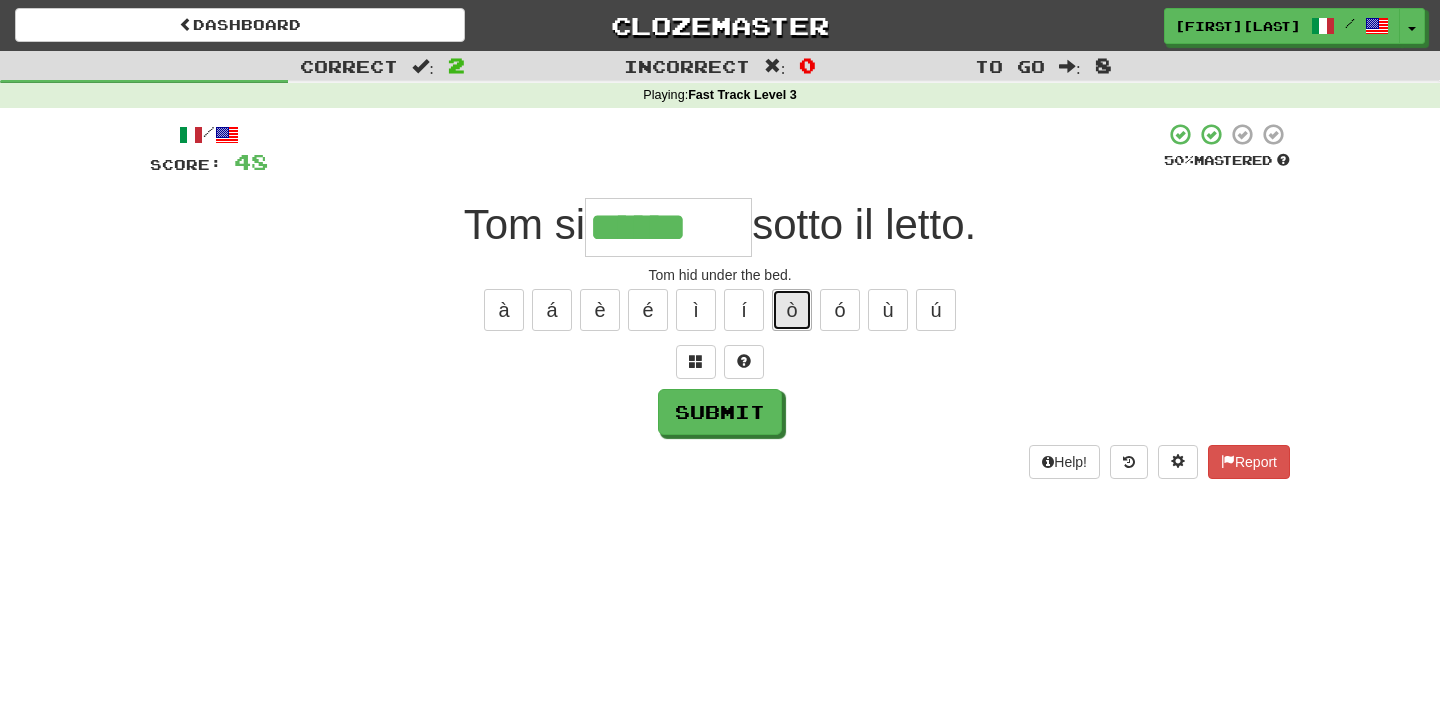 click on "ò" at bounding box center (792, 310) 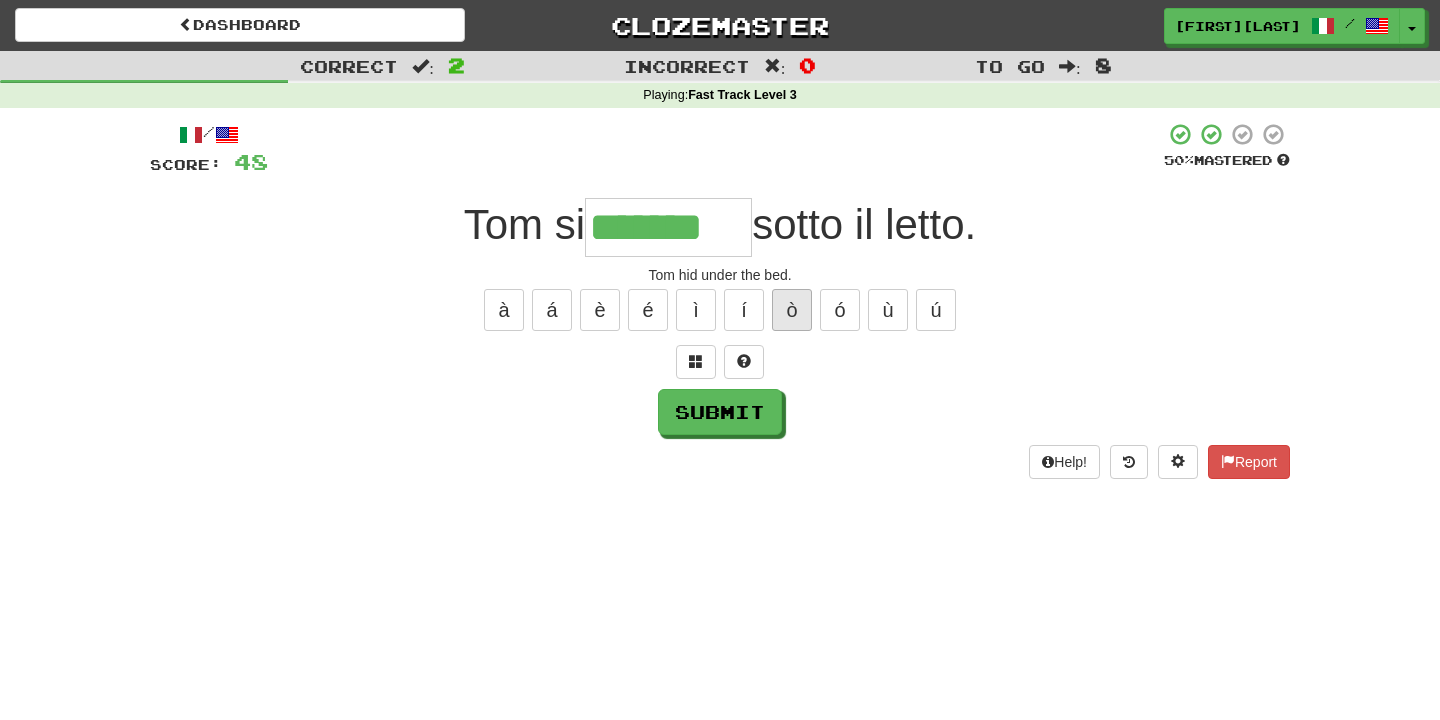type on "*******" 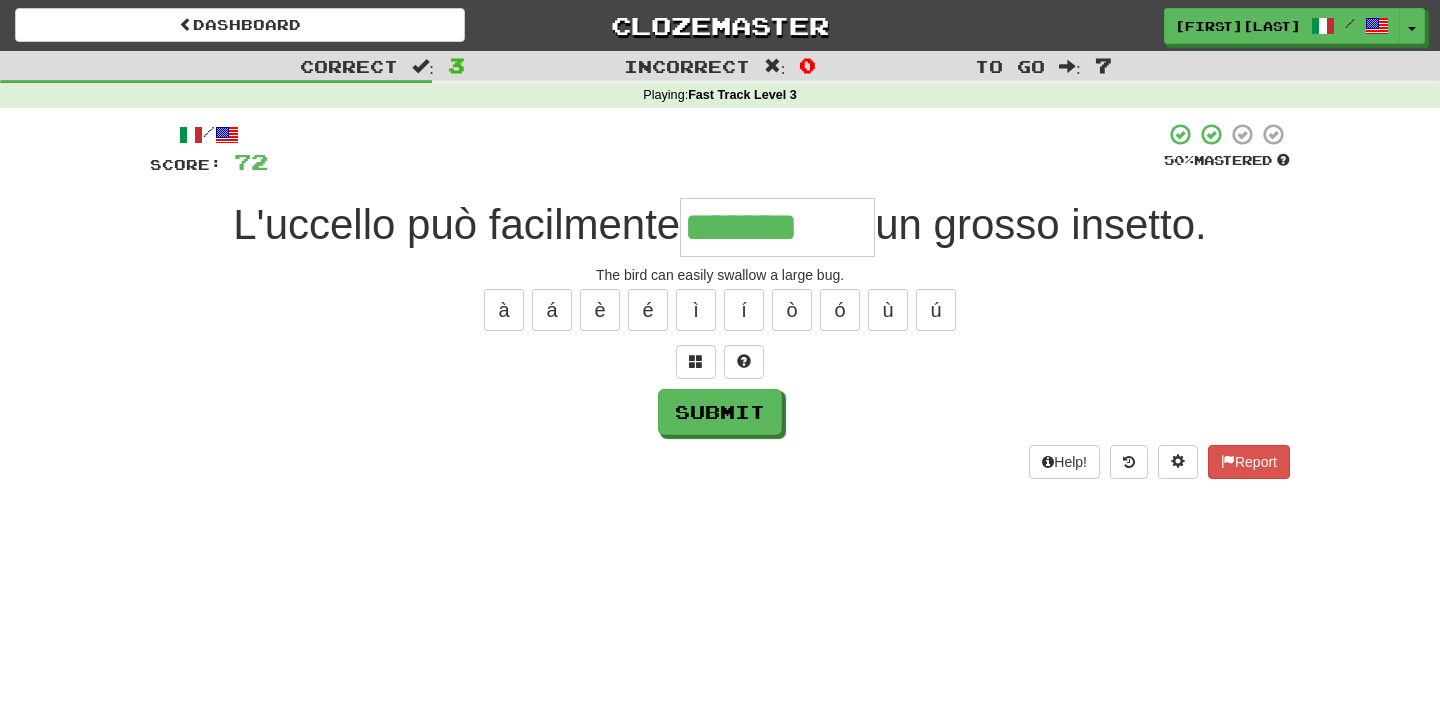 type on "**********" 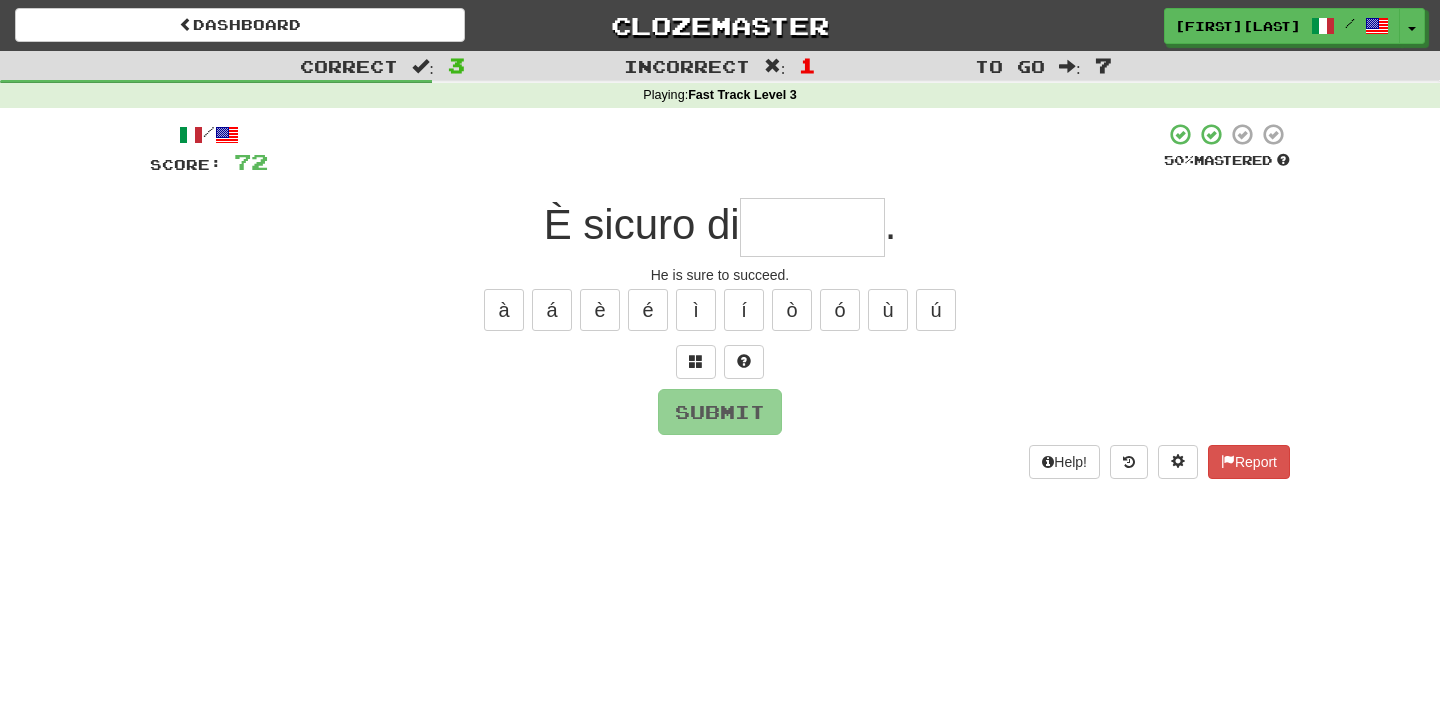 type on "********" 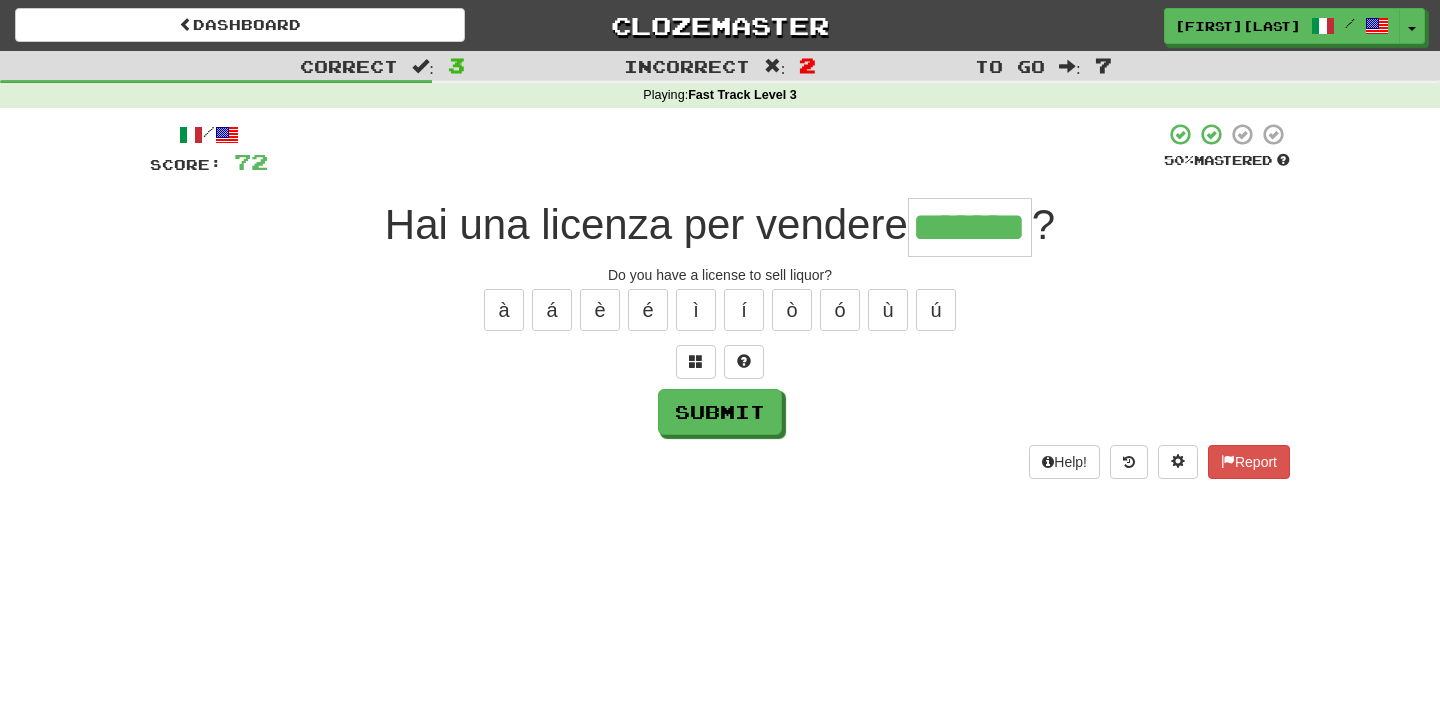 type on "*******" 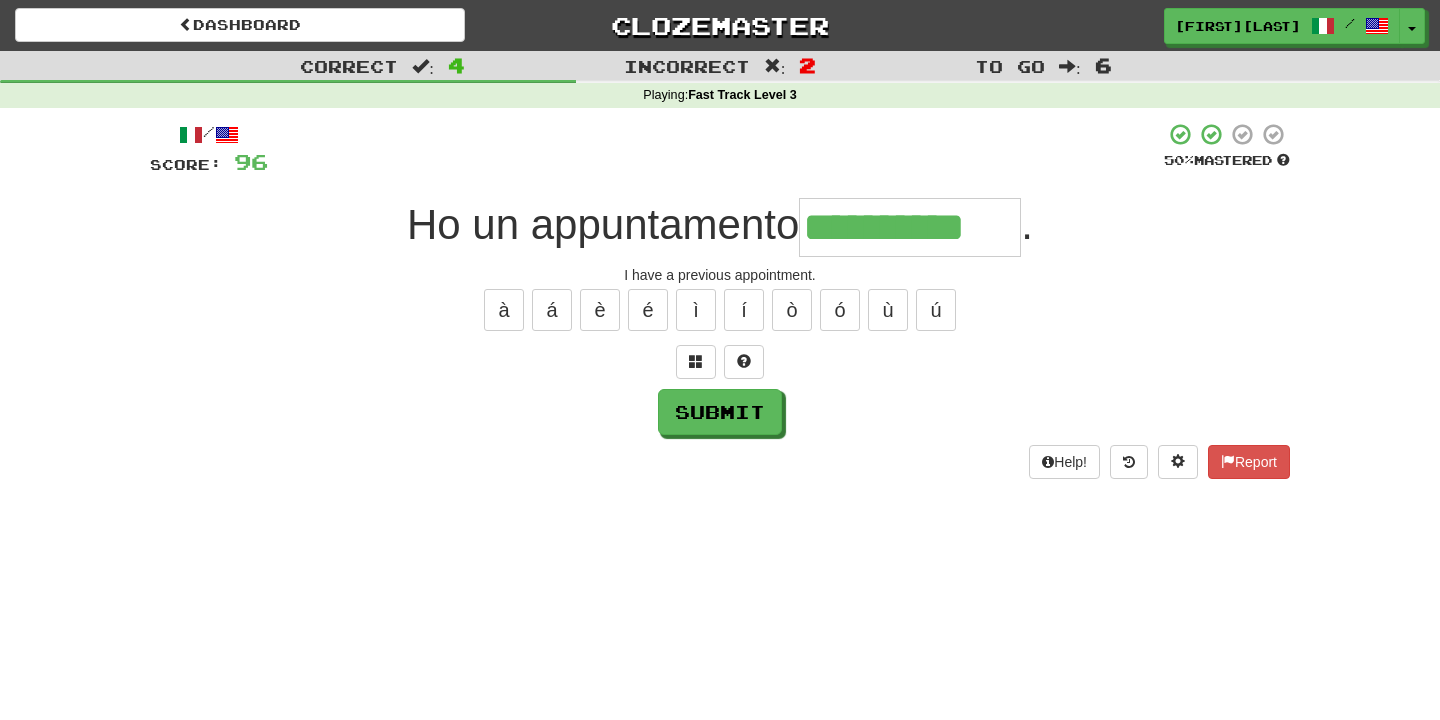 type on "**********" 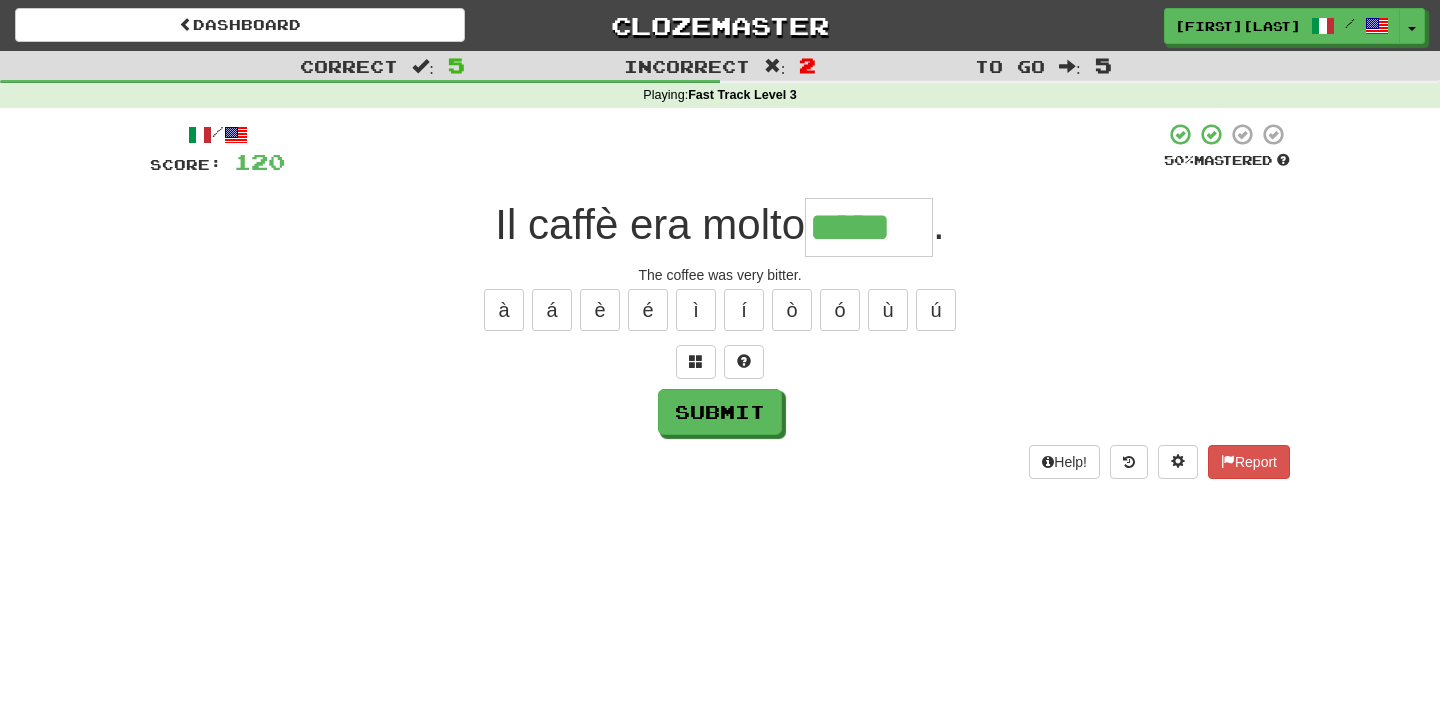 type on "*****" 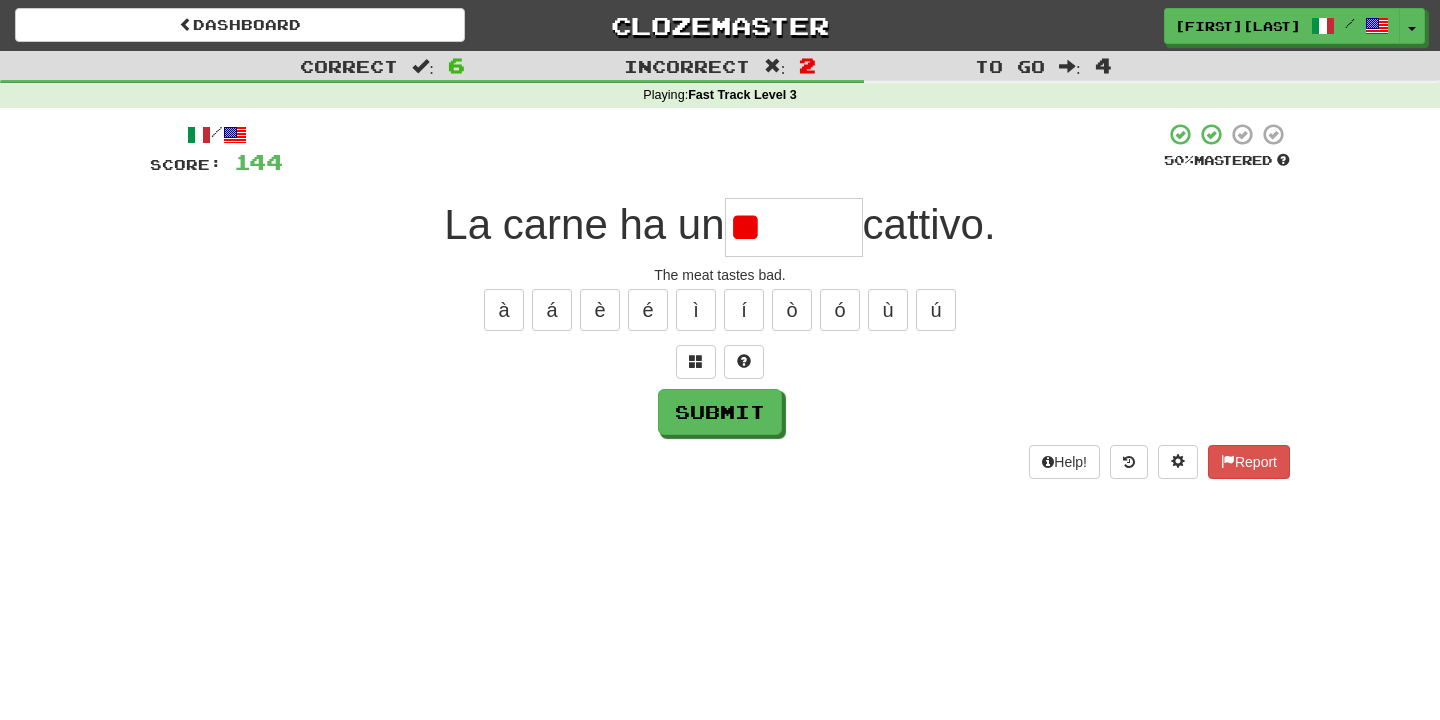 type on "*" 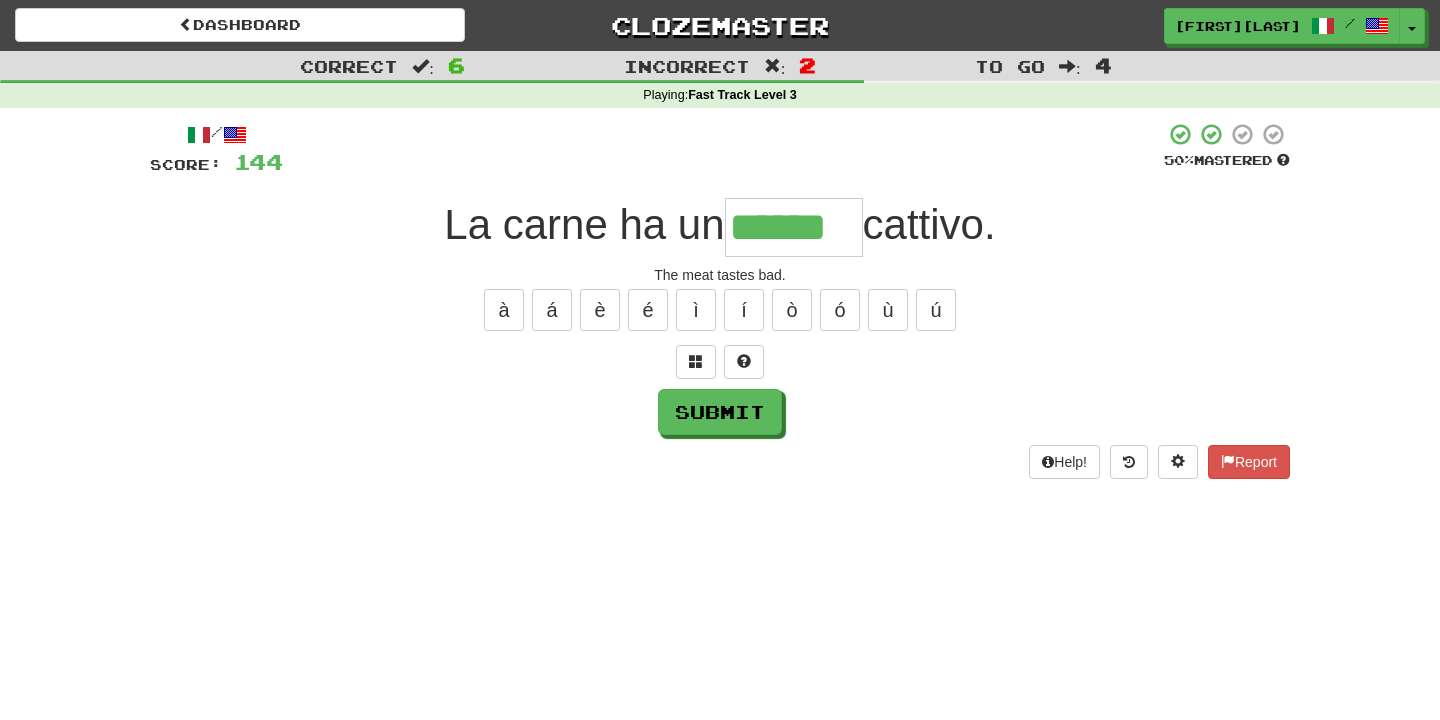 type on "******" 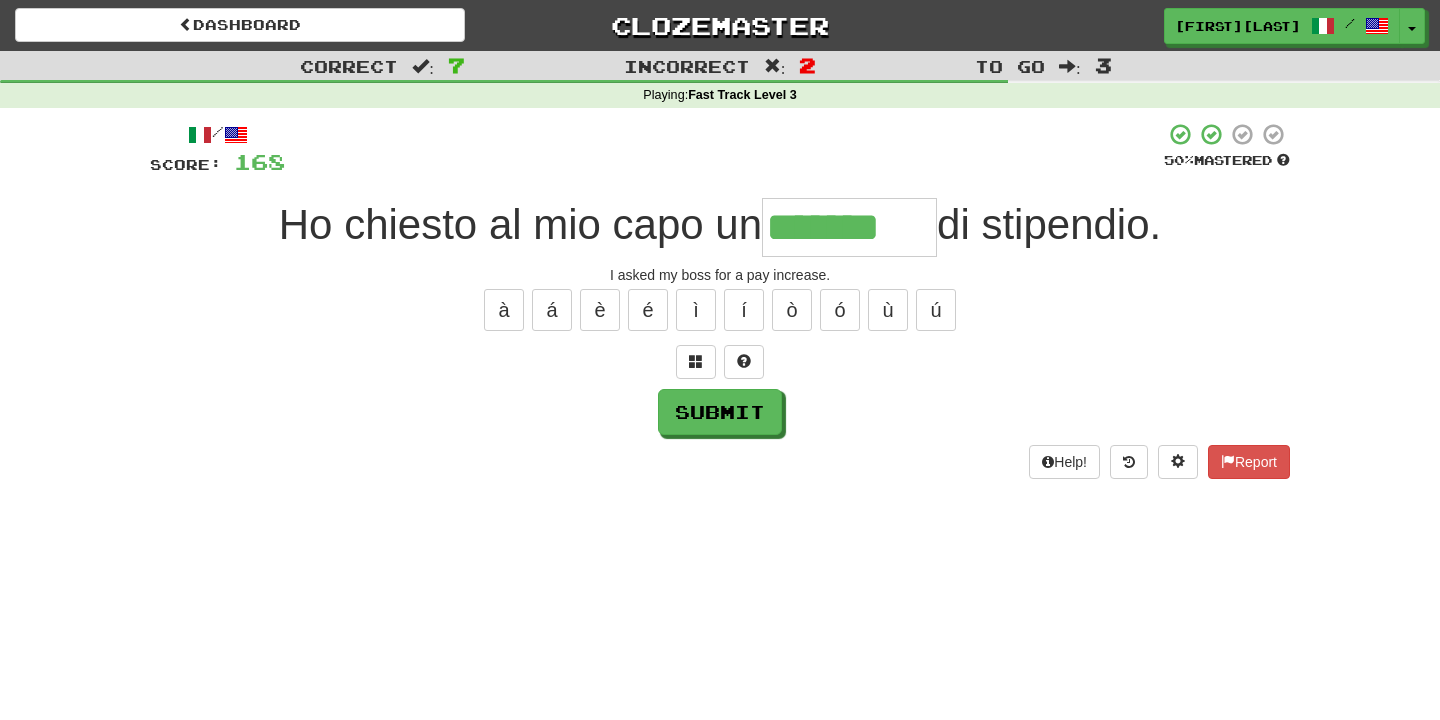 type on "*******" 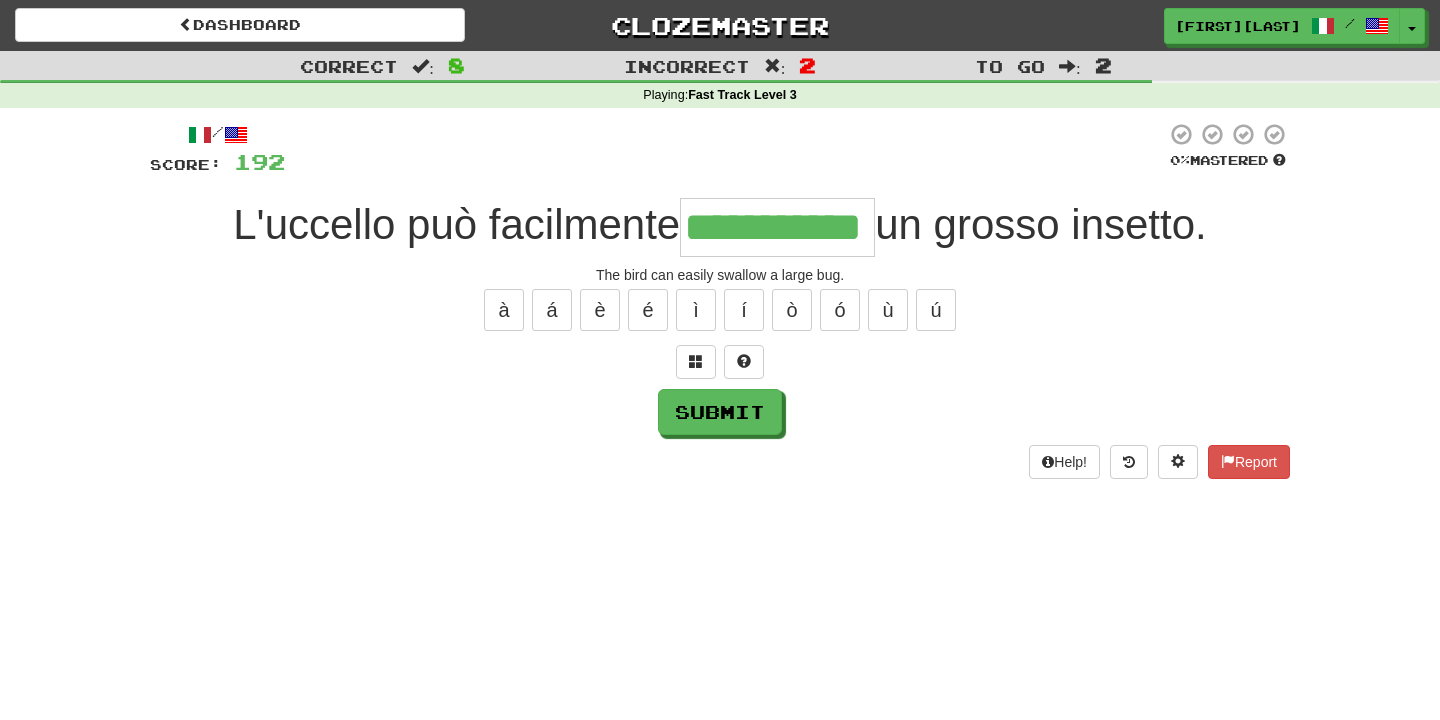 type on "**********" 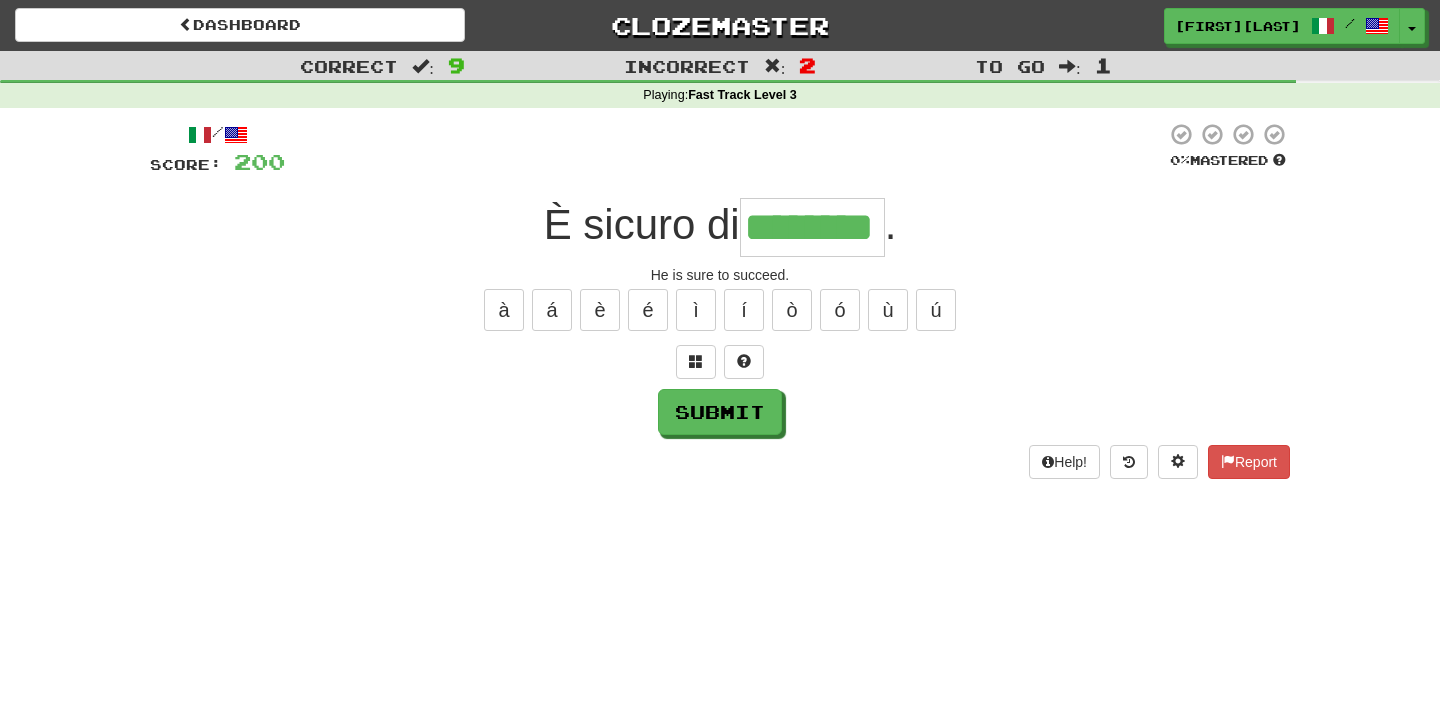 type on "********" 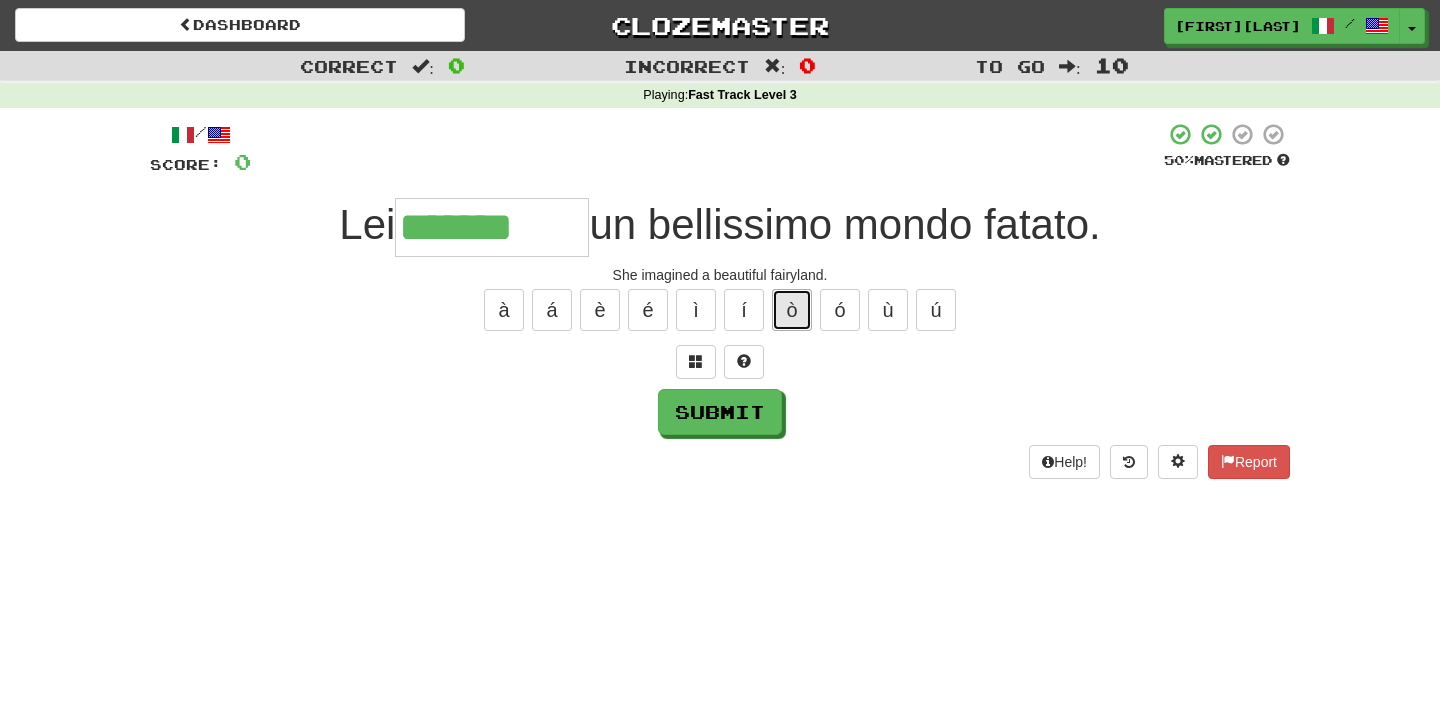 click on "ò" at bounding box center [792, 310] 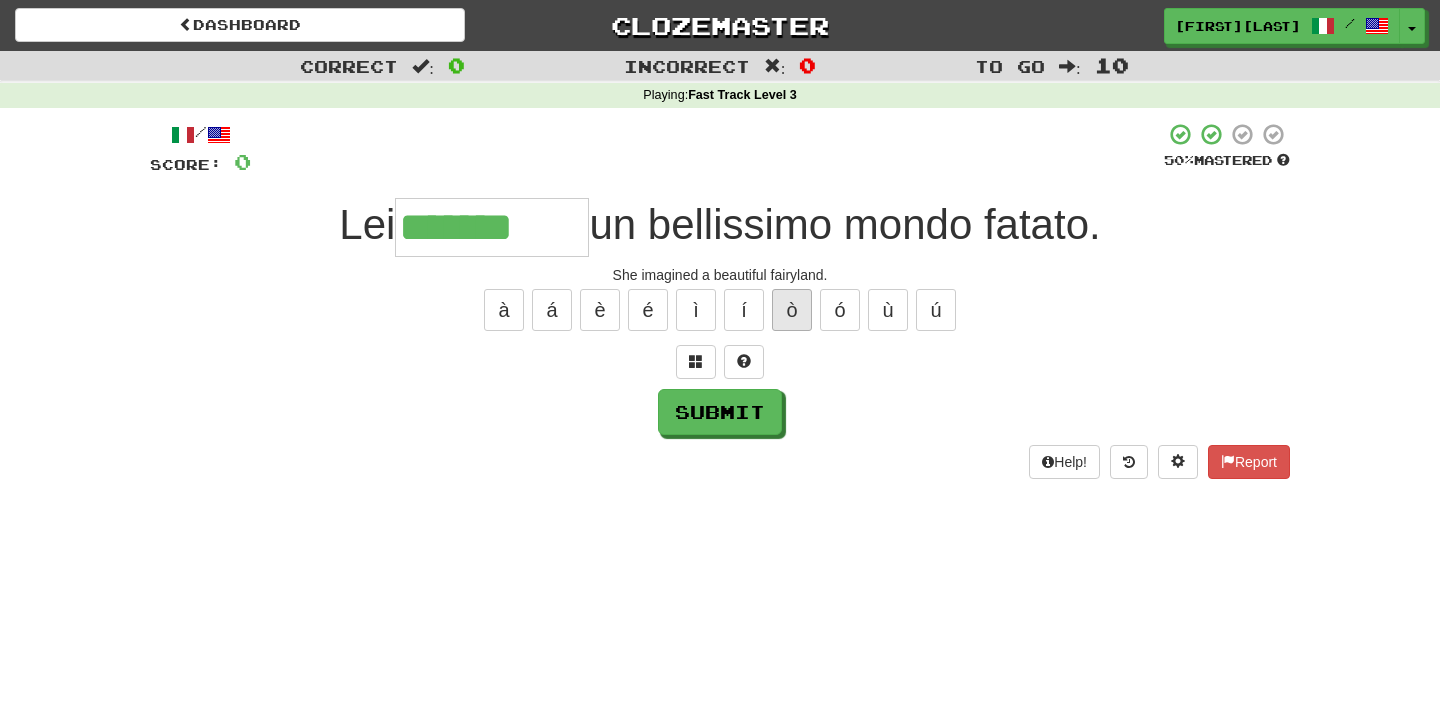 type on "********" 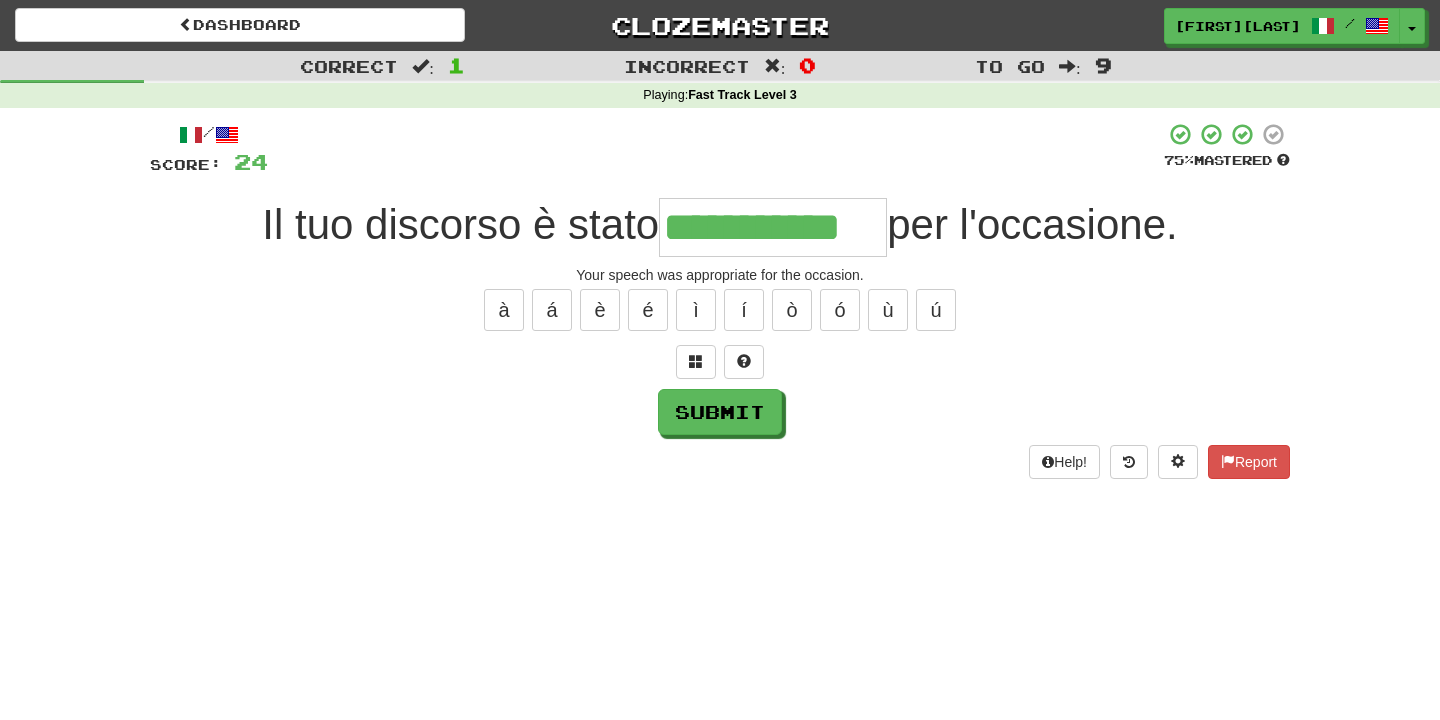 type on "**********" 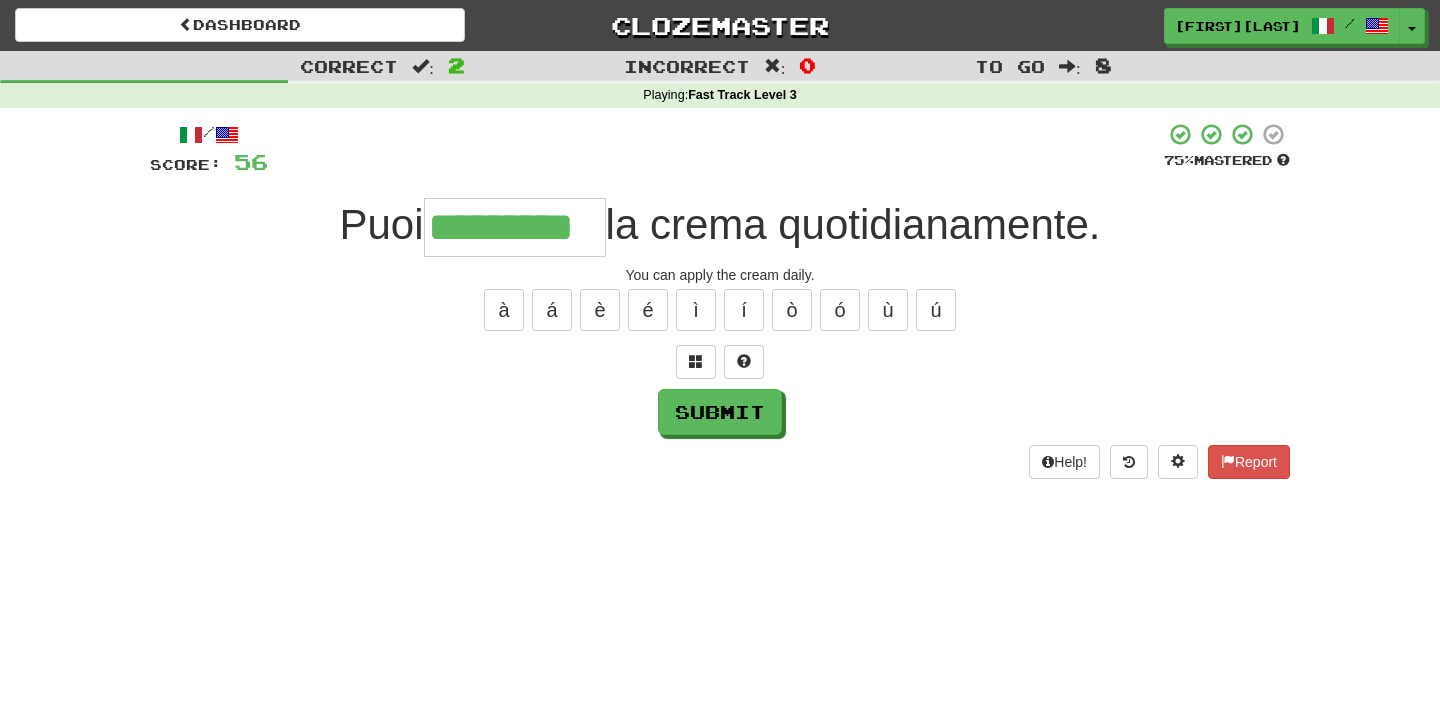 type on "*********" 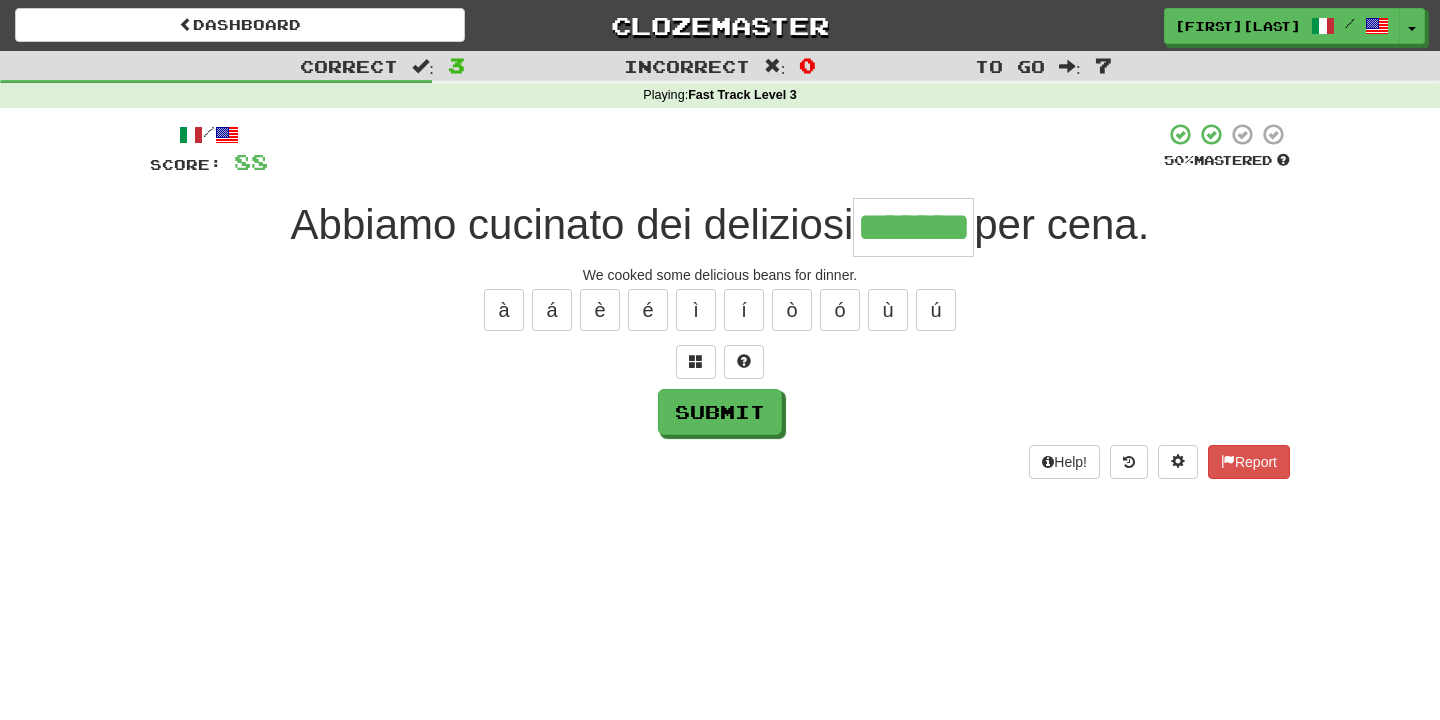 type on "*******" 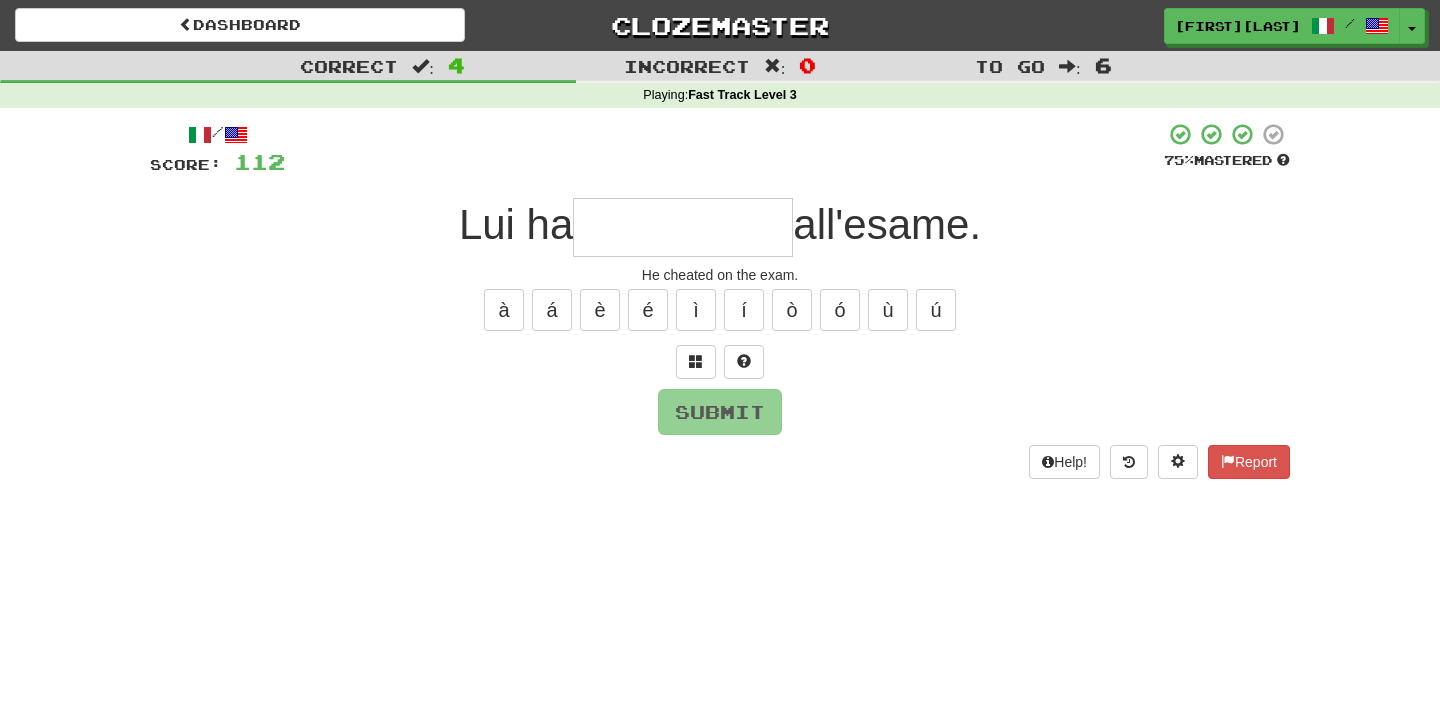 type on "*" 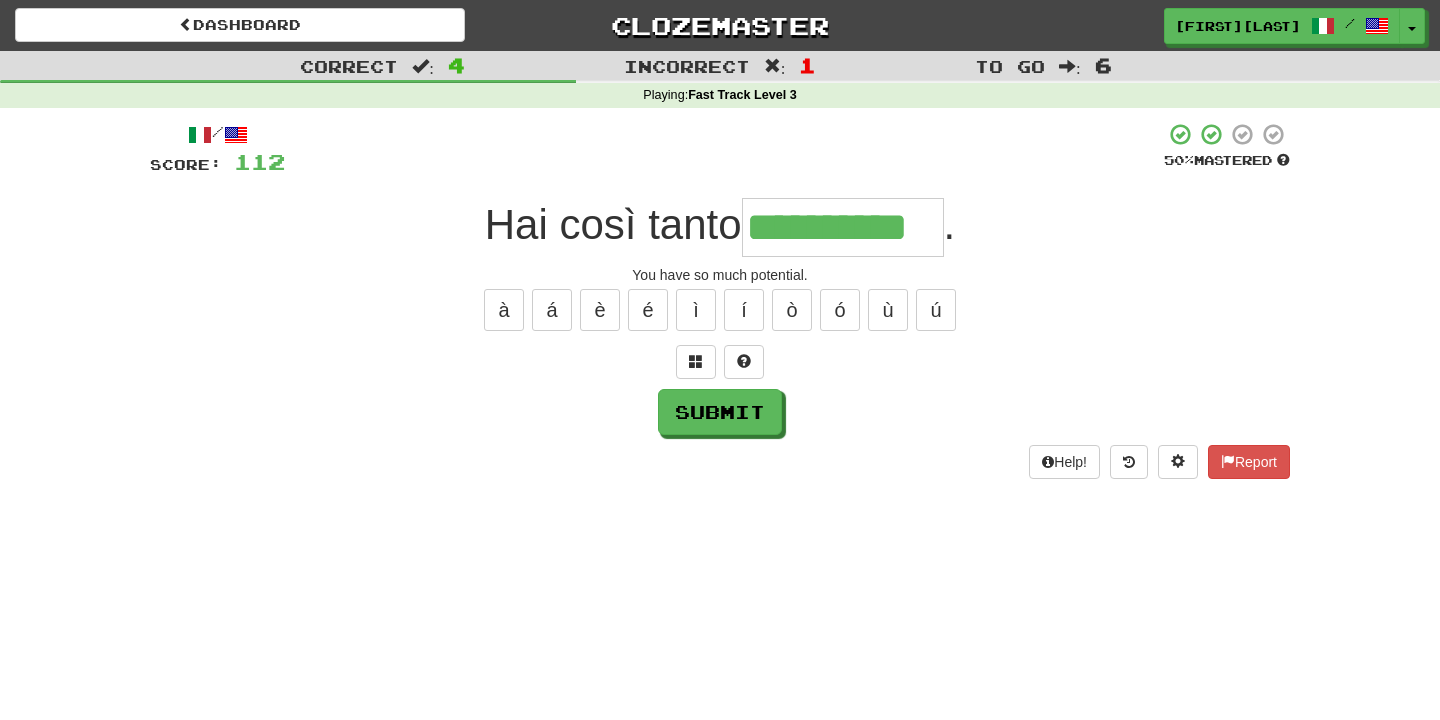 type on "**********" 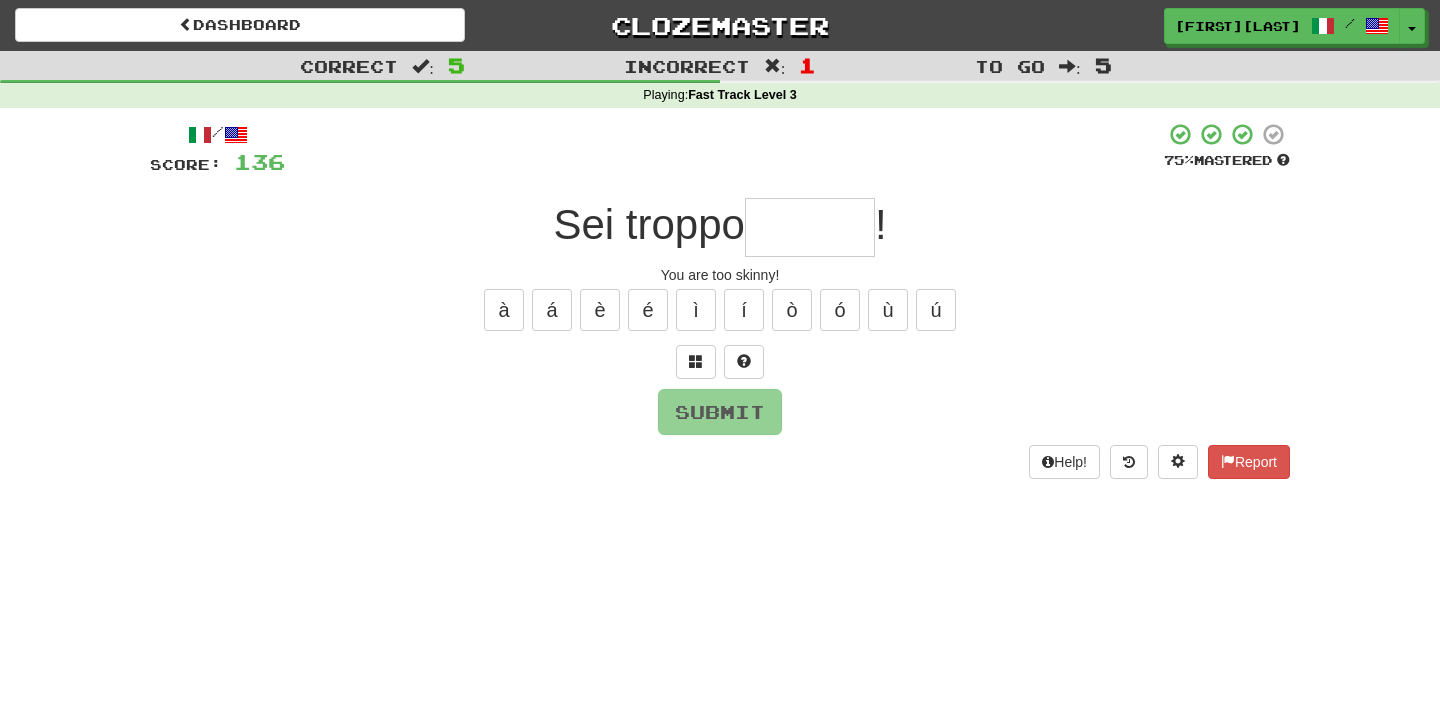 type on "*****" 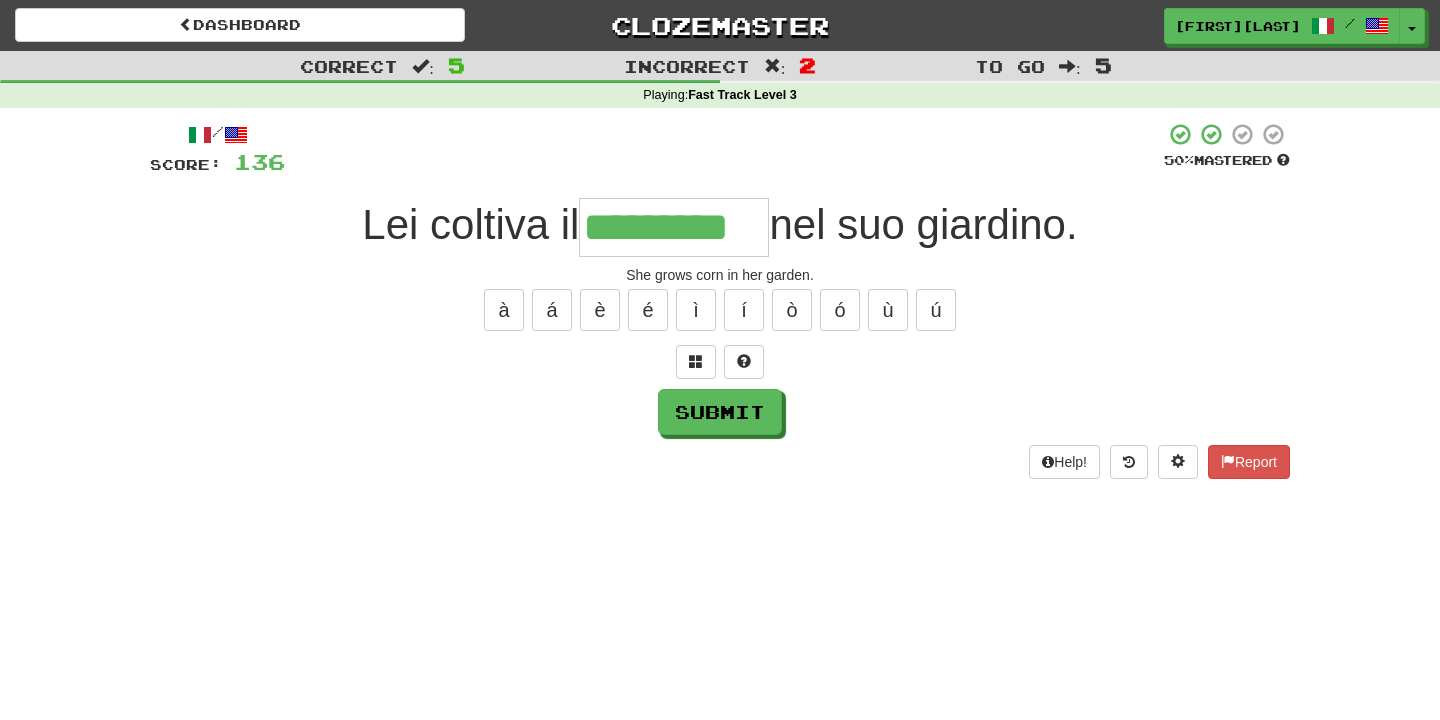 type on "*********" 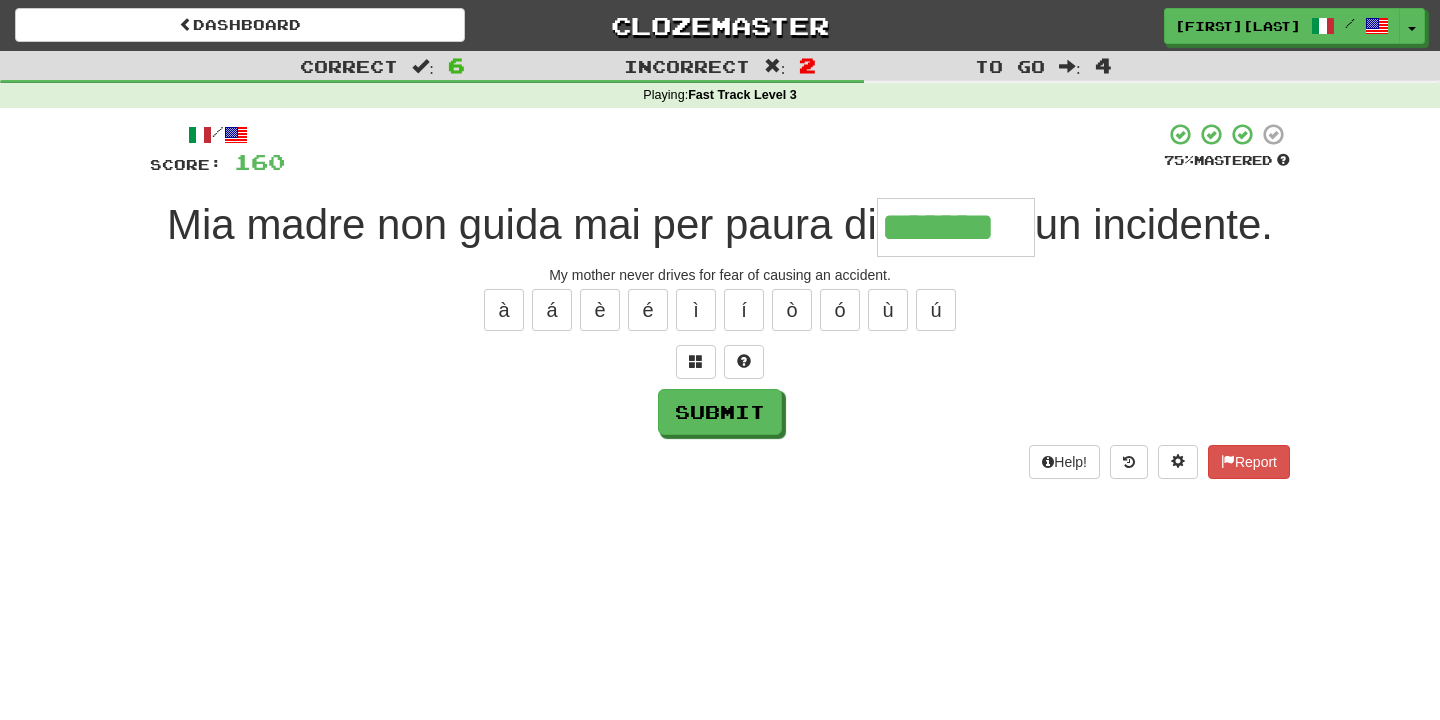 type on "*******" 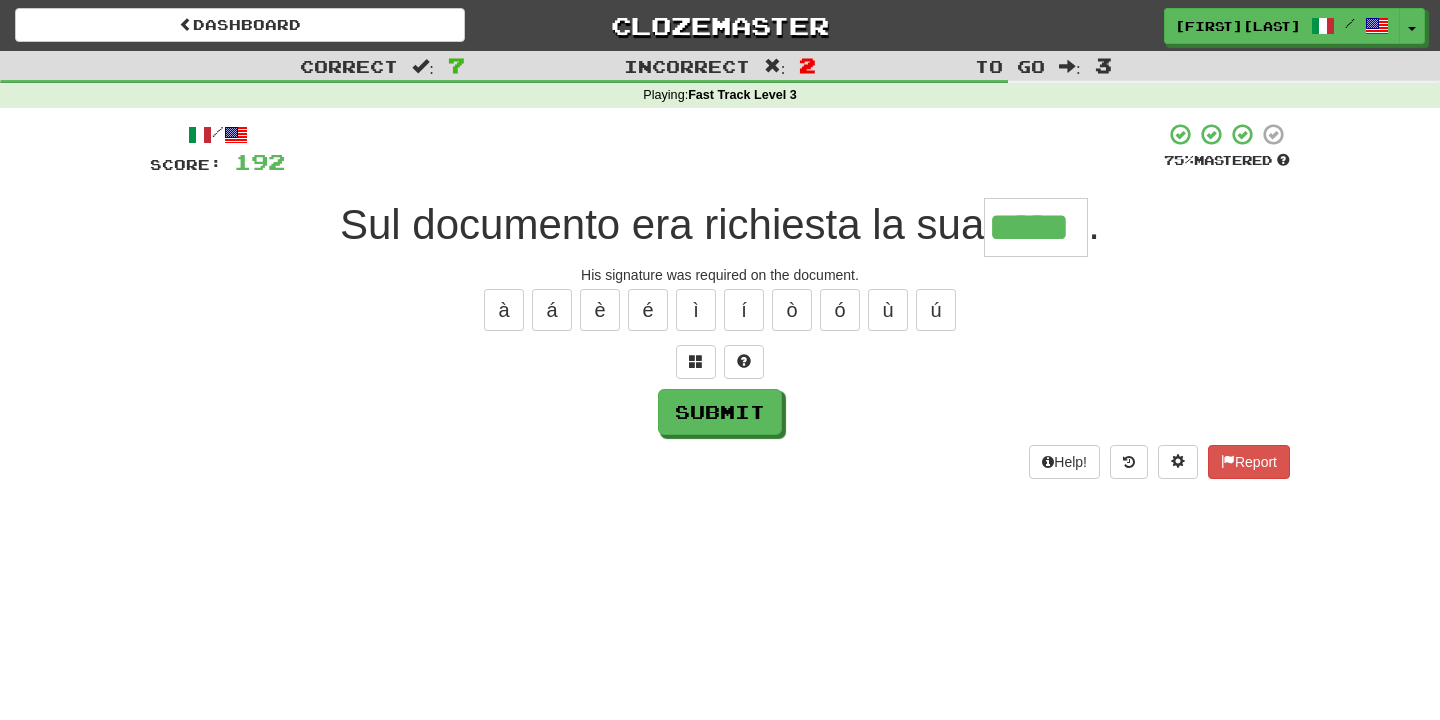 type on "*****" 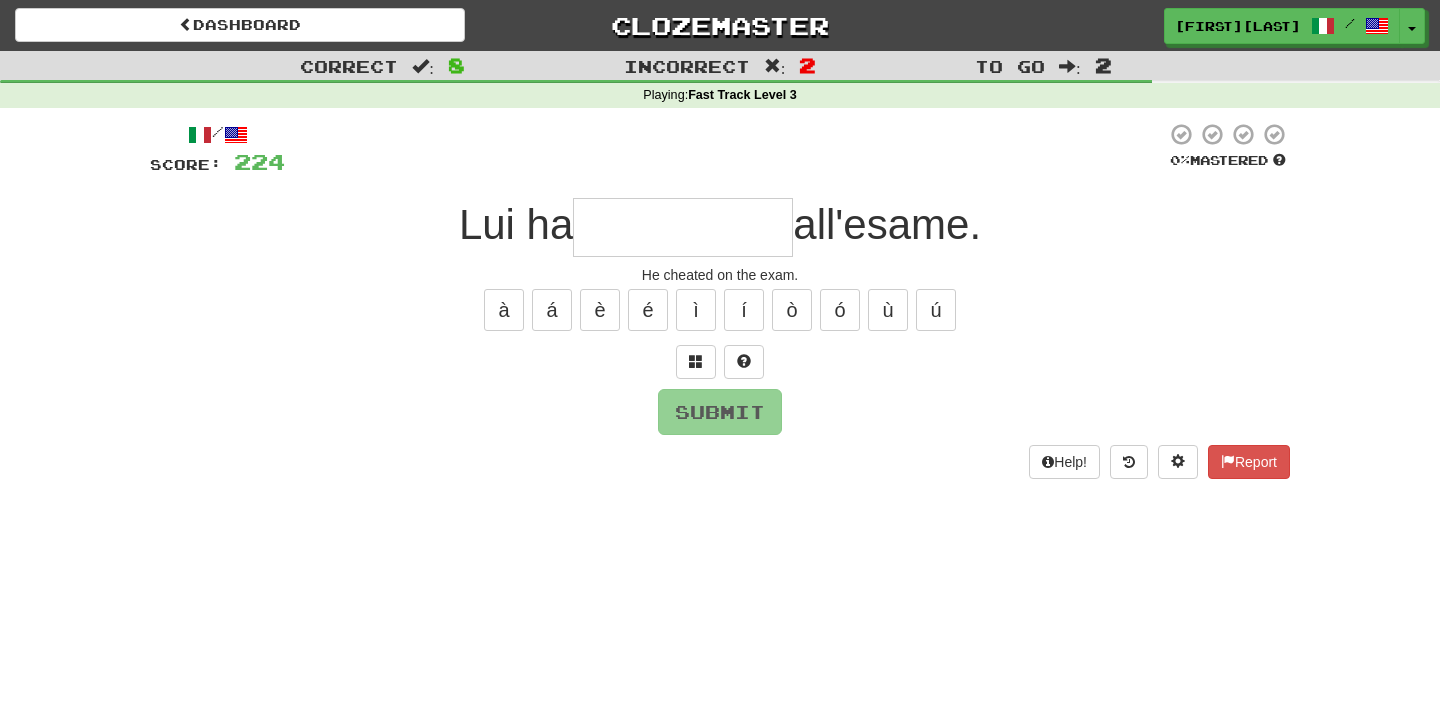 type on "*" 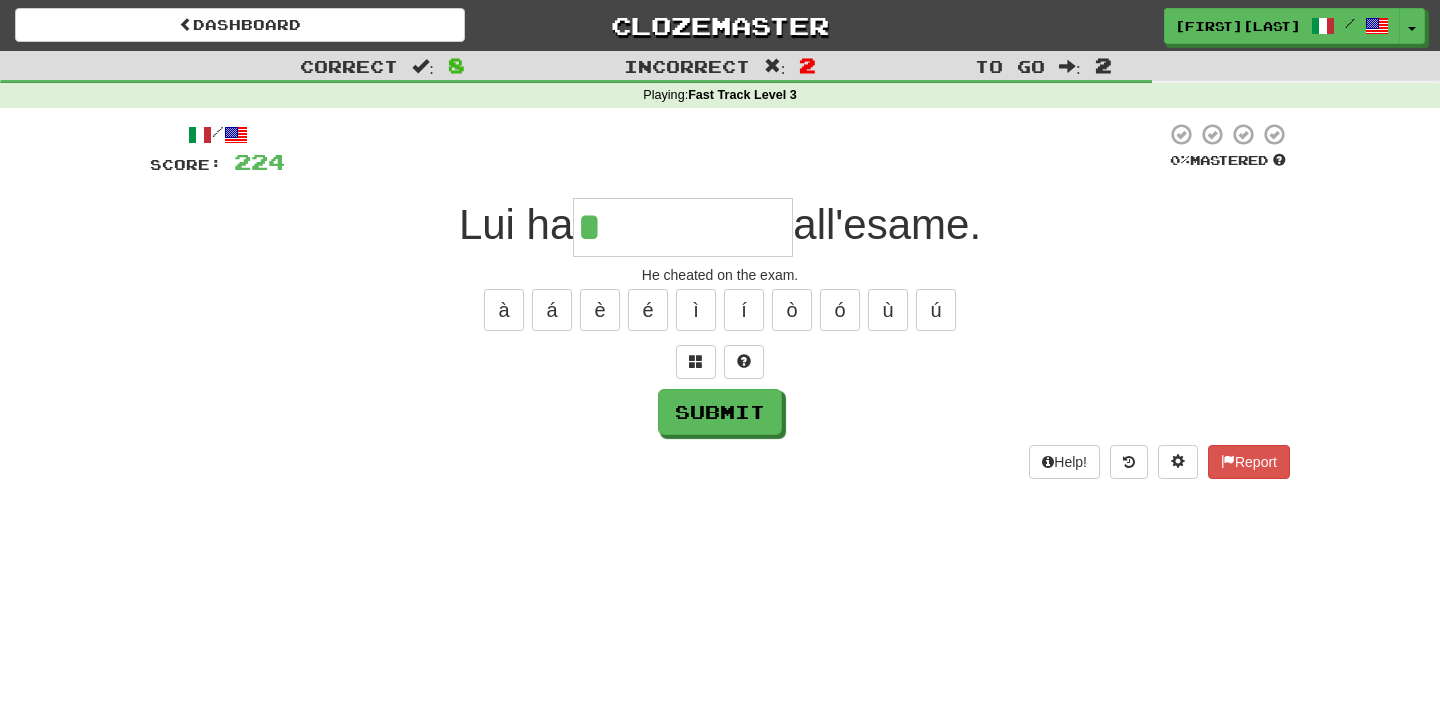 type on "**********" 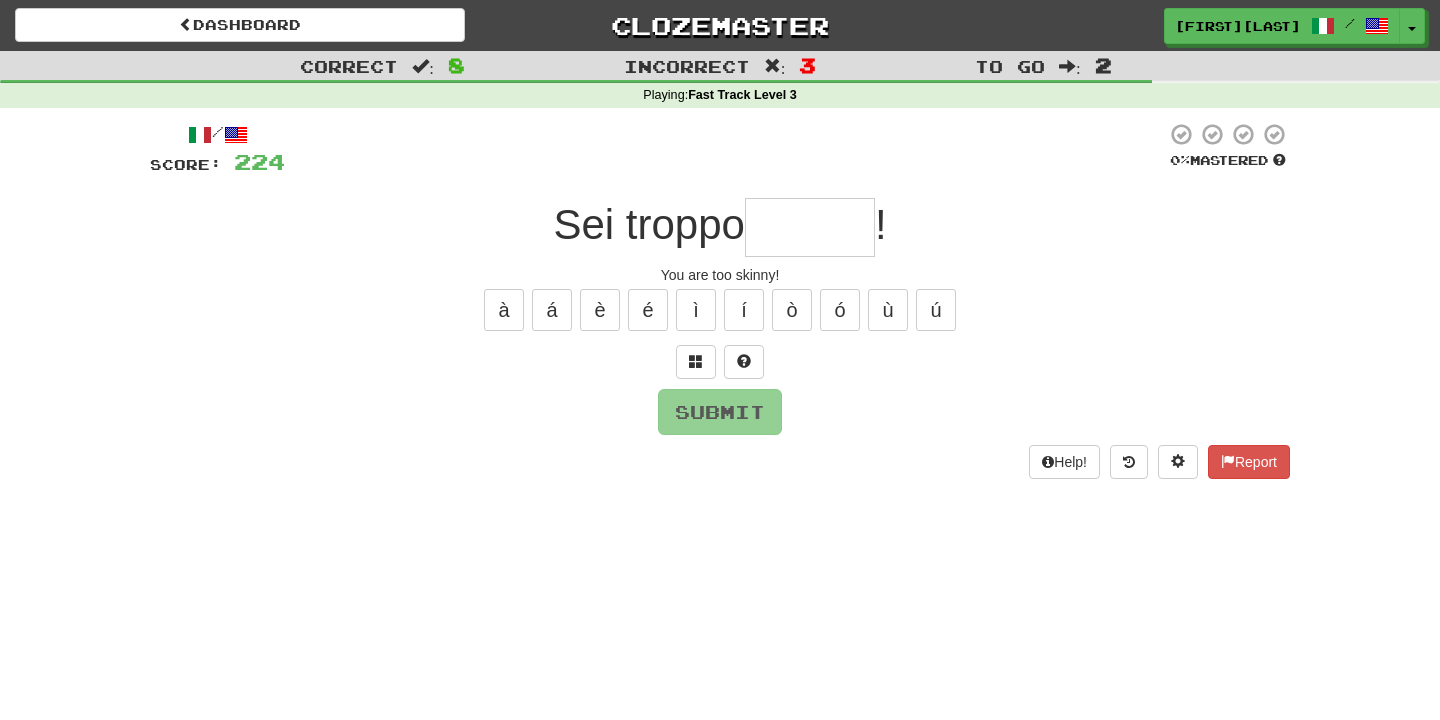 type on "*****" 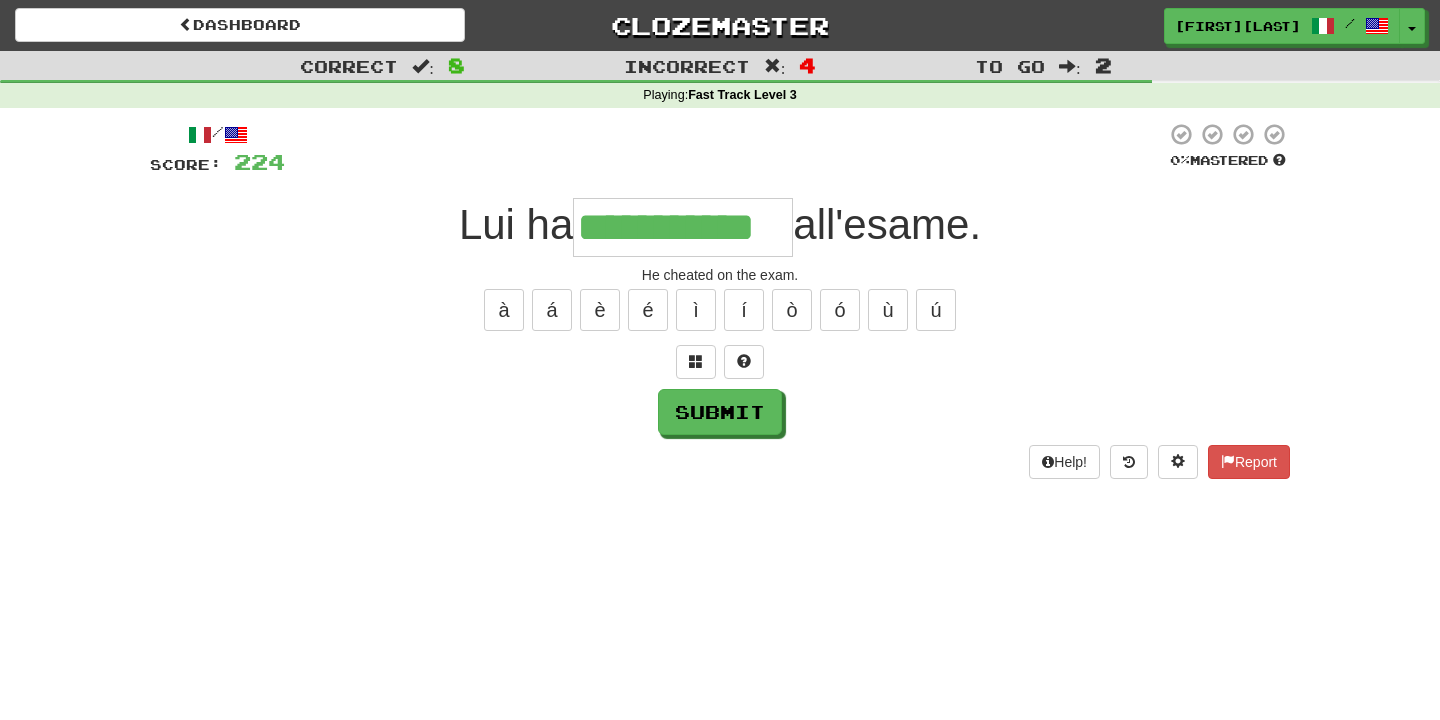 type on "**********" 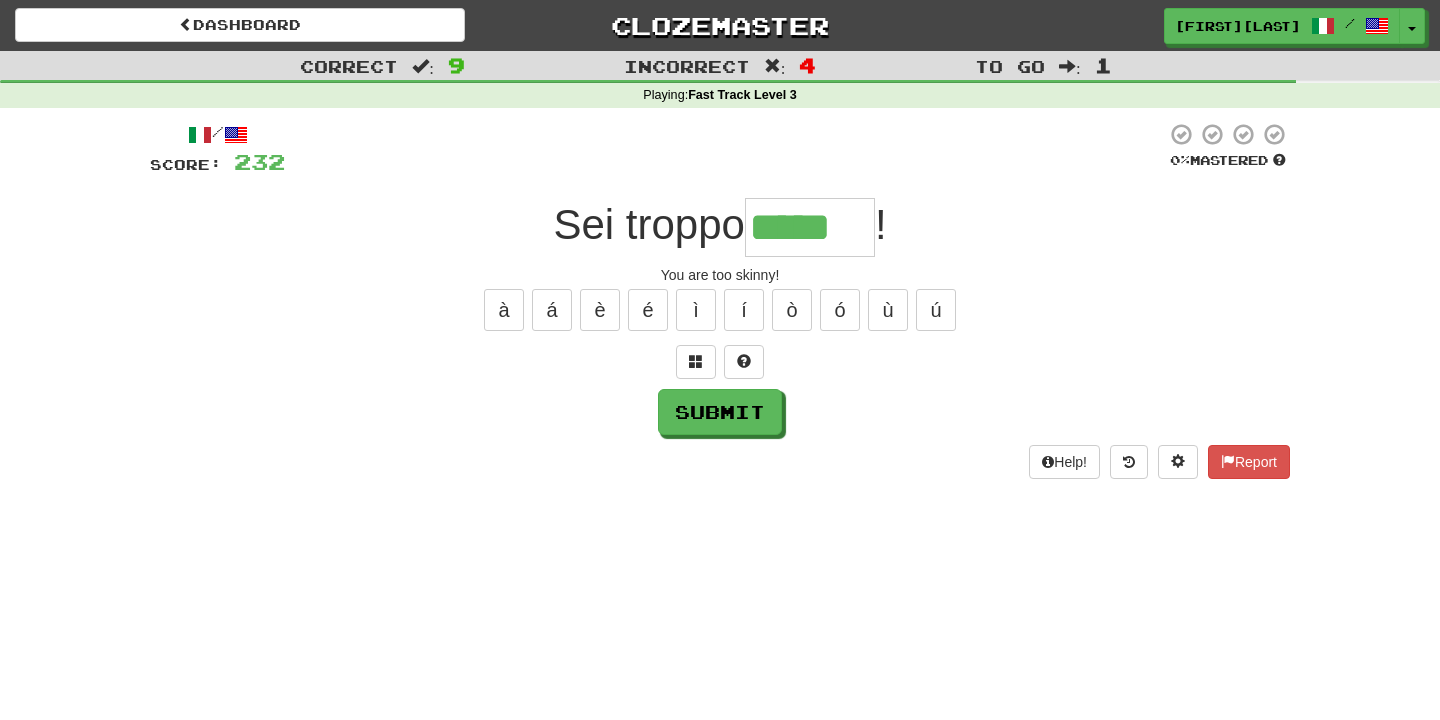 type on "*****" 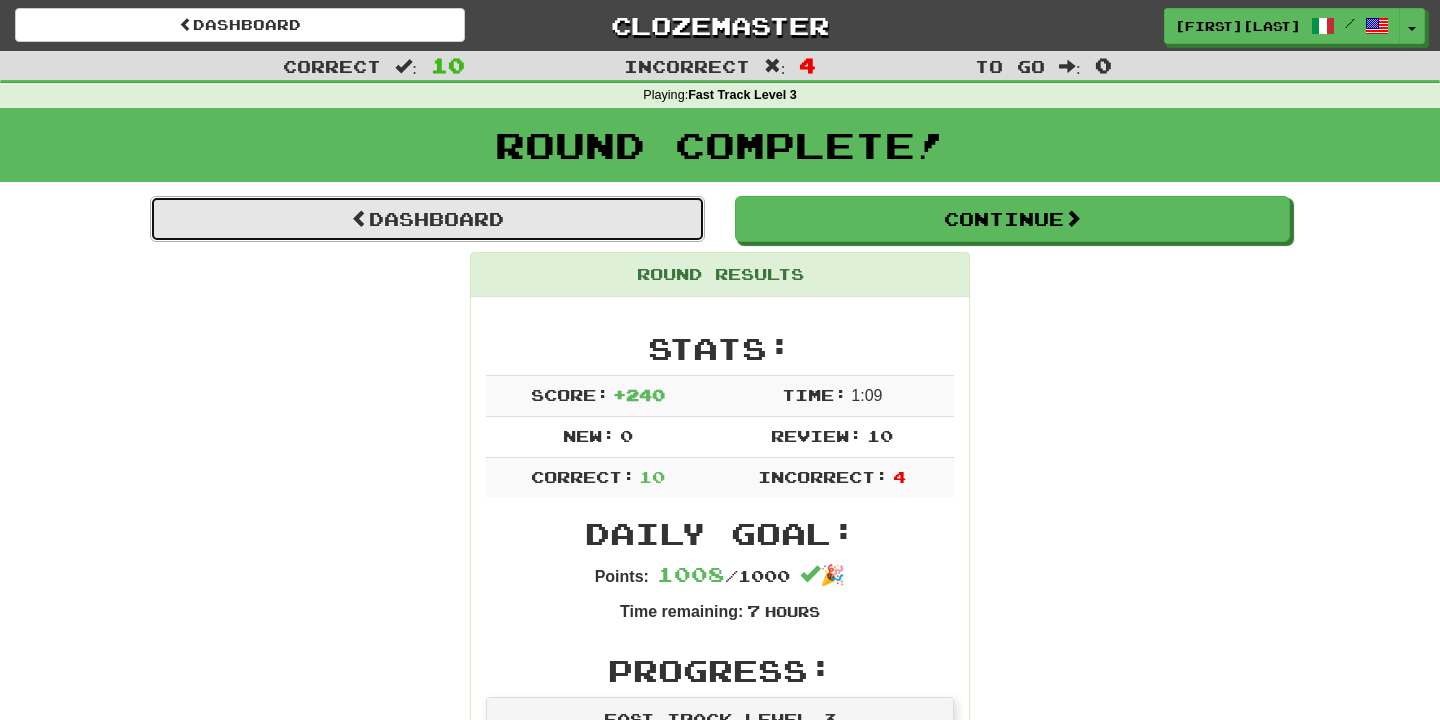 click on "Dashboard" at bounding box center (427, 219) 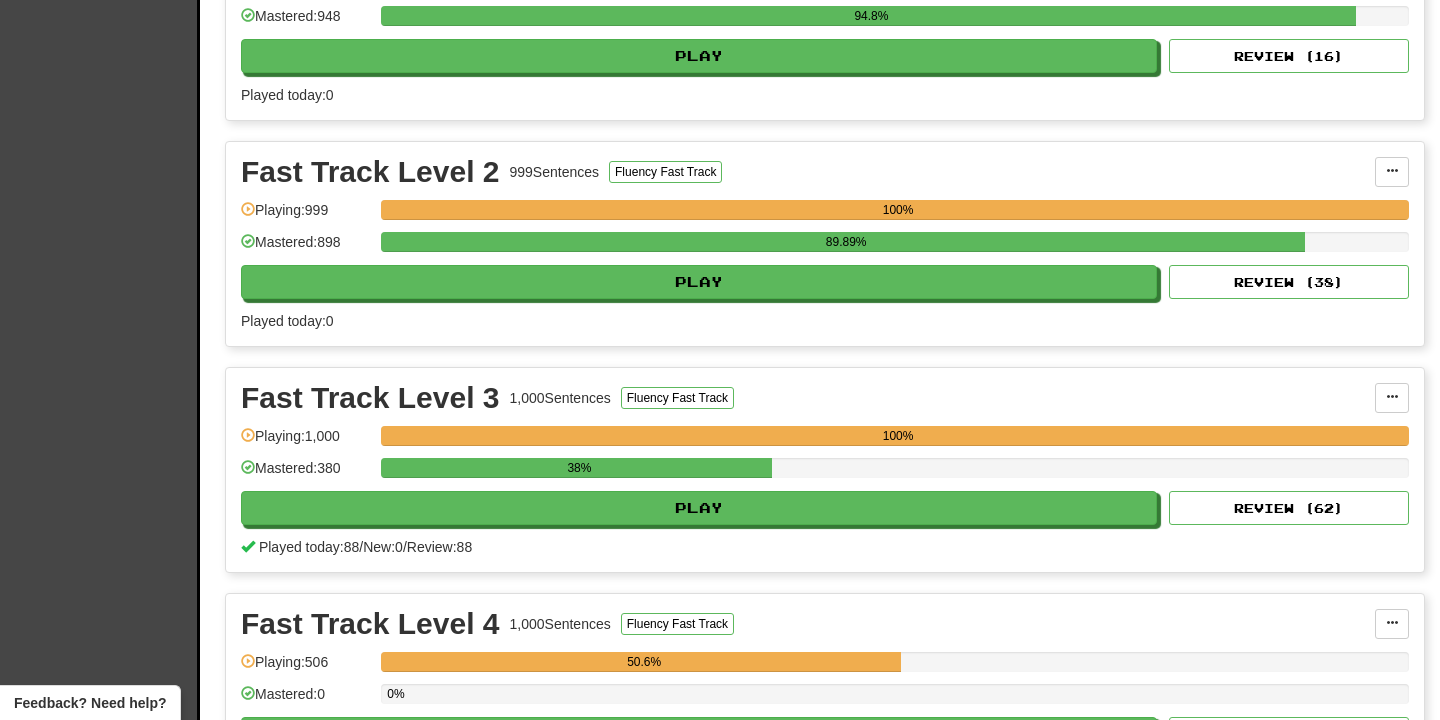scroll, scrollTop: 528, scrollLeft: 0, axis: vertical 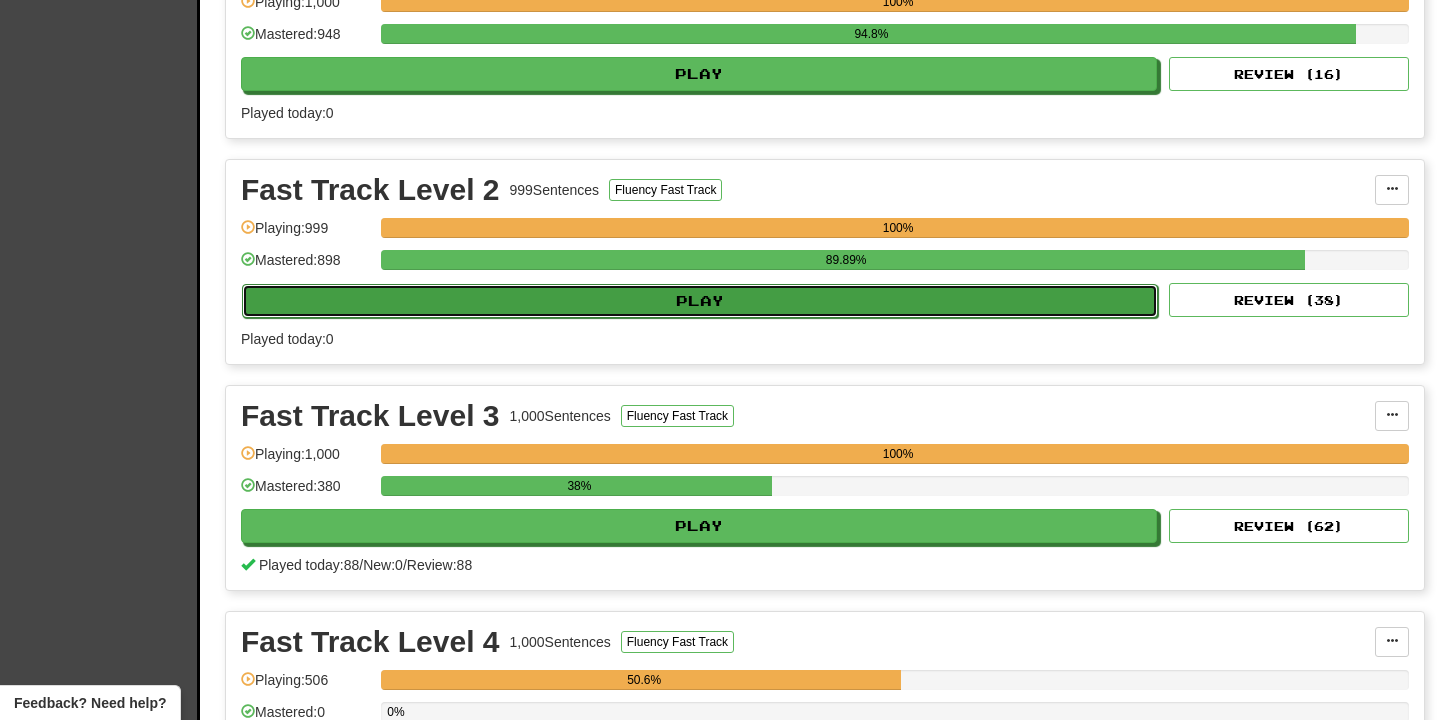 click on "Play" at bounding box center [700, 301] 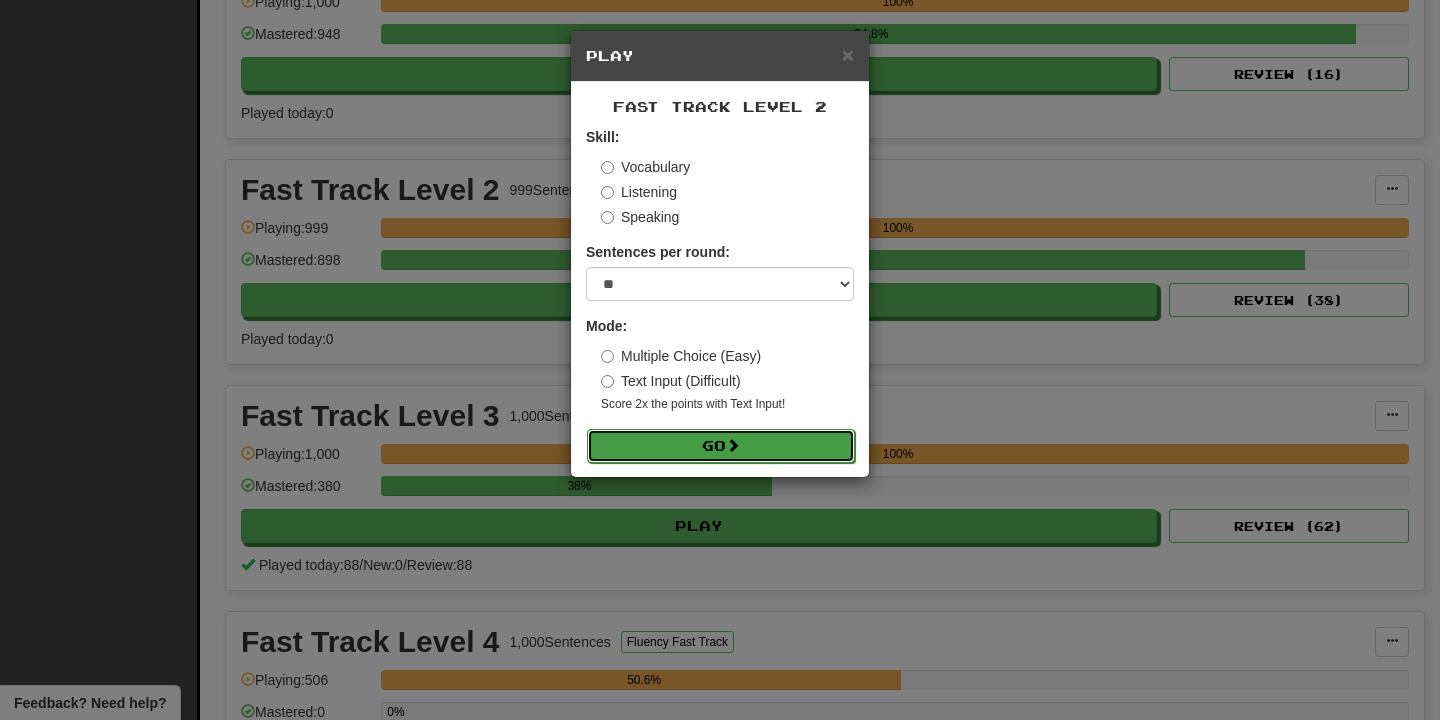 click on "Go" at bounding box center (721, 446) 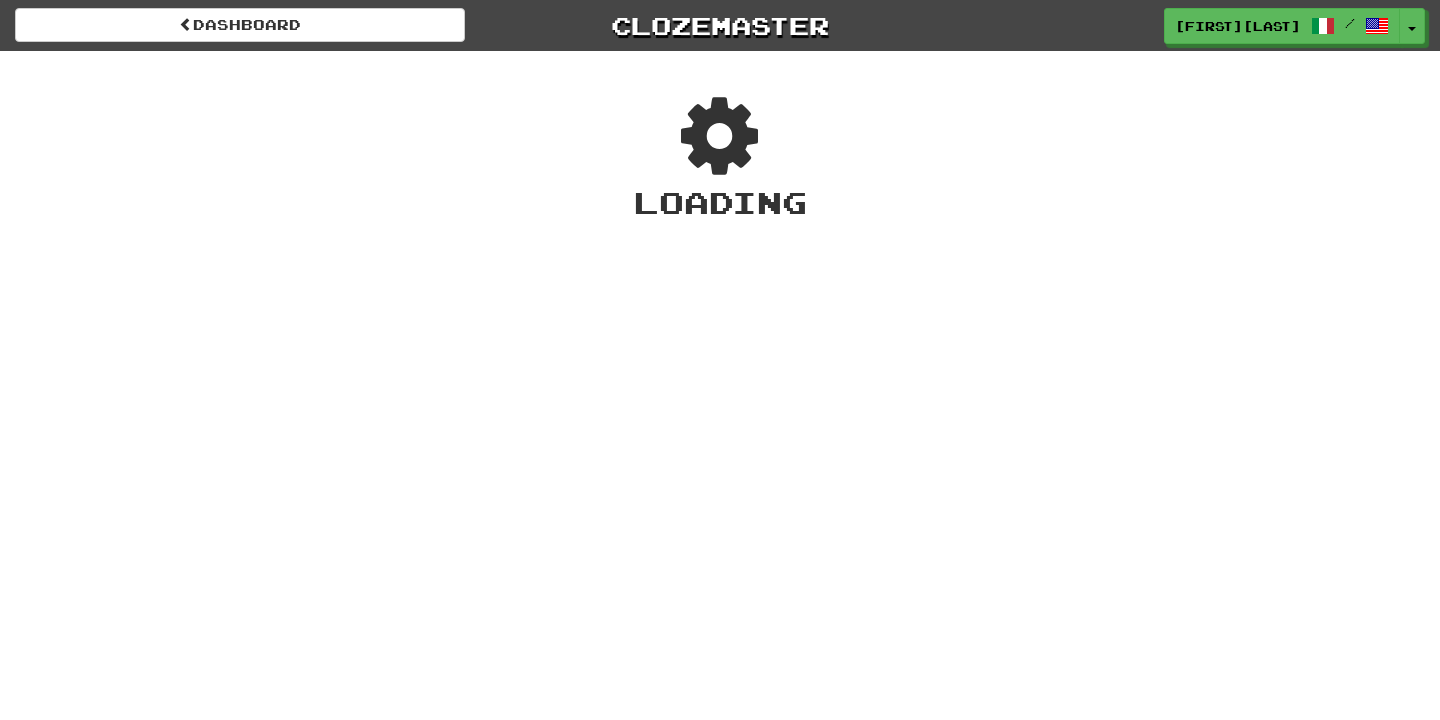 scroll, scrollTop: 0, scrollLeft: 0, axis: both 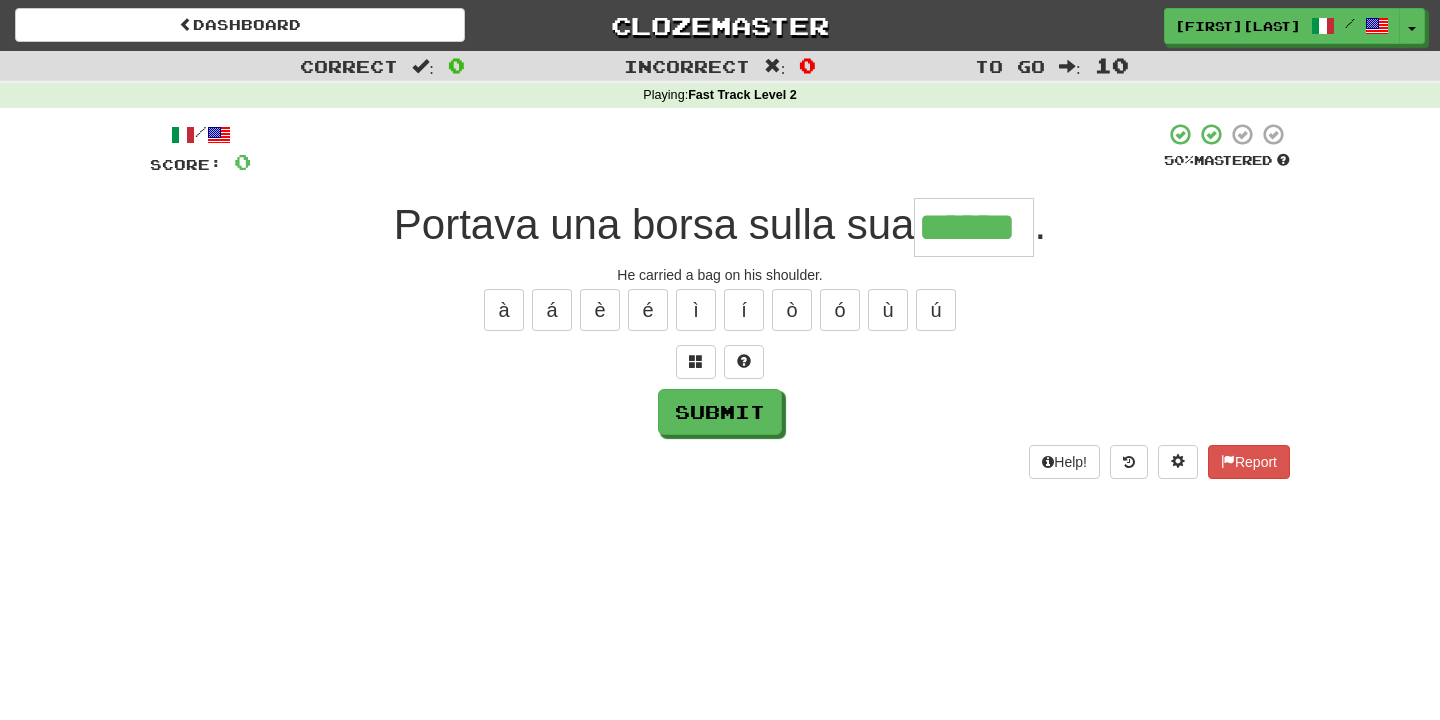 type on "******" 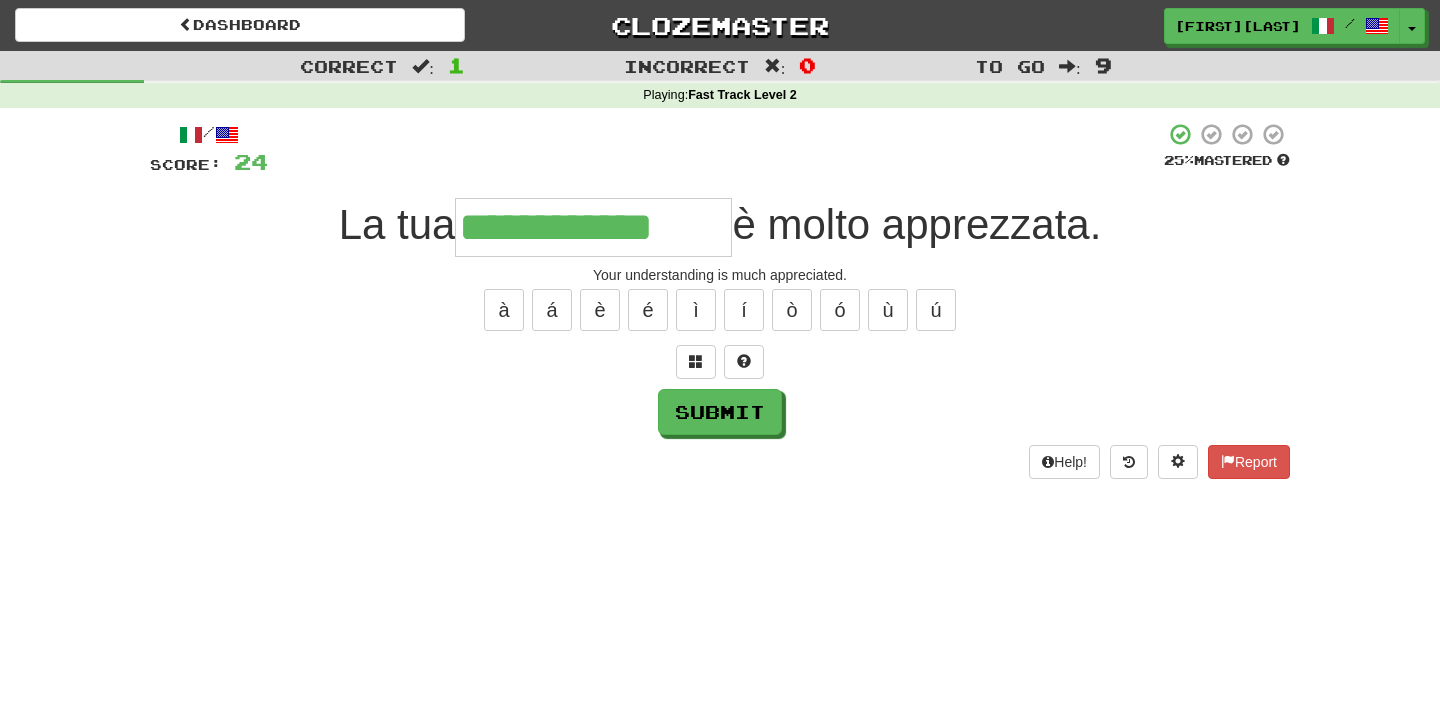 type on "**********" 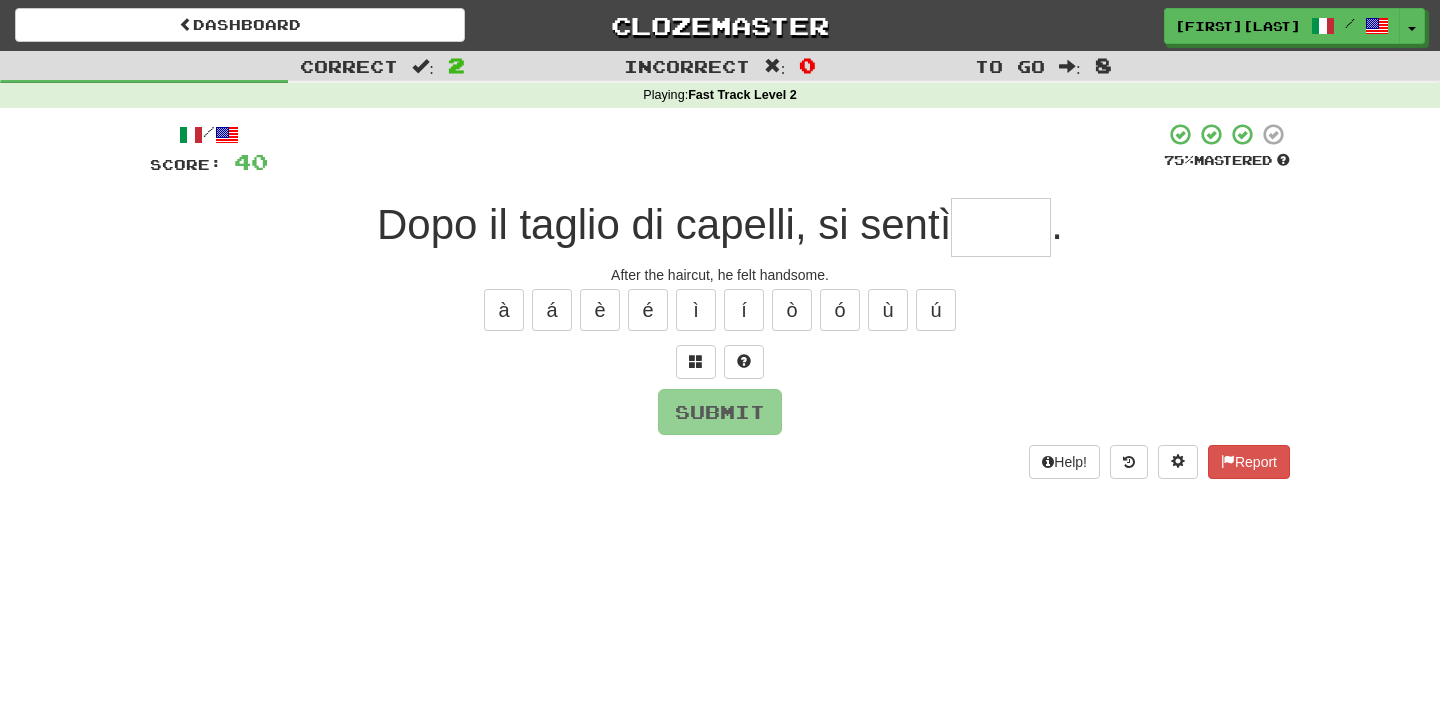 type on "*****" 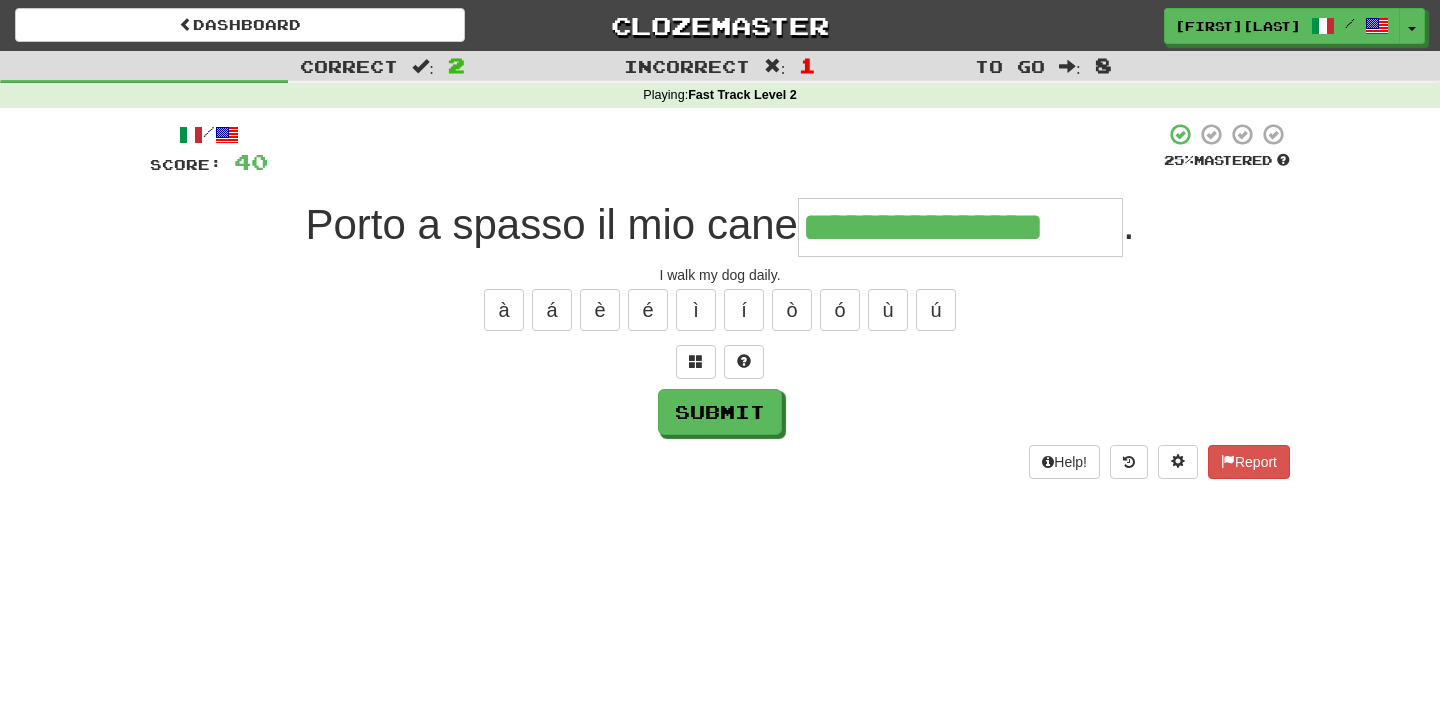 type on "**********" 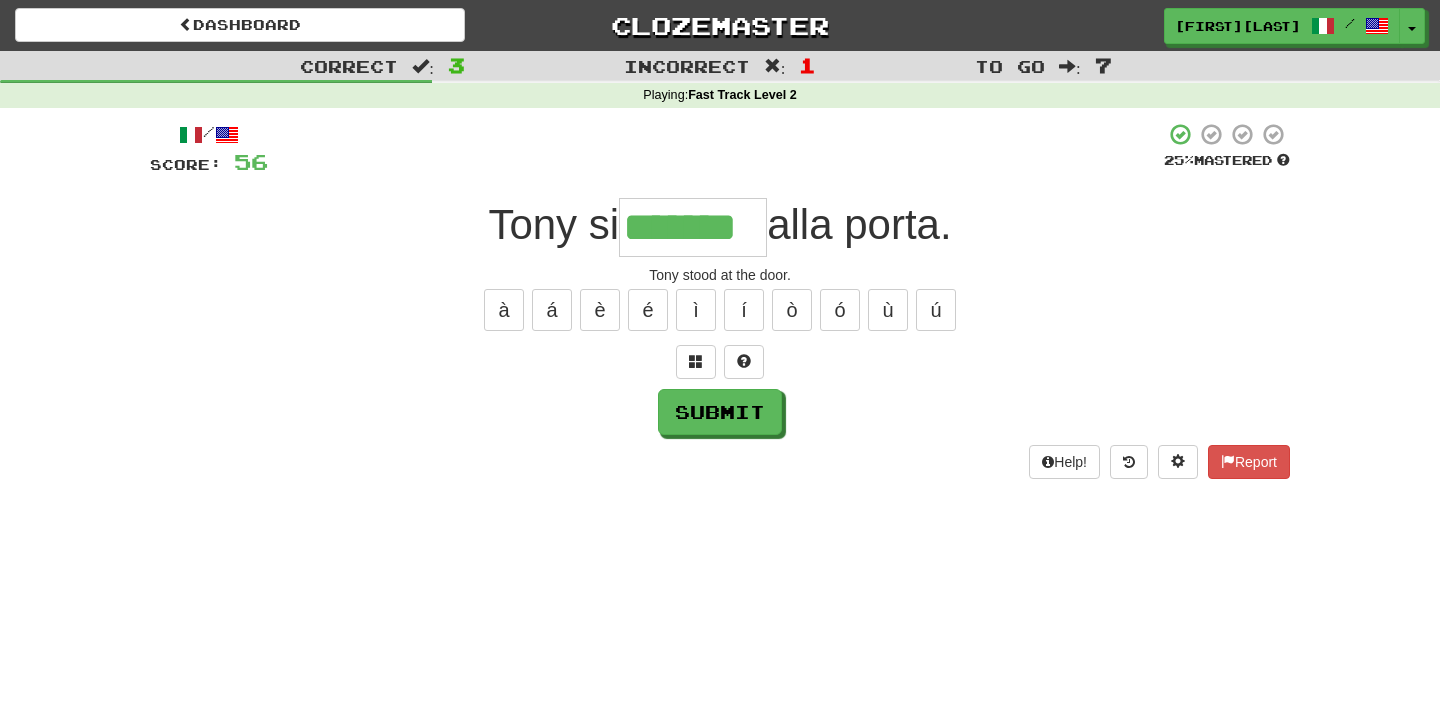 type on "*******" 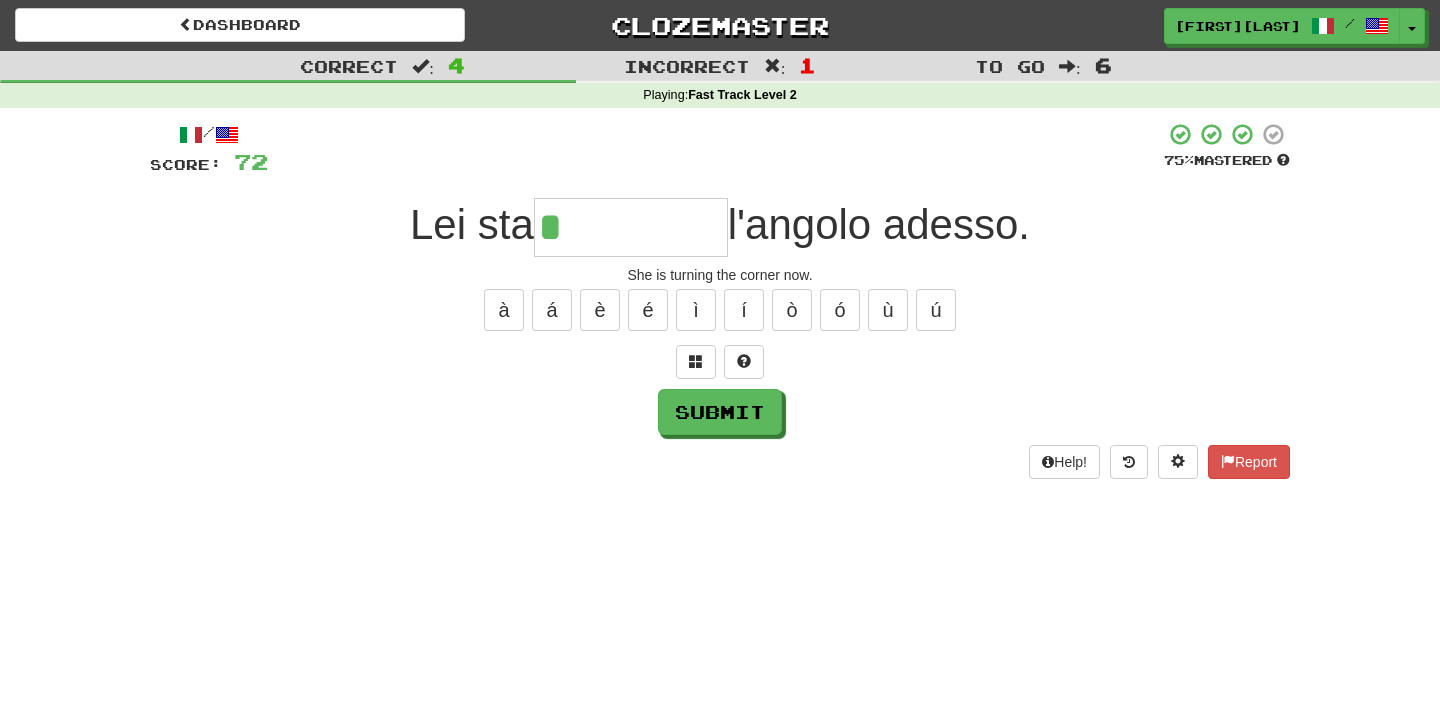 type on "*********" 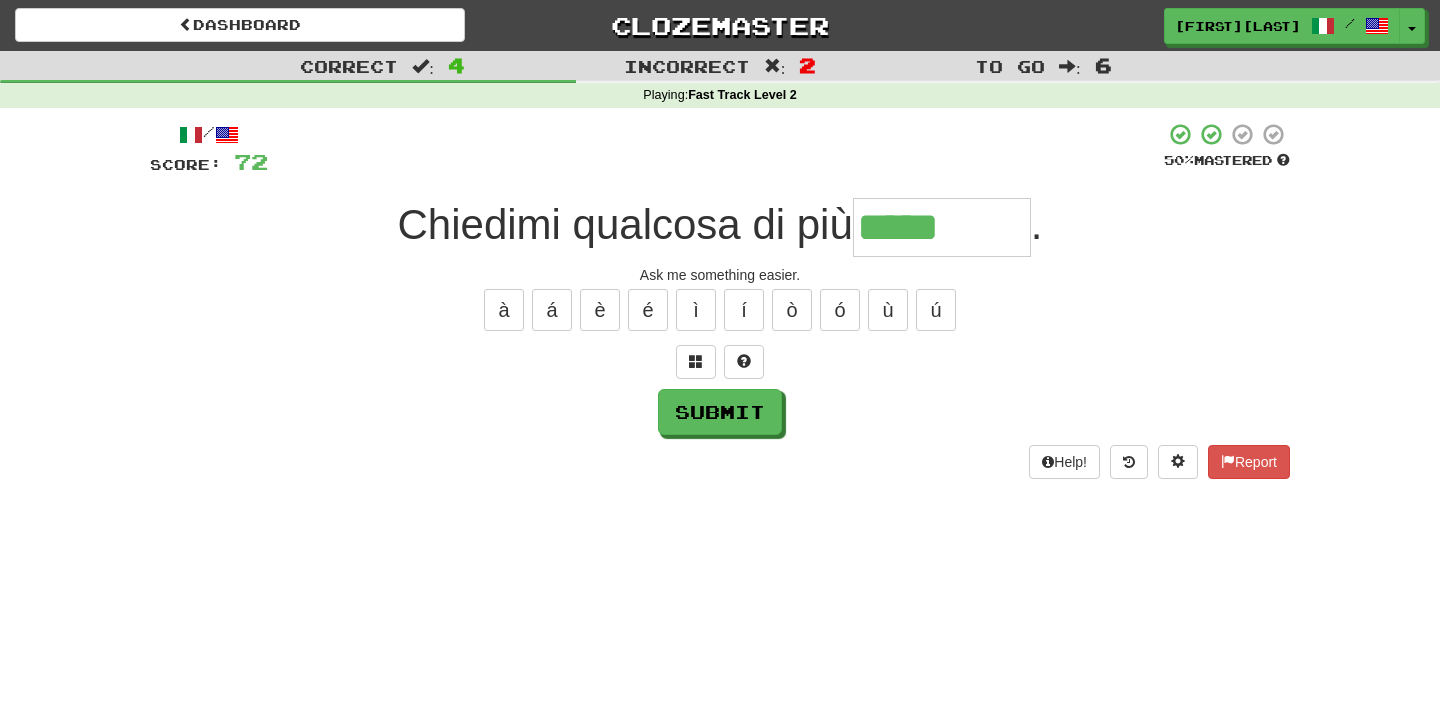 type on "********" 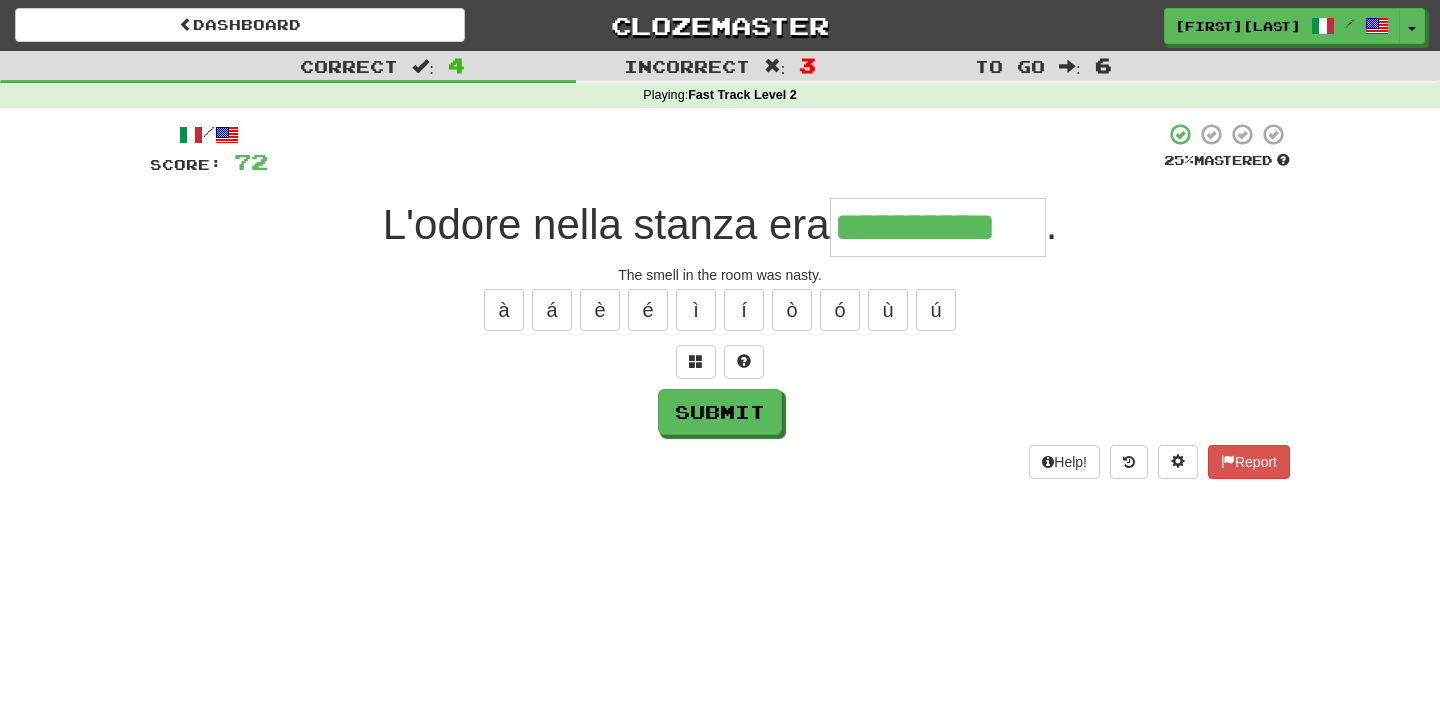 type on "**********" 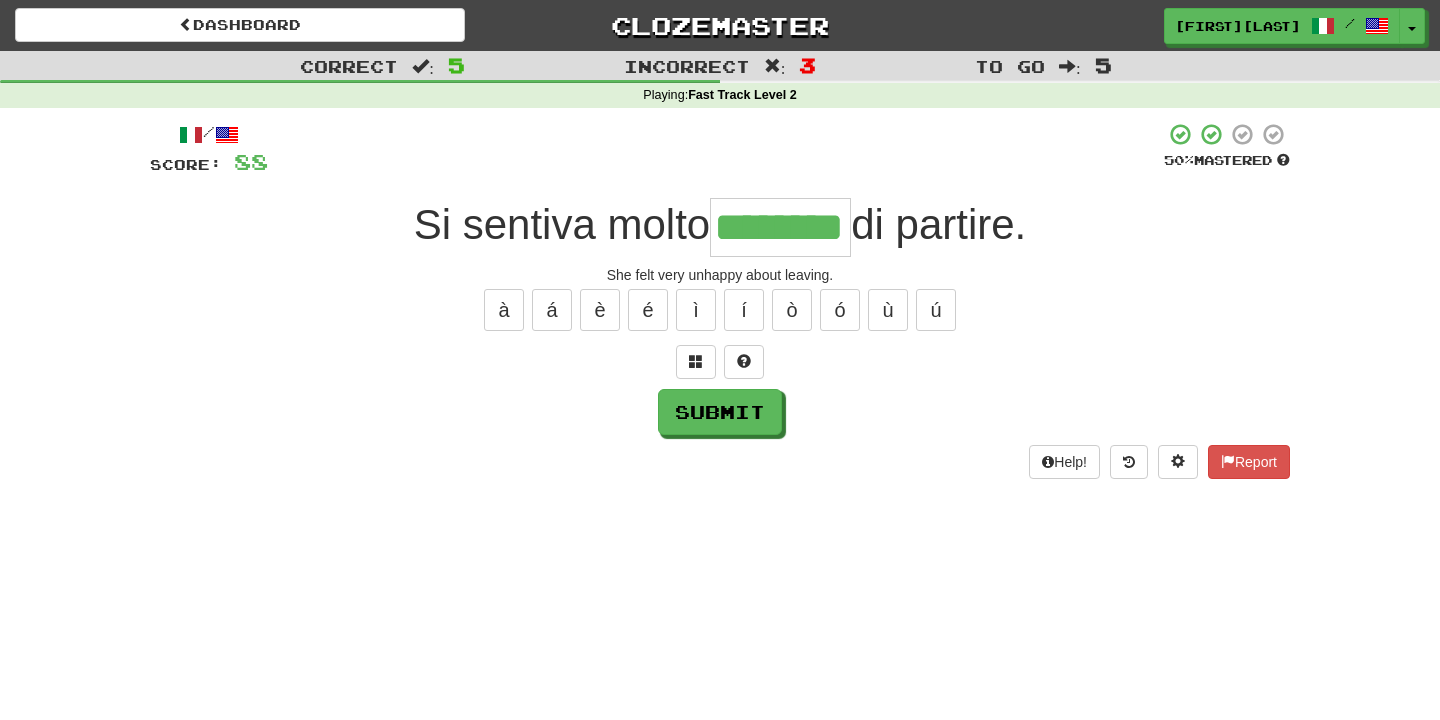 type on "********" 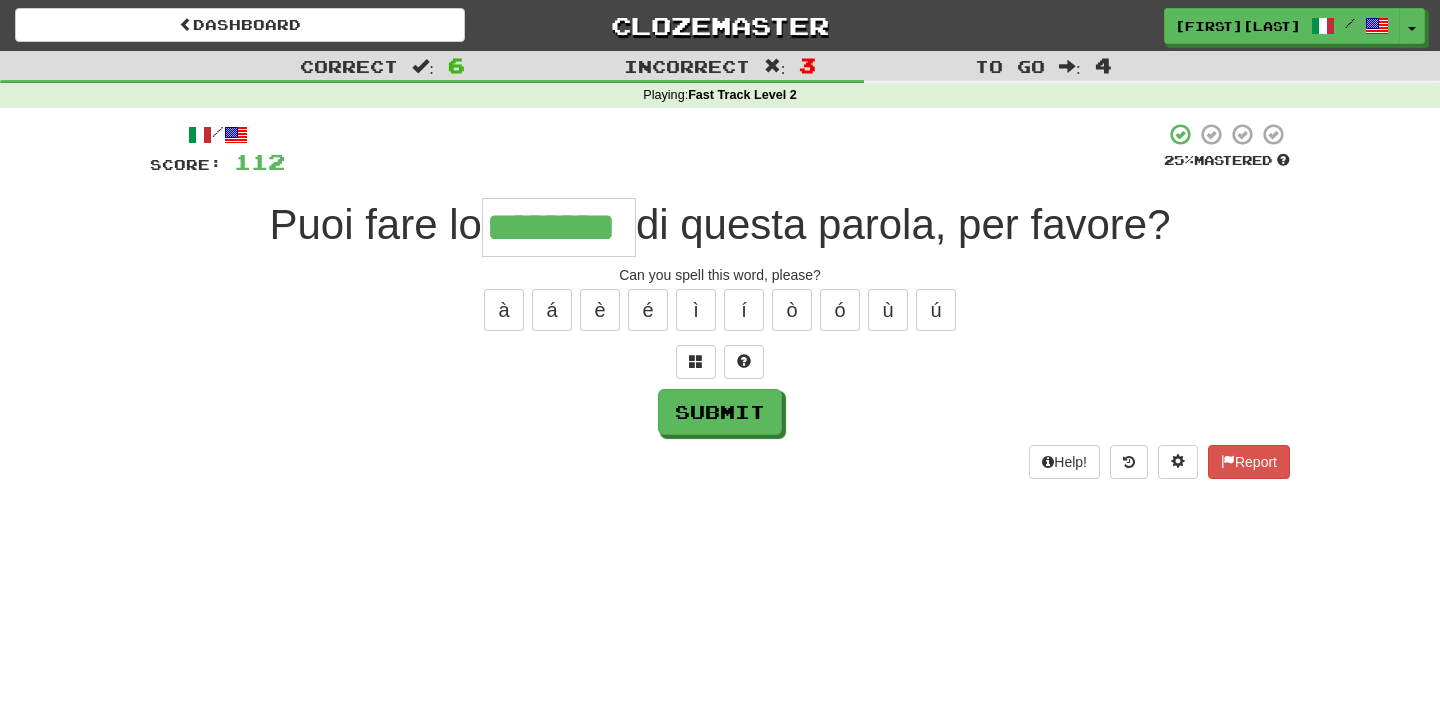 type on "********" 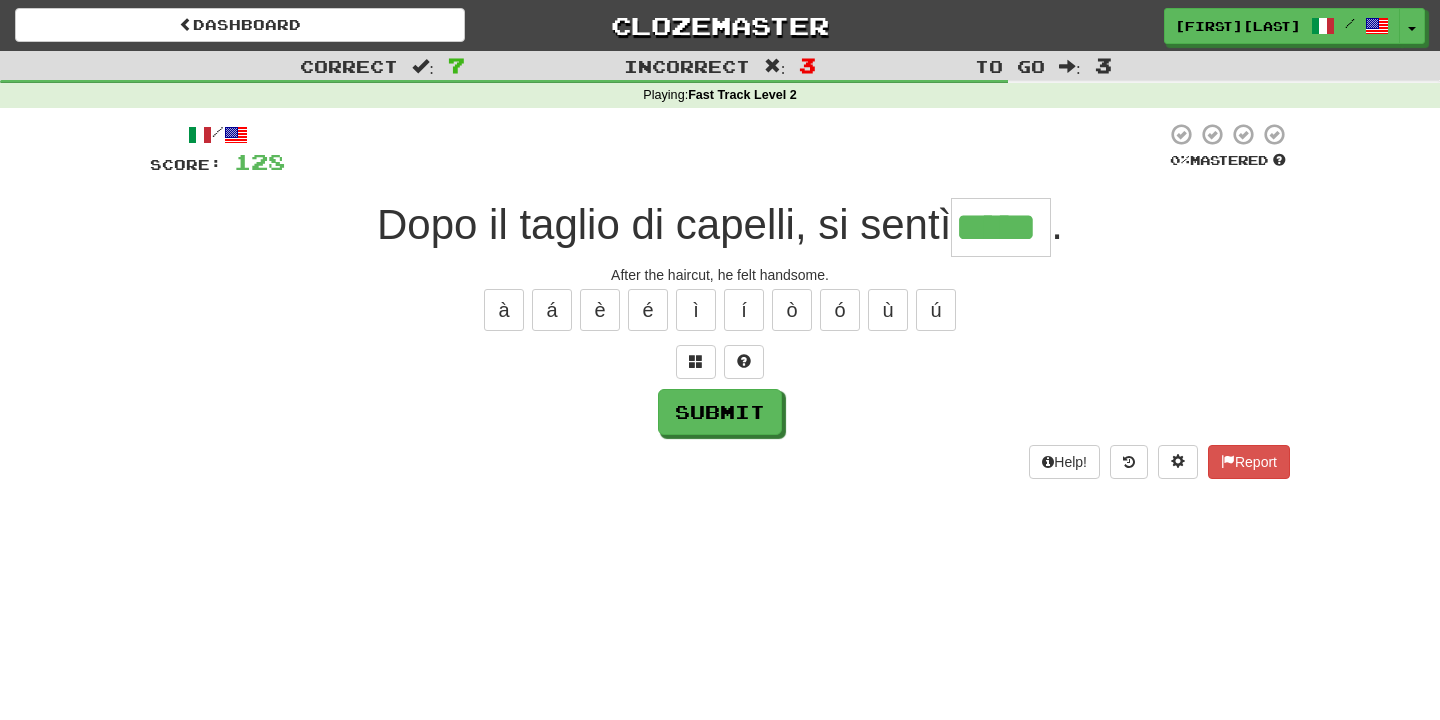 type on "*****" 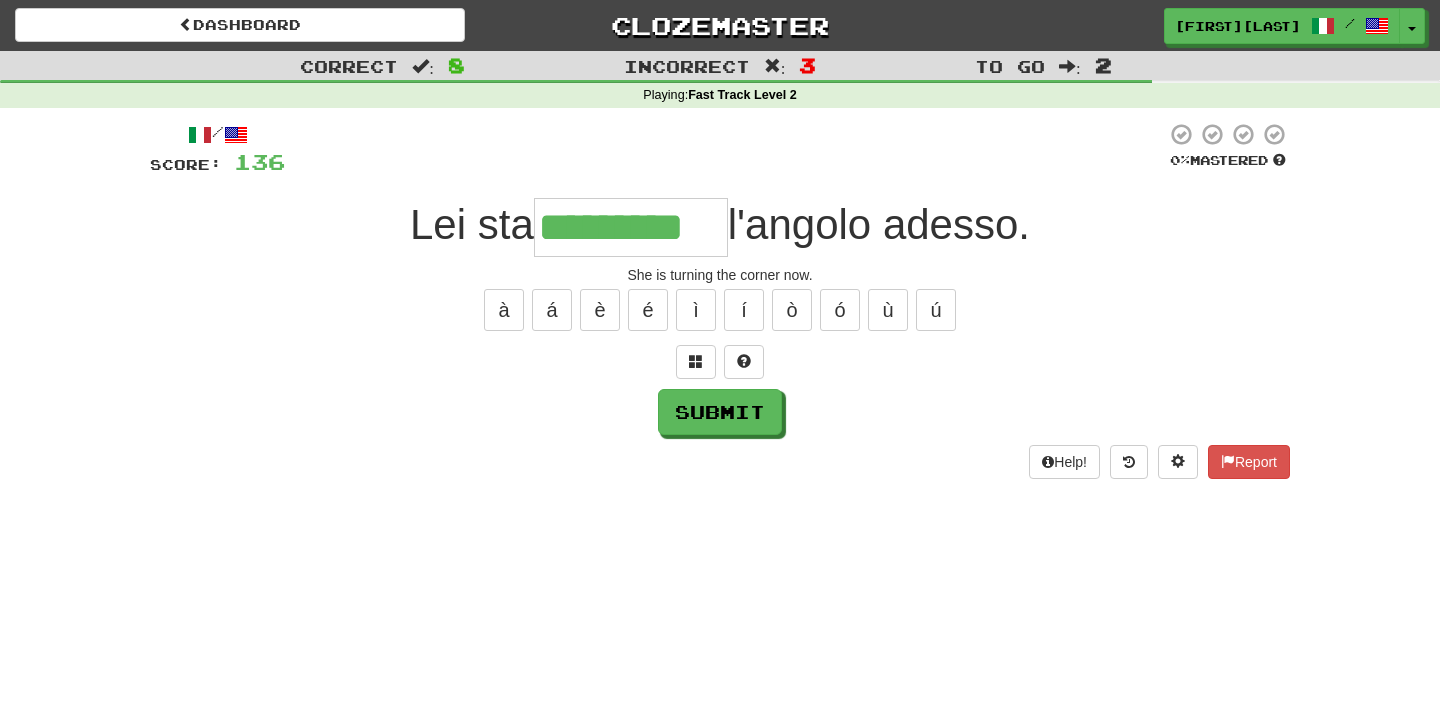 type on "*********" 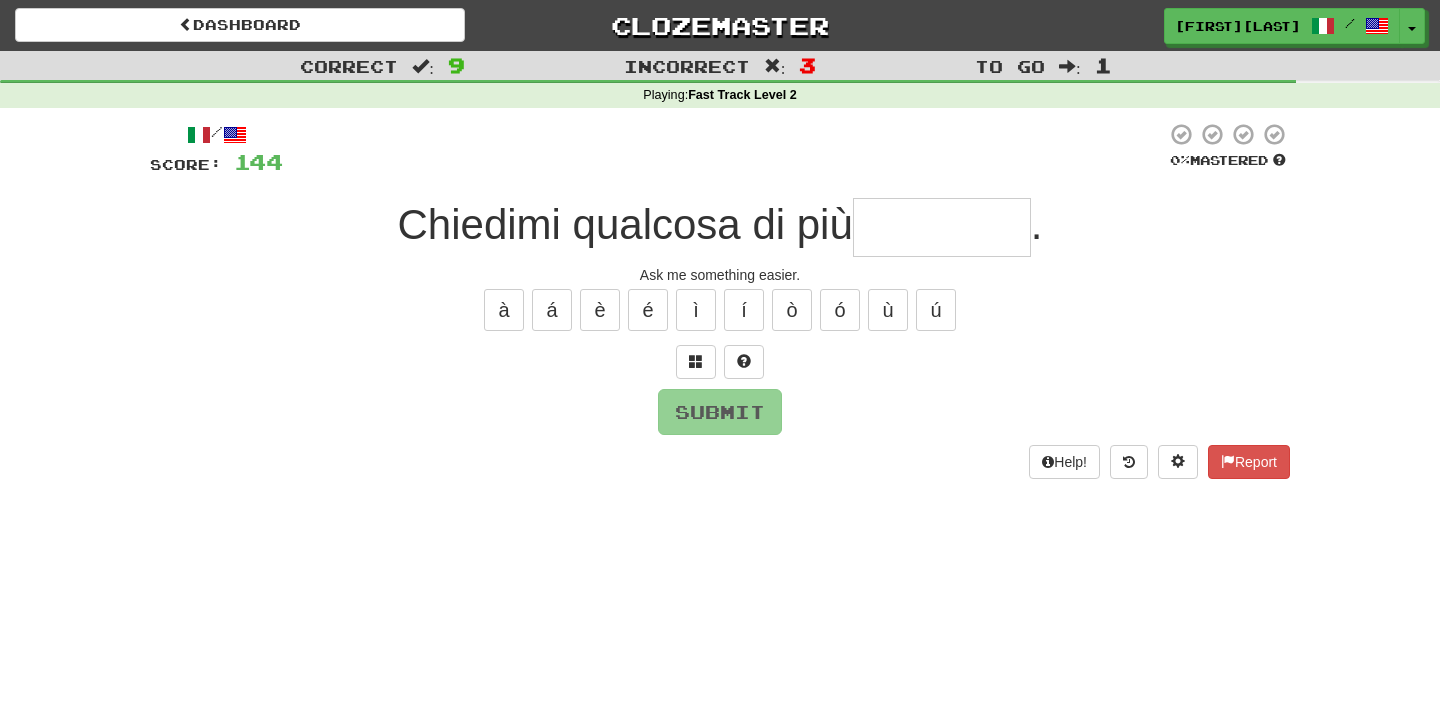 type on "*" 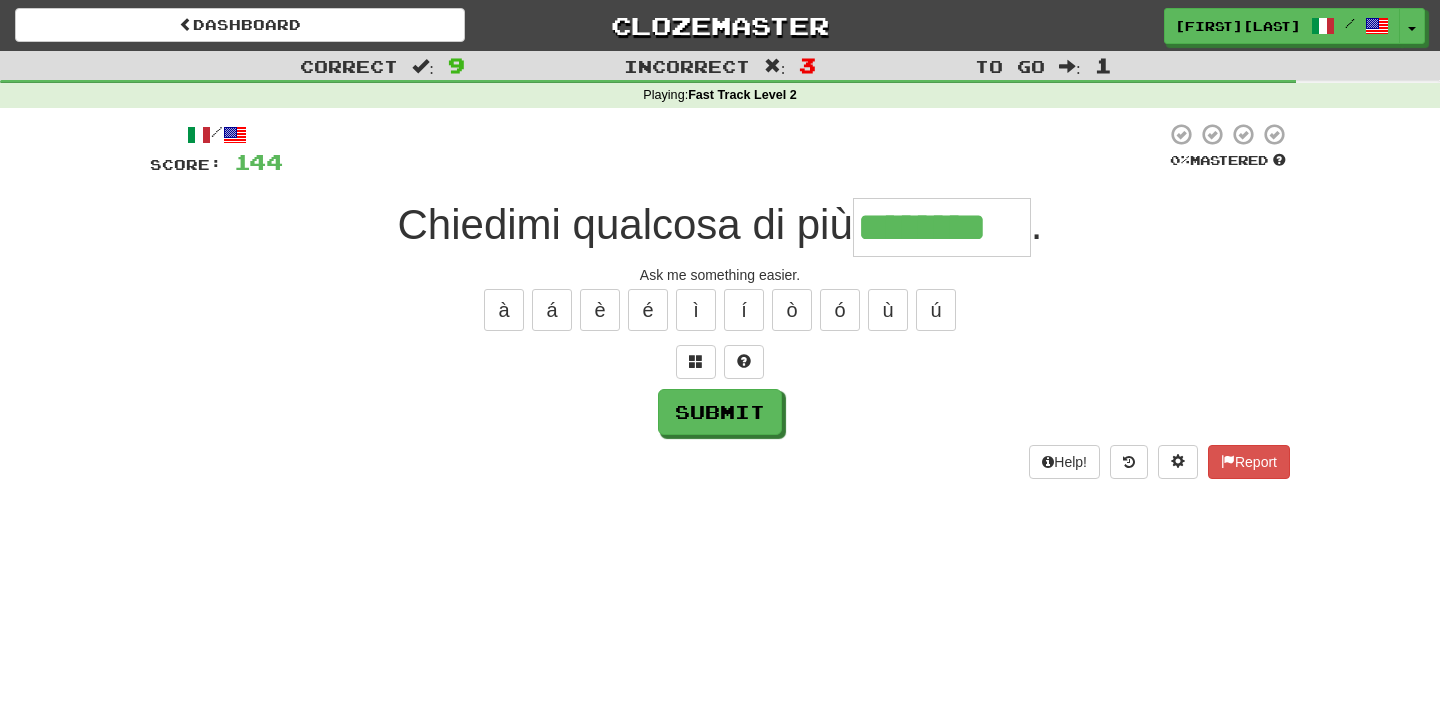 type on "********" 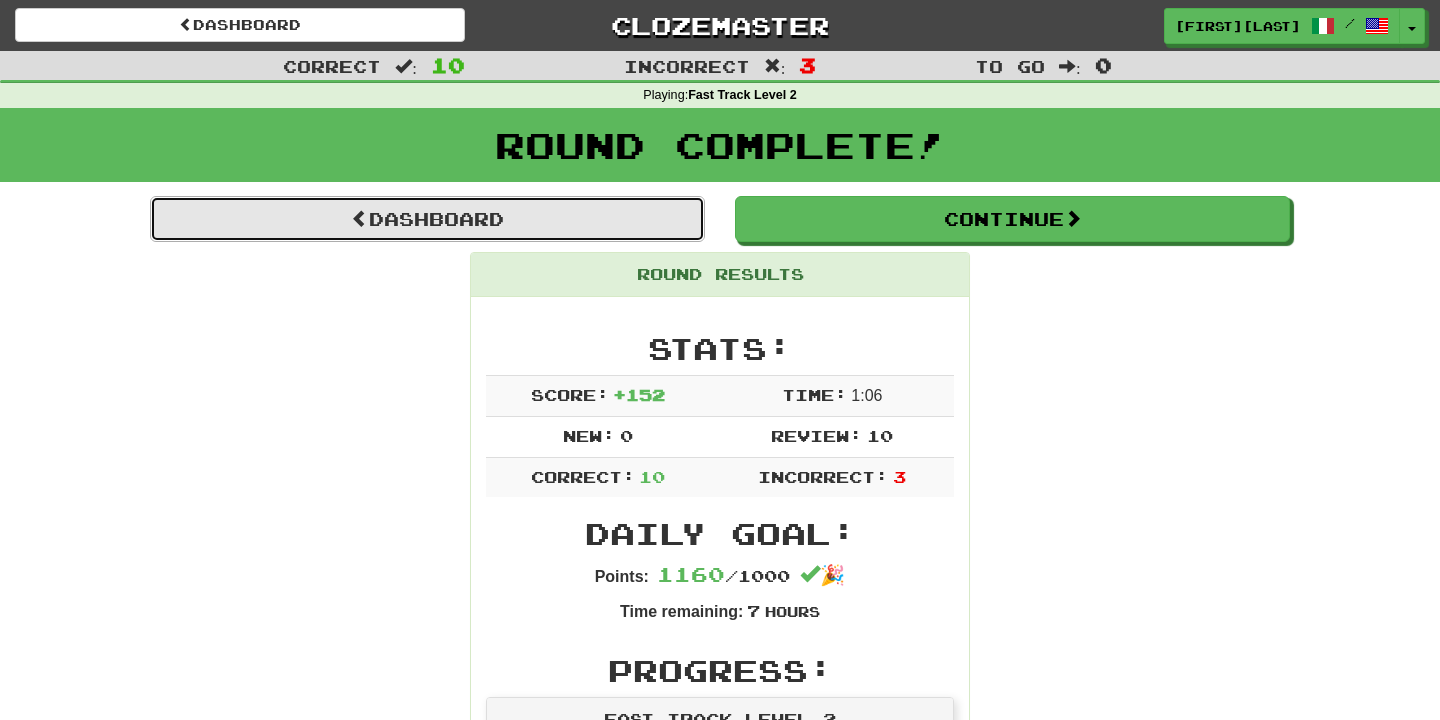 click on "Dashboard" at bounding box center (427, 219) 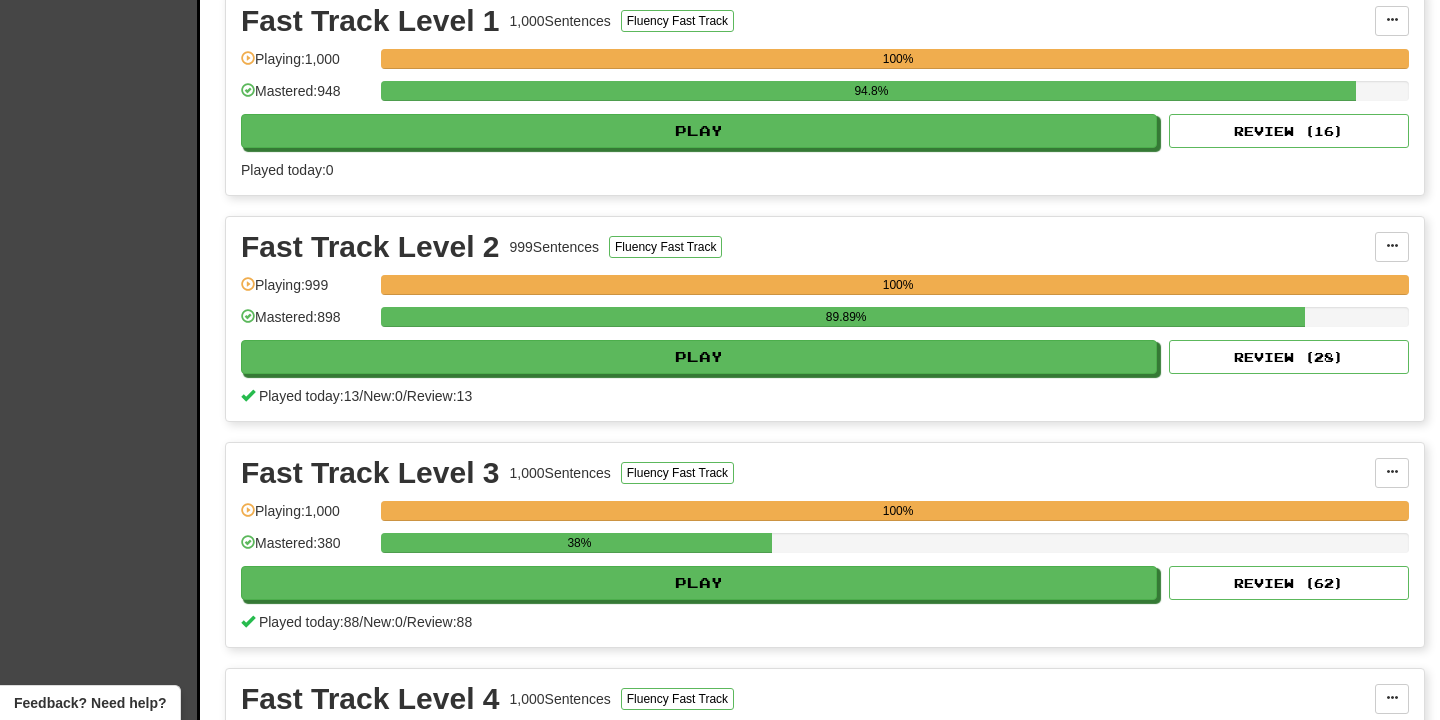 scroll, scrollTop: 473, scrollLeft: 0, axis: vertical 